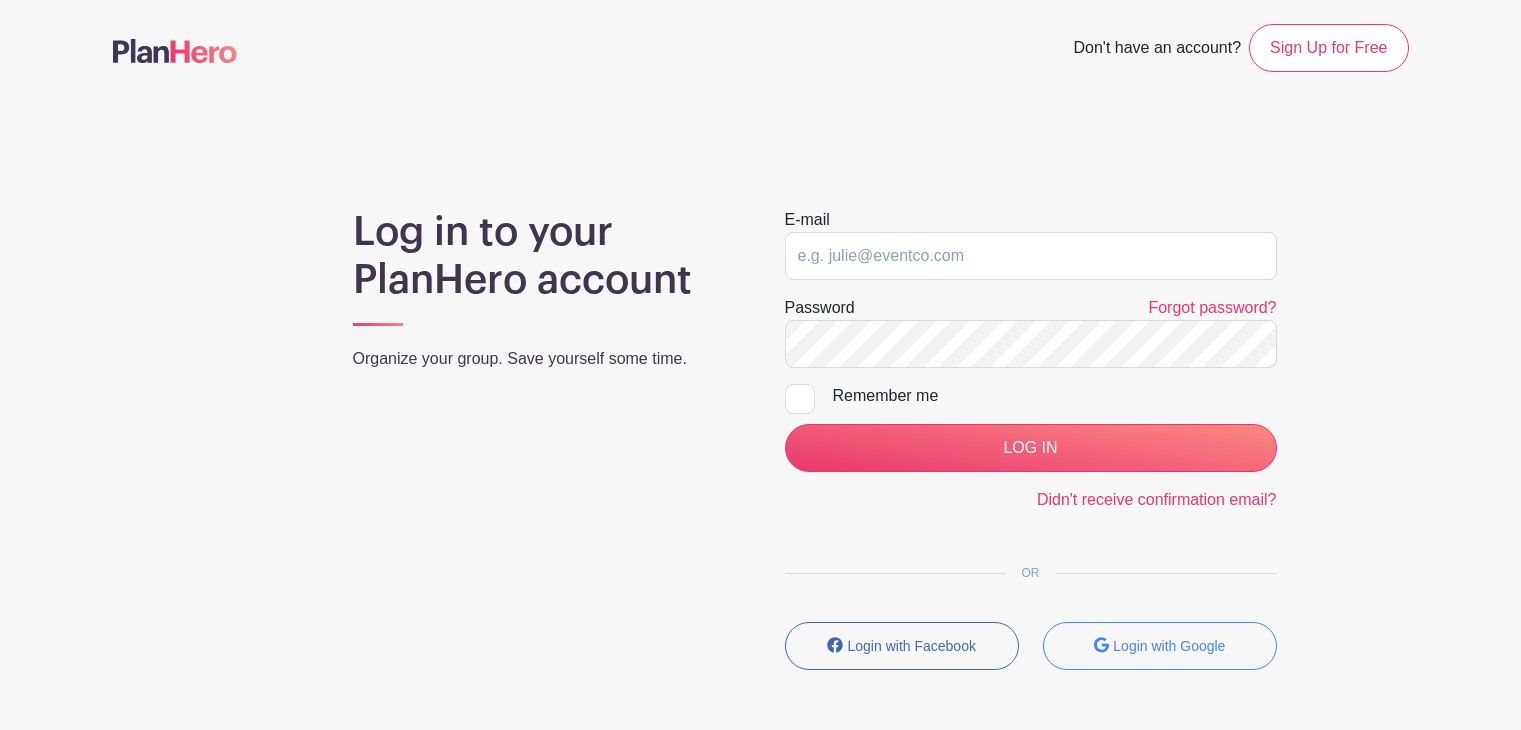 scroll, scrollTop: 0, scrollLeft: 0, axis: both 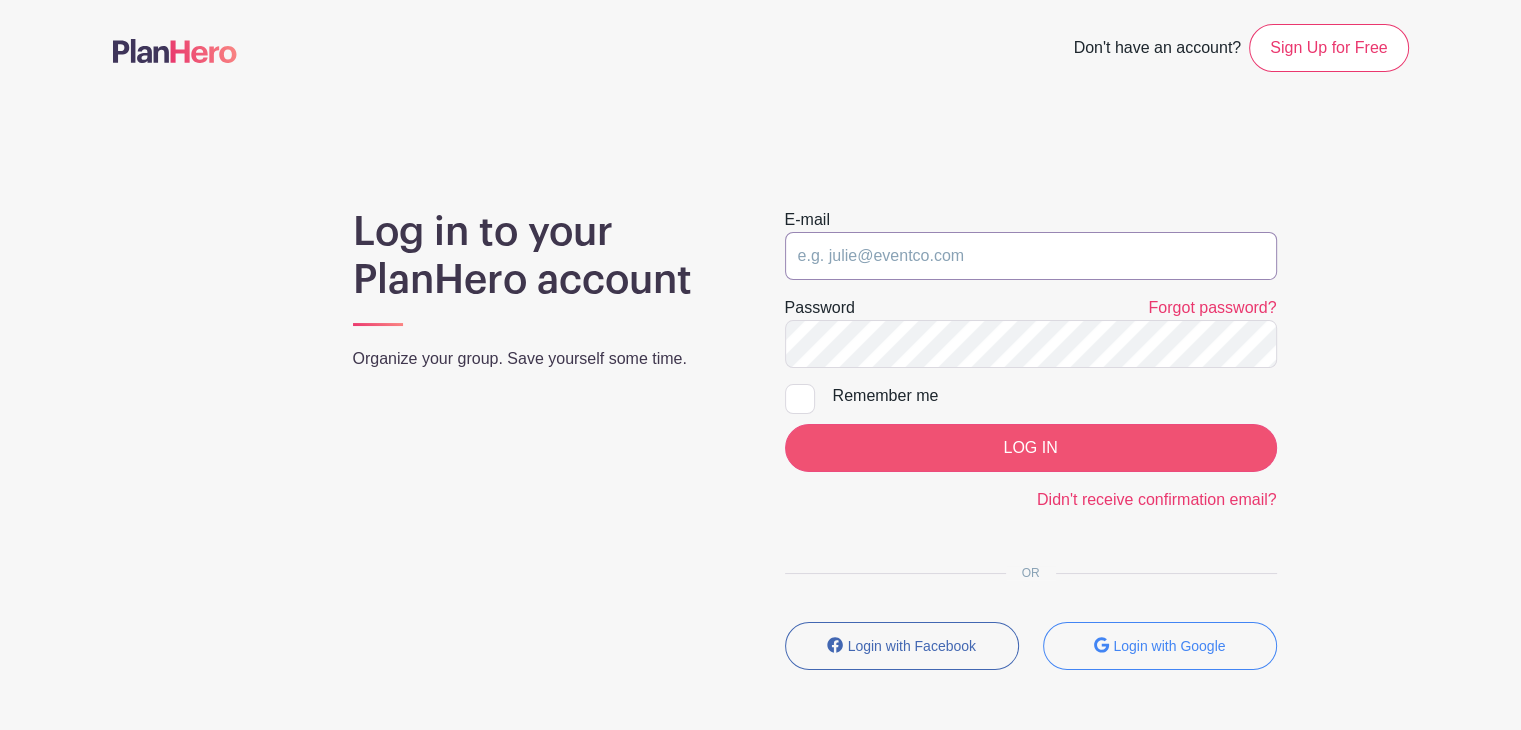 type on "rachelpedersen@bmpc.org" 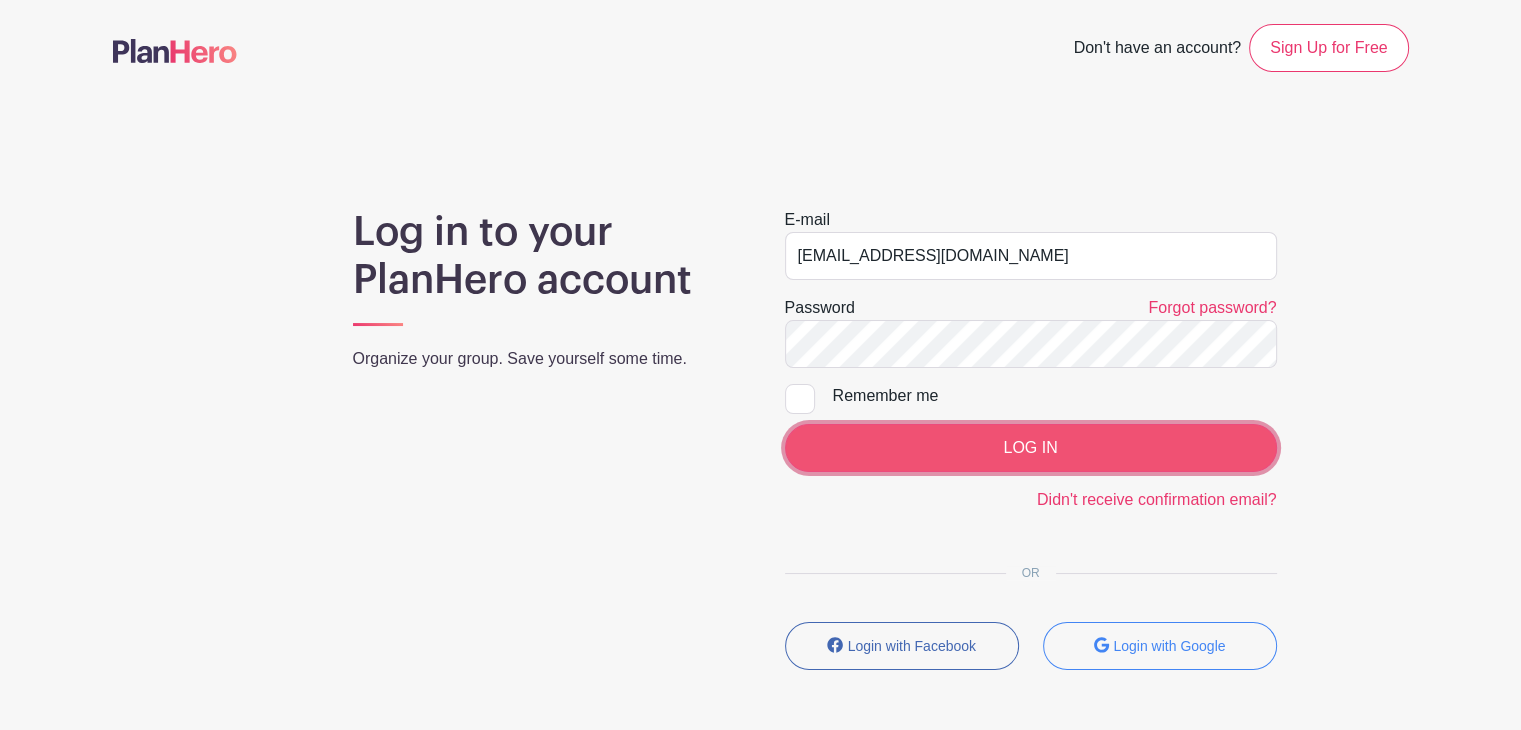 drag, startPoint x: 949, startPoint y: 449, endPoint x: 858, endPoint y: 457, distance: 91.350975 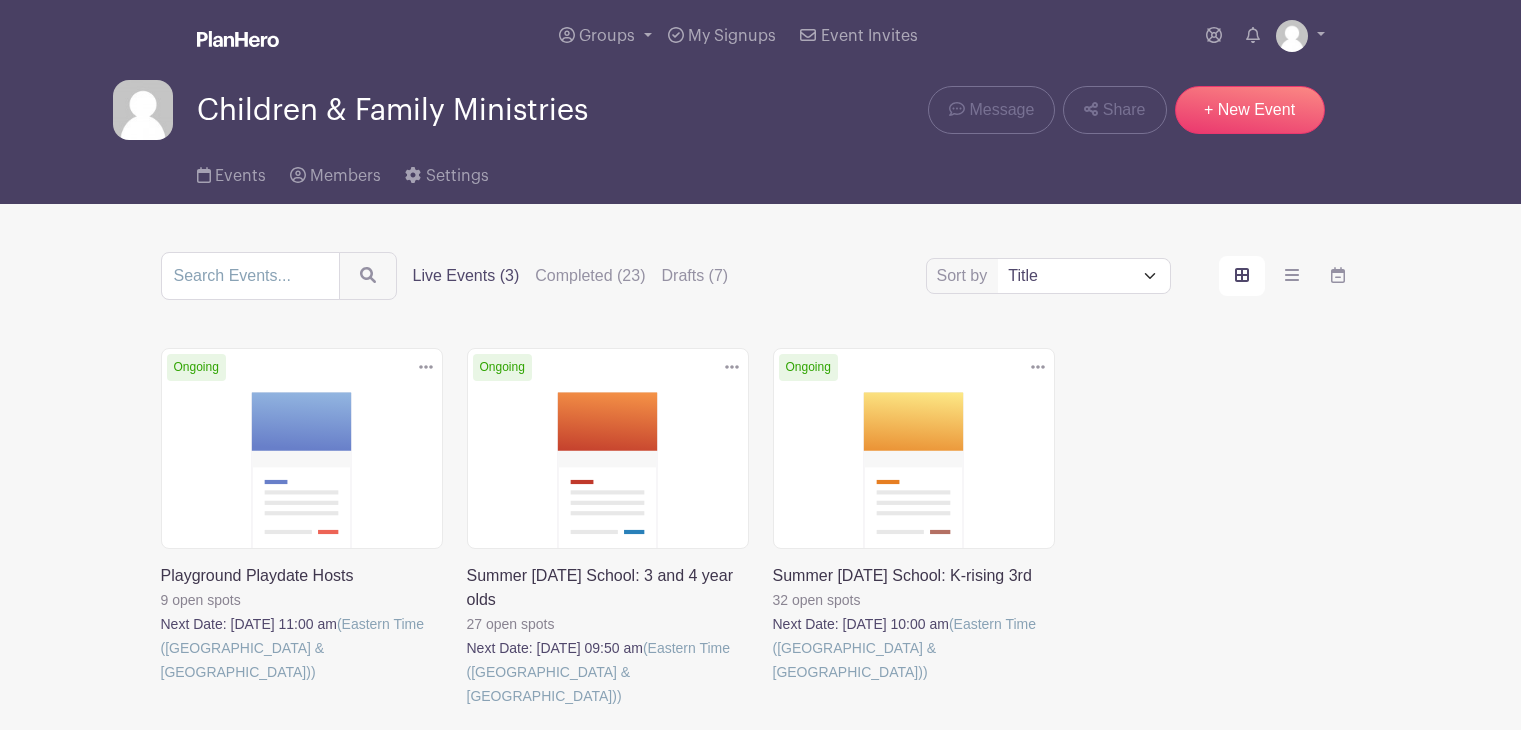 scroll, scrollTop: 0, scrollLeft: 0, axis: both 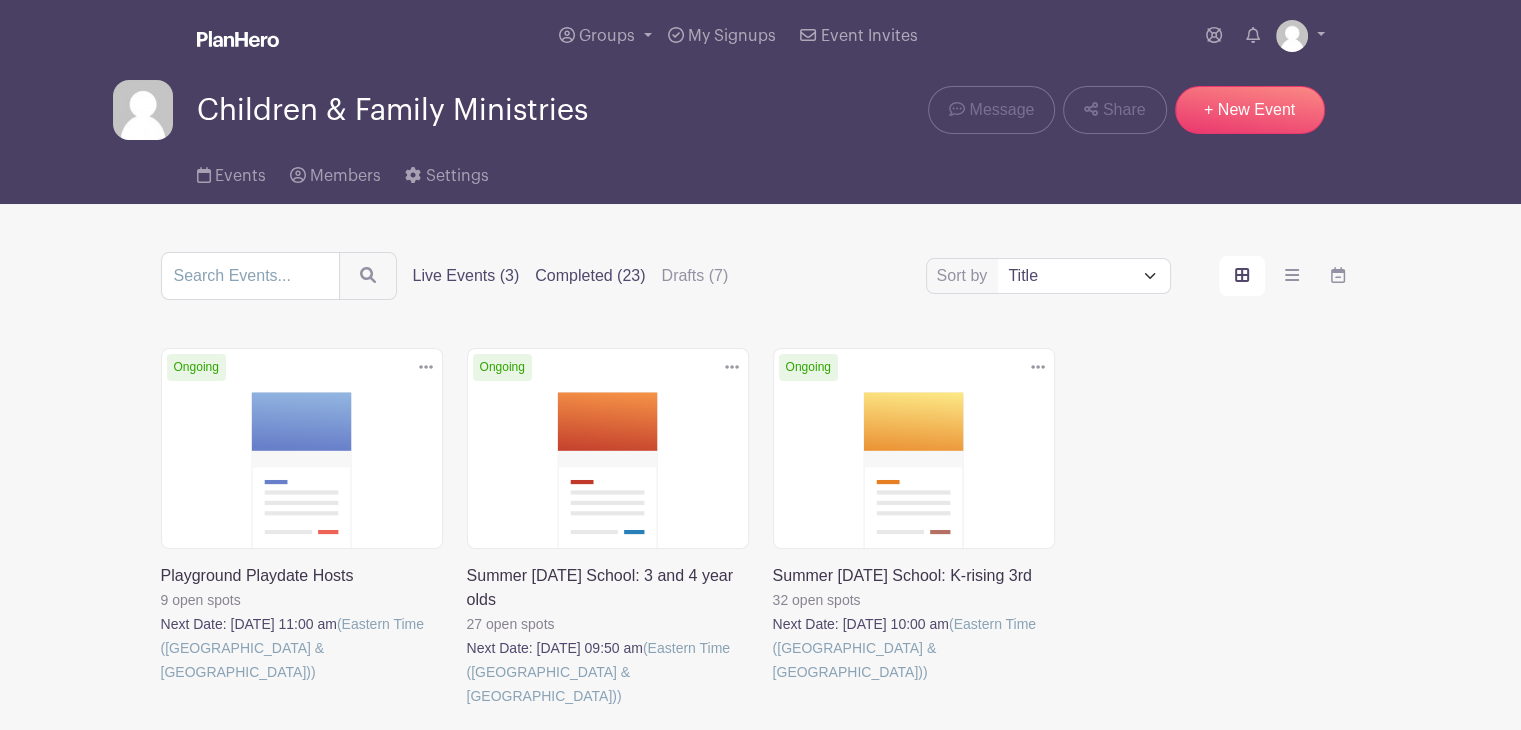 click on "Completed (23)" at bounding box center (590, 276) 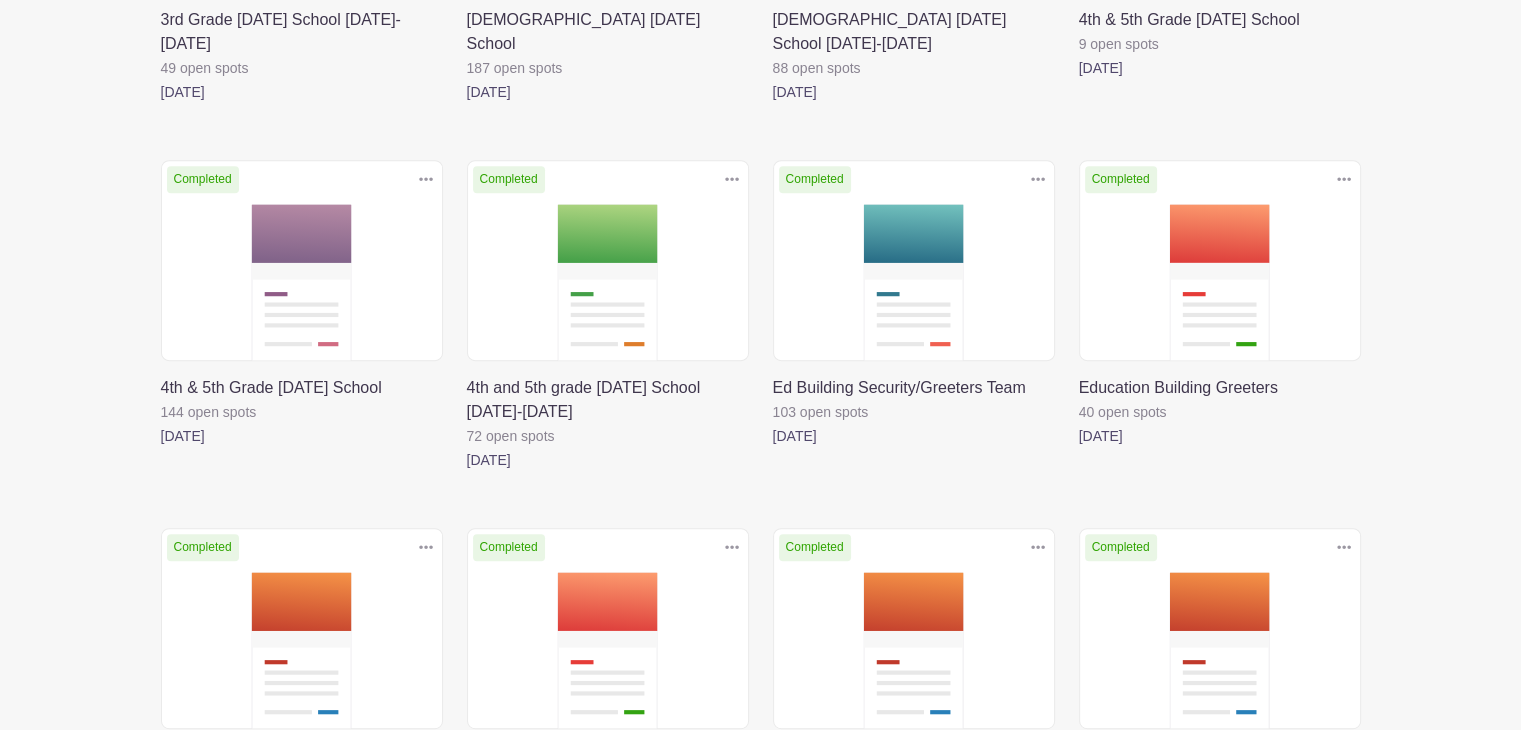 scroll, scrollTop: 0, scrollLeft: 0, axis: both 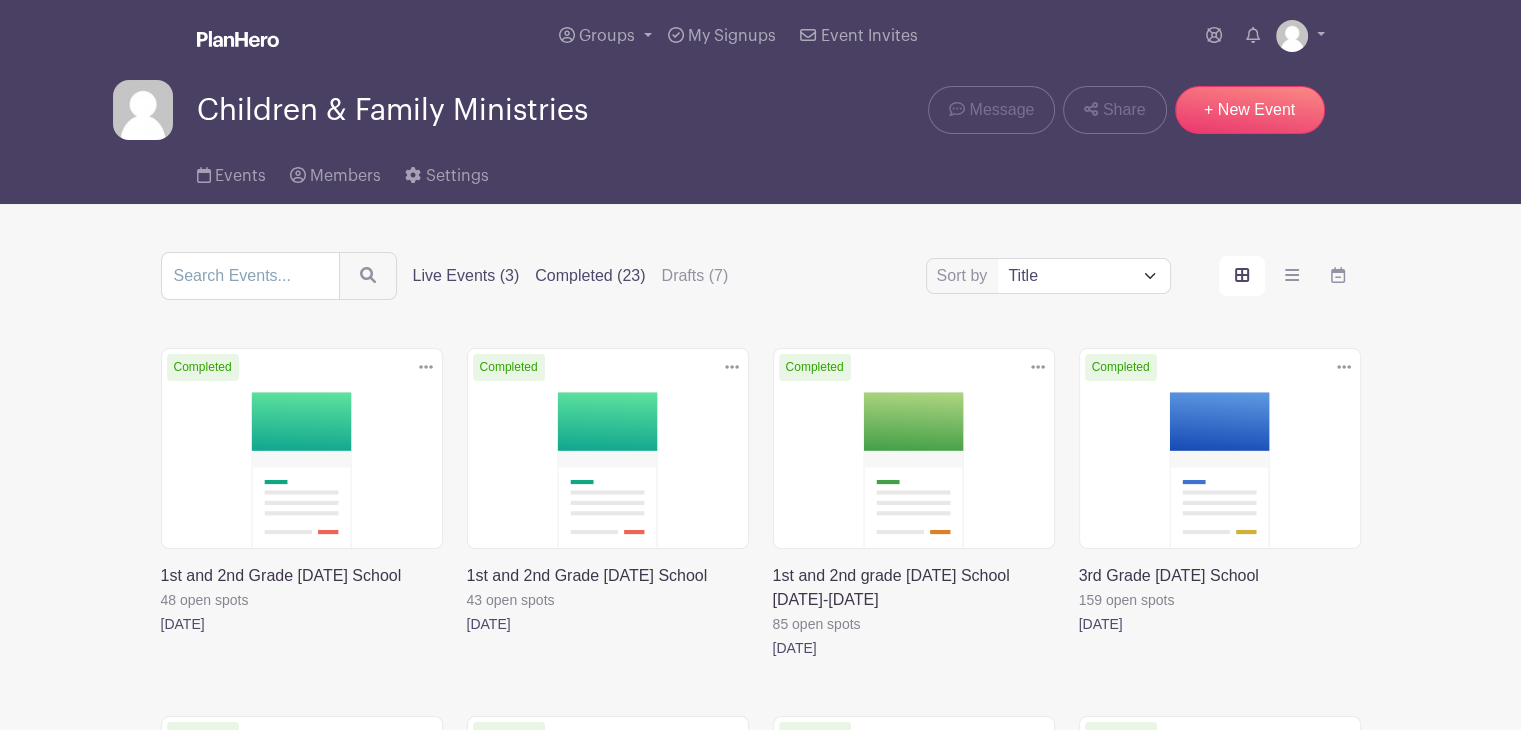 drag, startPoint x: 468, startPoint y: 285, endPoint x: 434, endPoint y: 267, distance: 38.470768 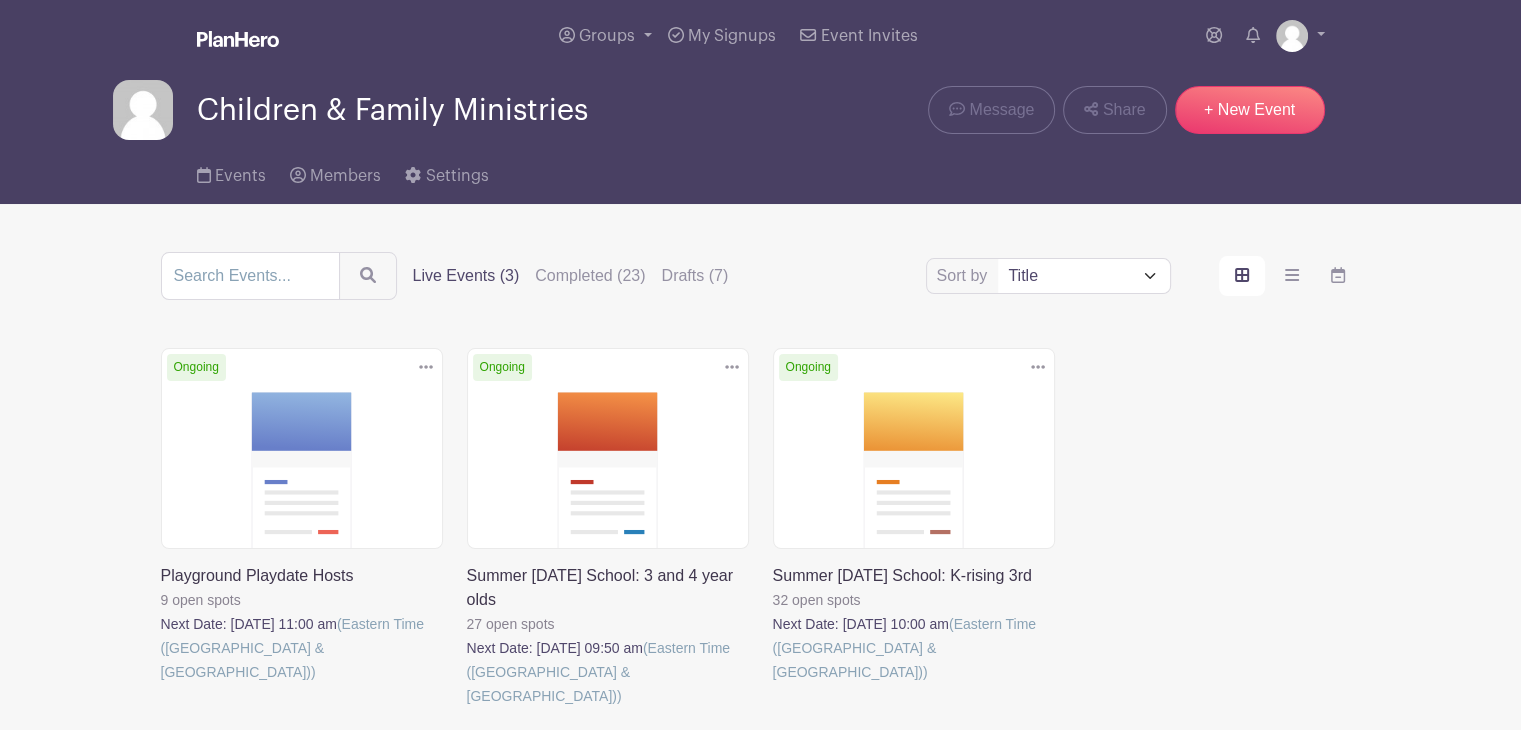 scroll, scrollTop: 8, scrollLeft: 0, axis: vertical 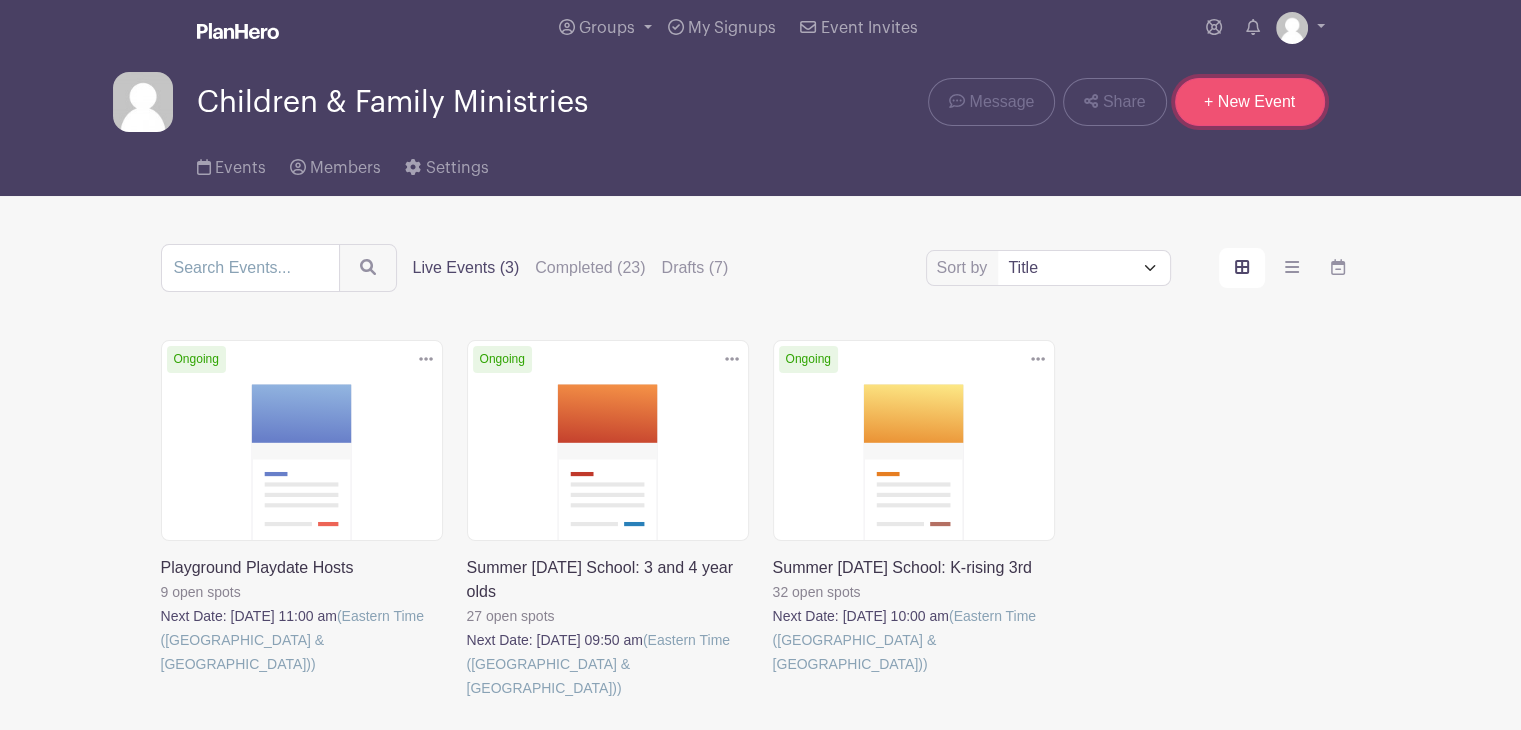 click on "+ New Event" at bounding box center [1250, 102] 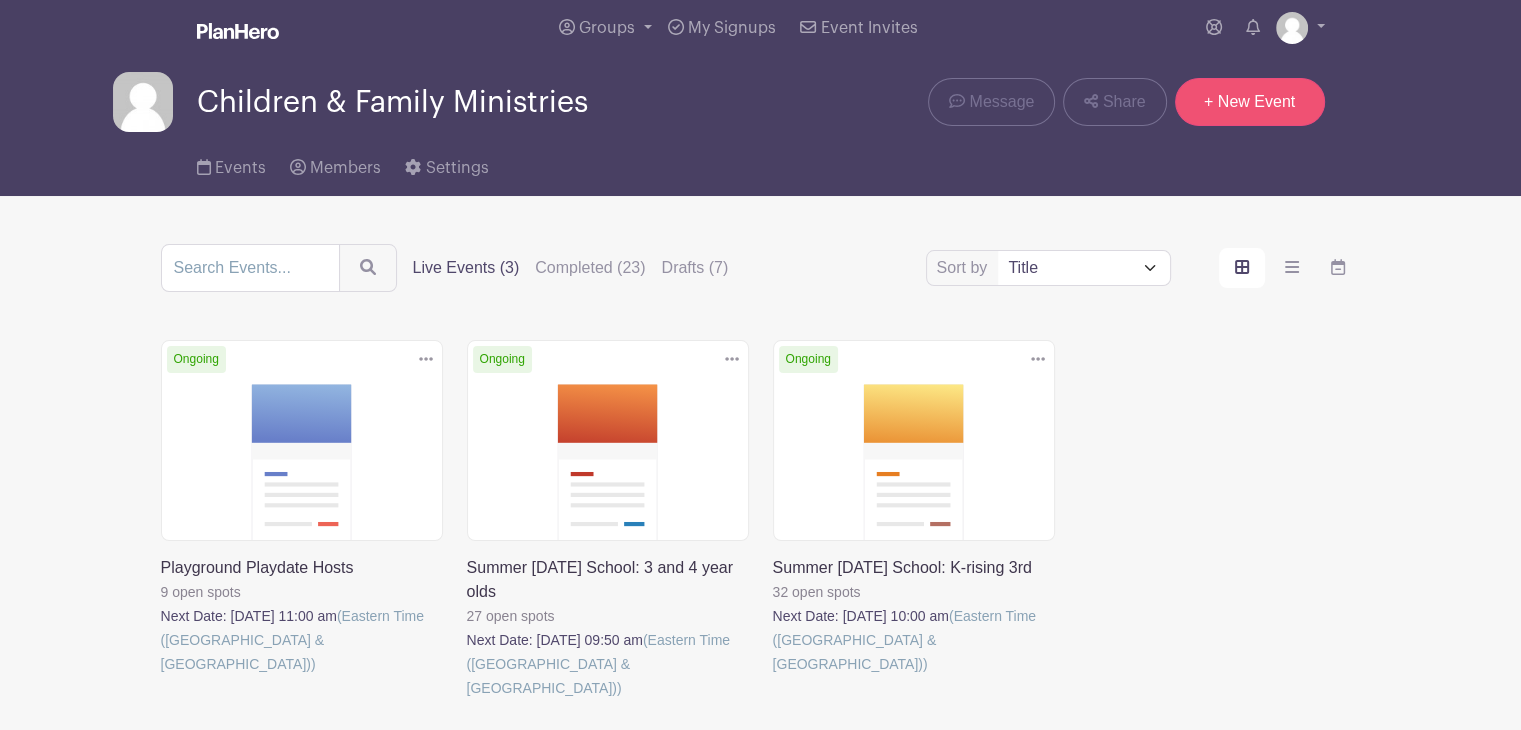 scroll, scrollTop: 0, scrollLeft: 0, axis: both 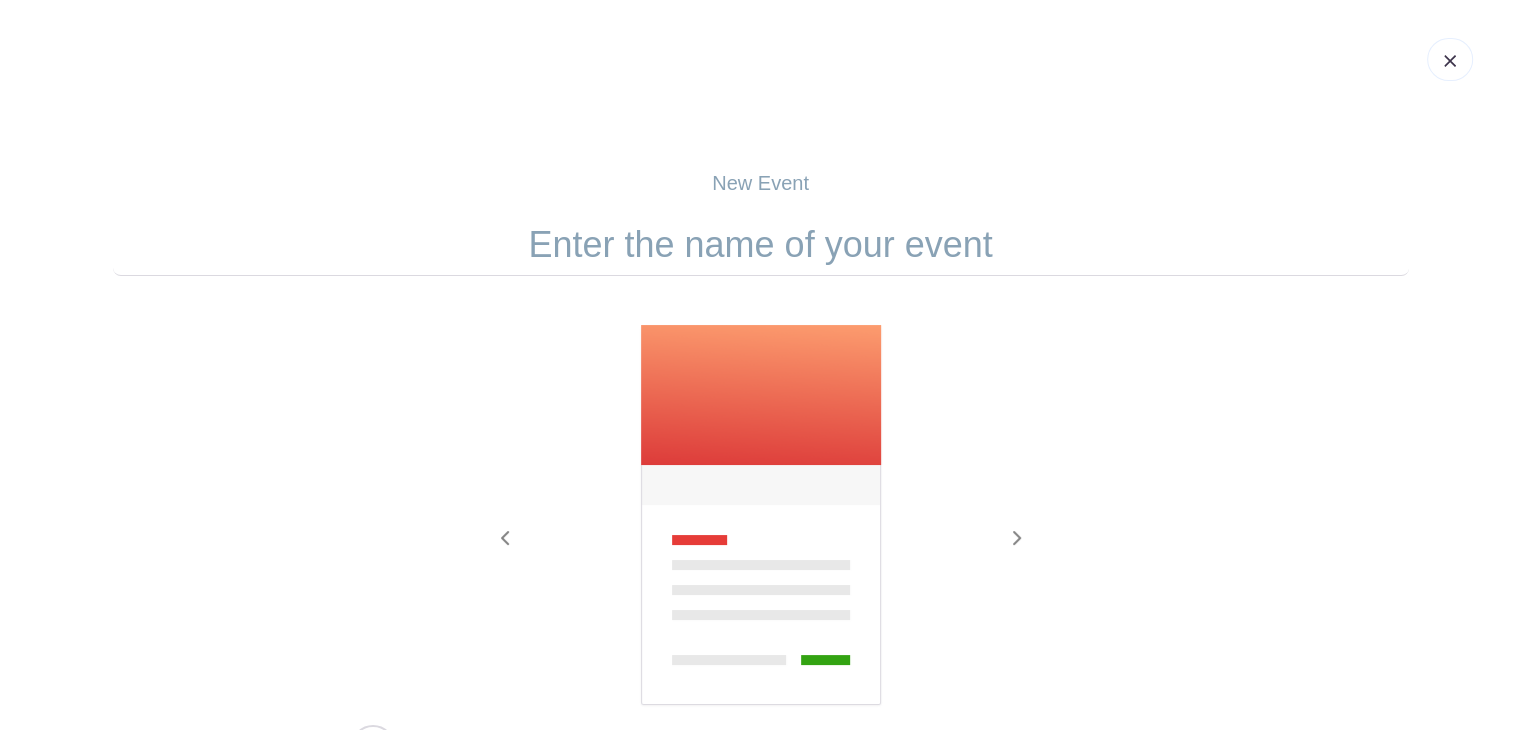 drag, startPoint x: 736, startPoint y: 207, endPoint x: 740, endPoint y: 223, distance: 16.492422 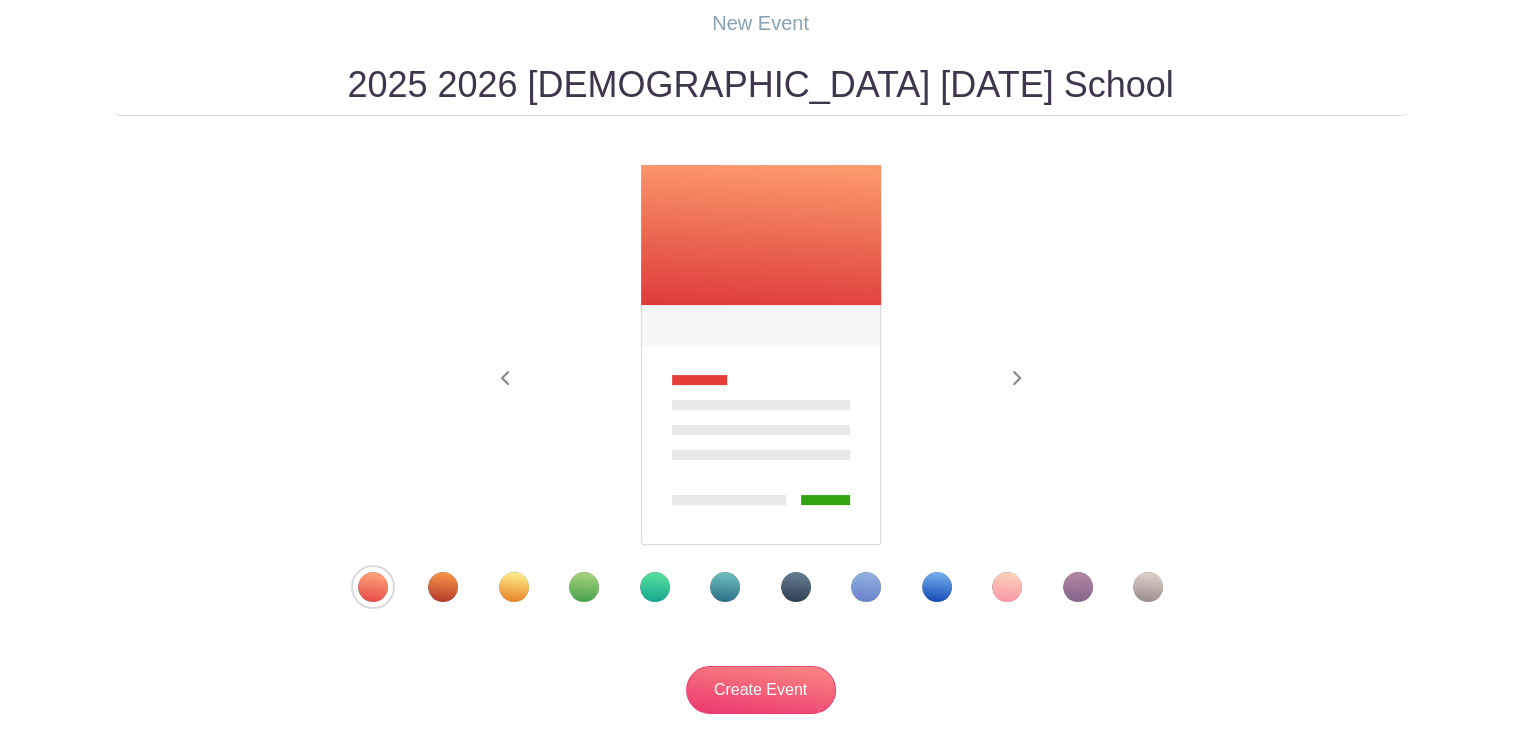scroll, scrollTop: 159, scrollLeft: 0, axis: vertical 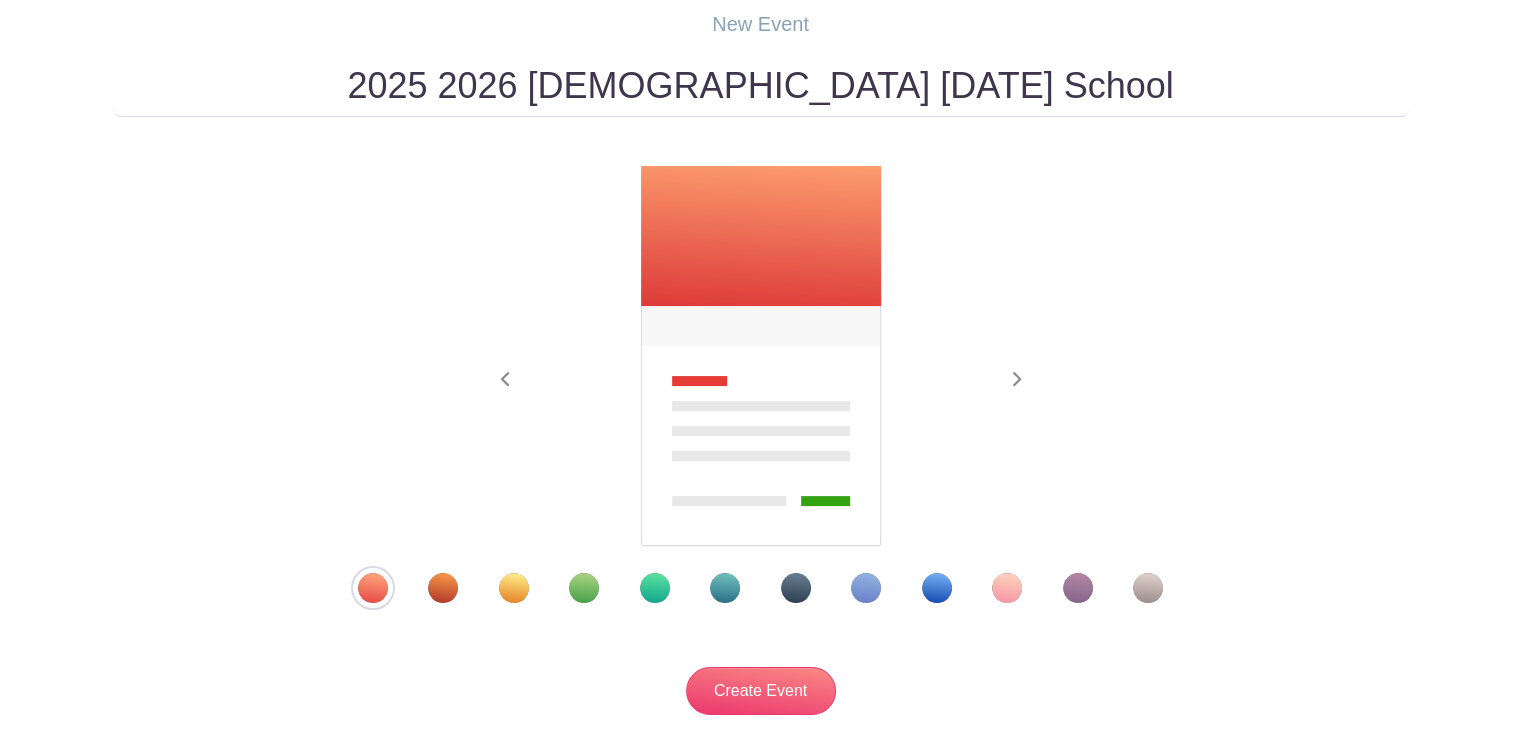 type on "2025 2026 [DEMOGRAPHIC_DATA] [DATE] School" 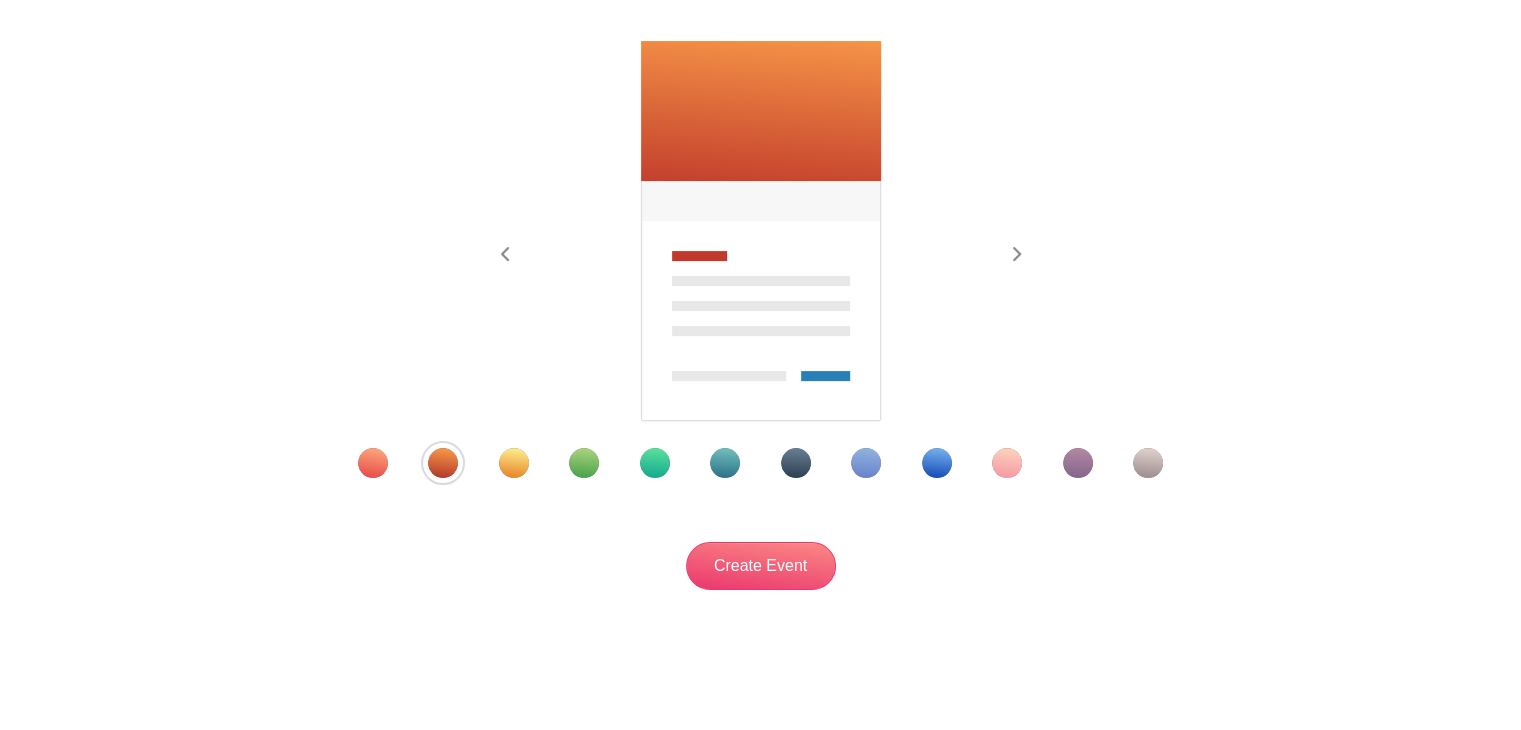 scroll, scrollTop: 316, scrollLeft: 0, axis: vertical 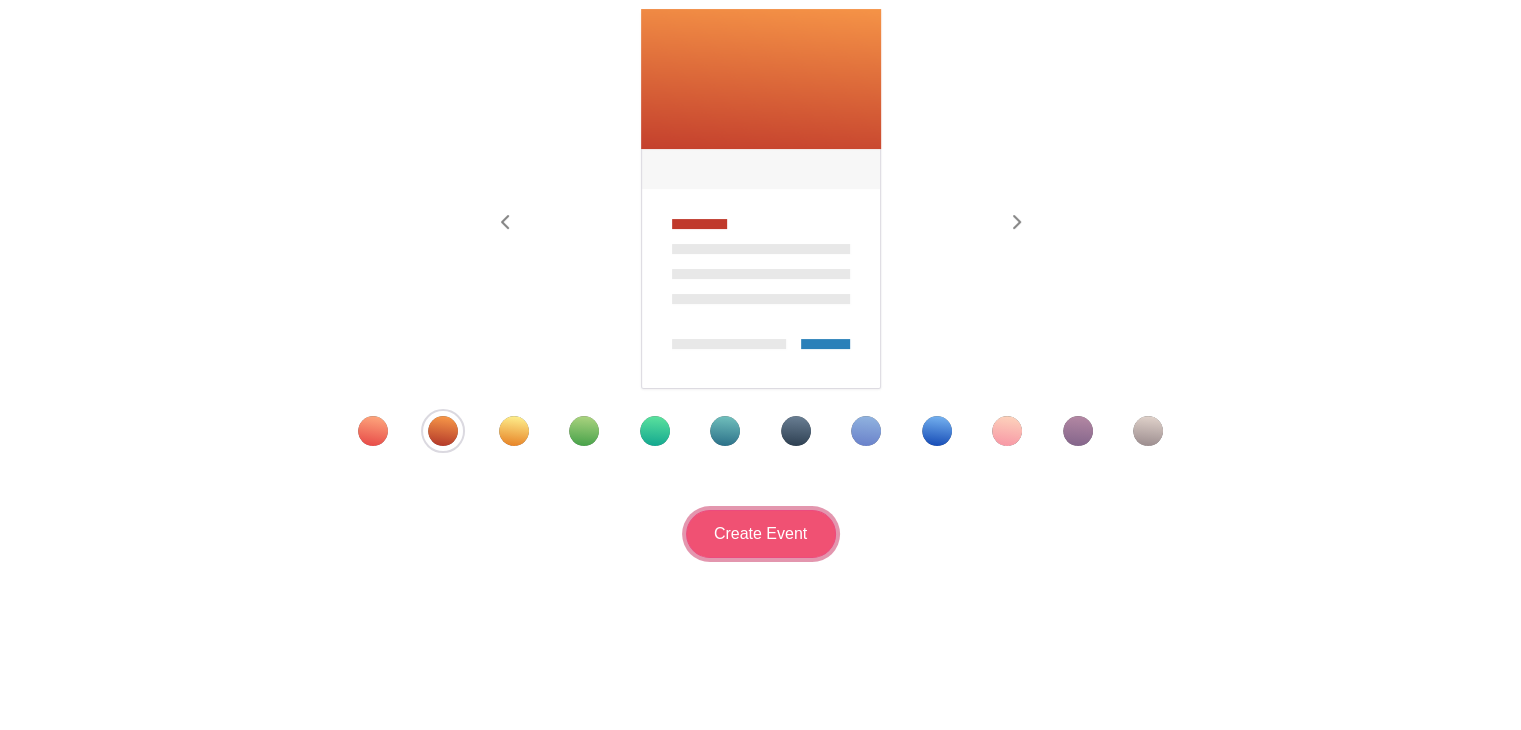 click on "Create Event" at bounding box center (761, 534) 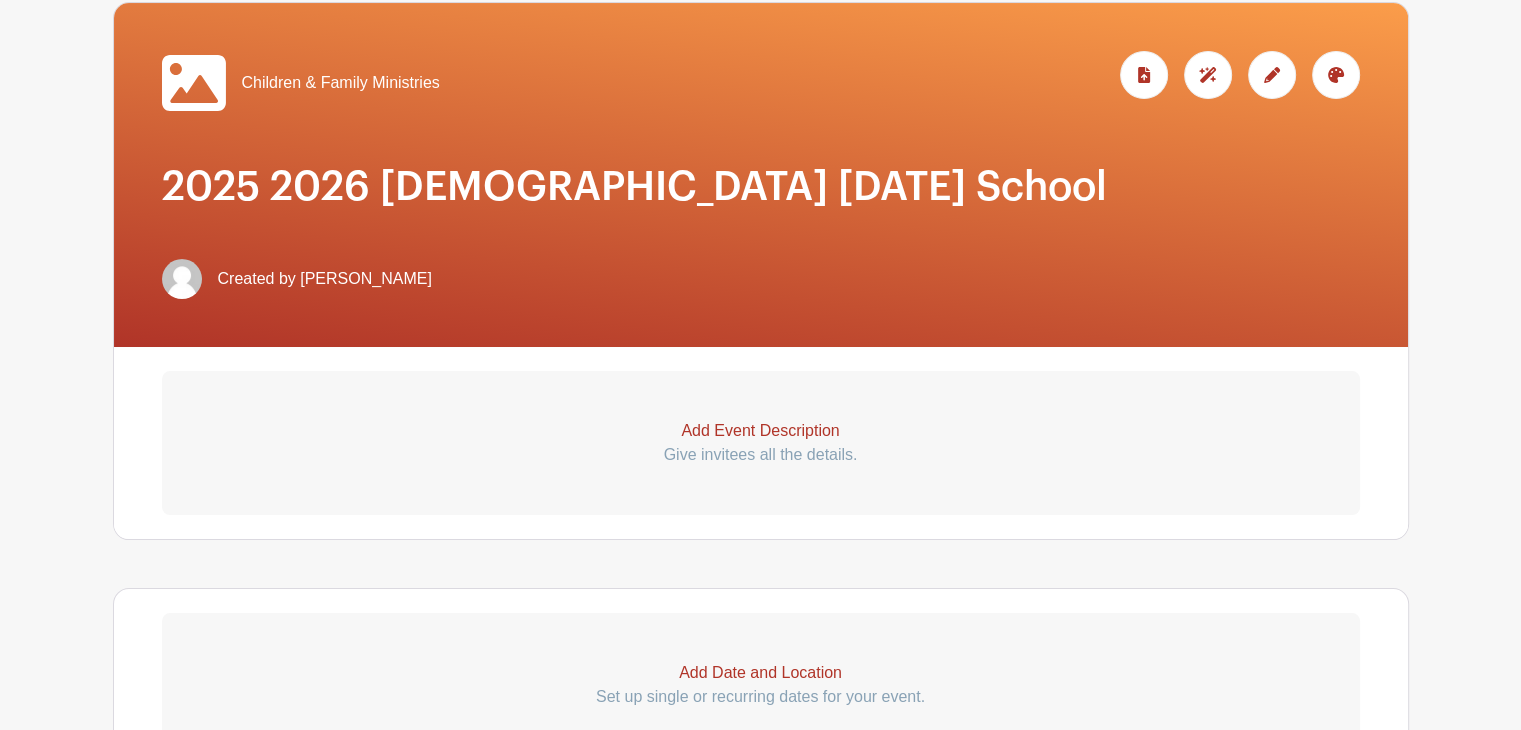 scroll, scrollTop: 311, scrollLeft: 0, axis: vertical 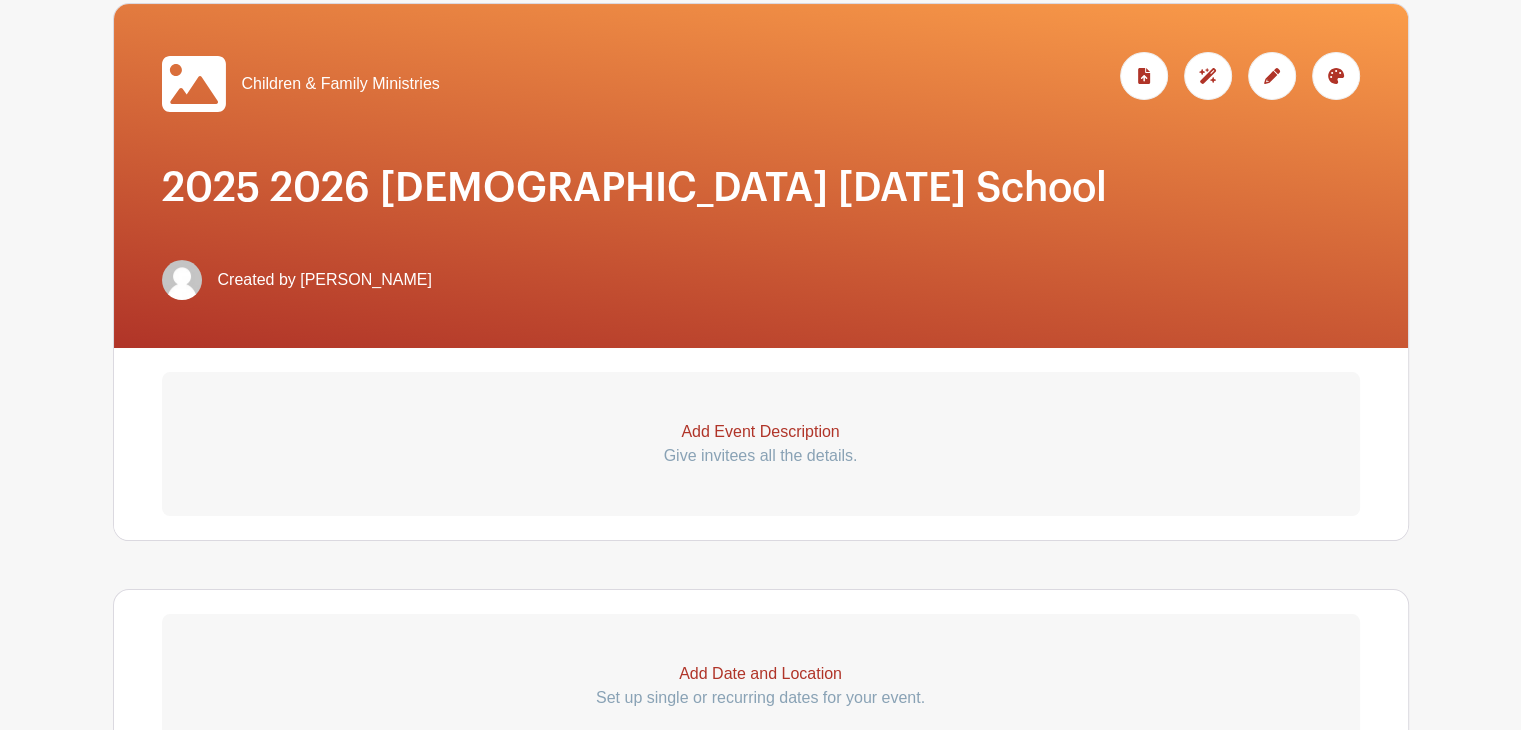 click on "Add Event Description
Give invitees all the details." at bounding box center [761, 444] 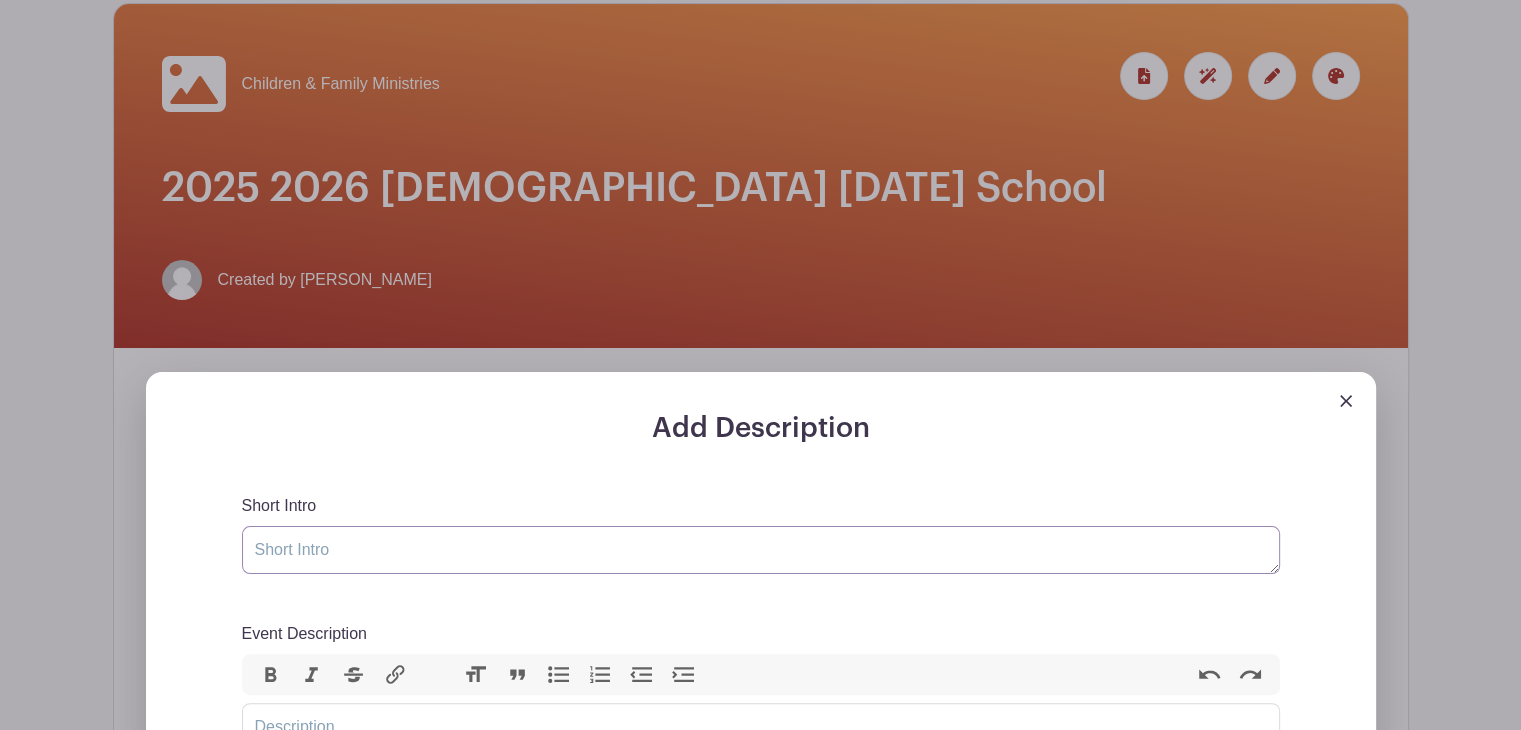 click on "Short Intro" at bounding box center (761, 550) 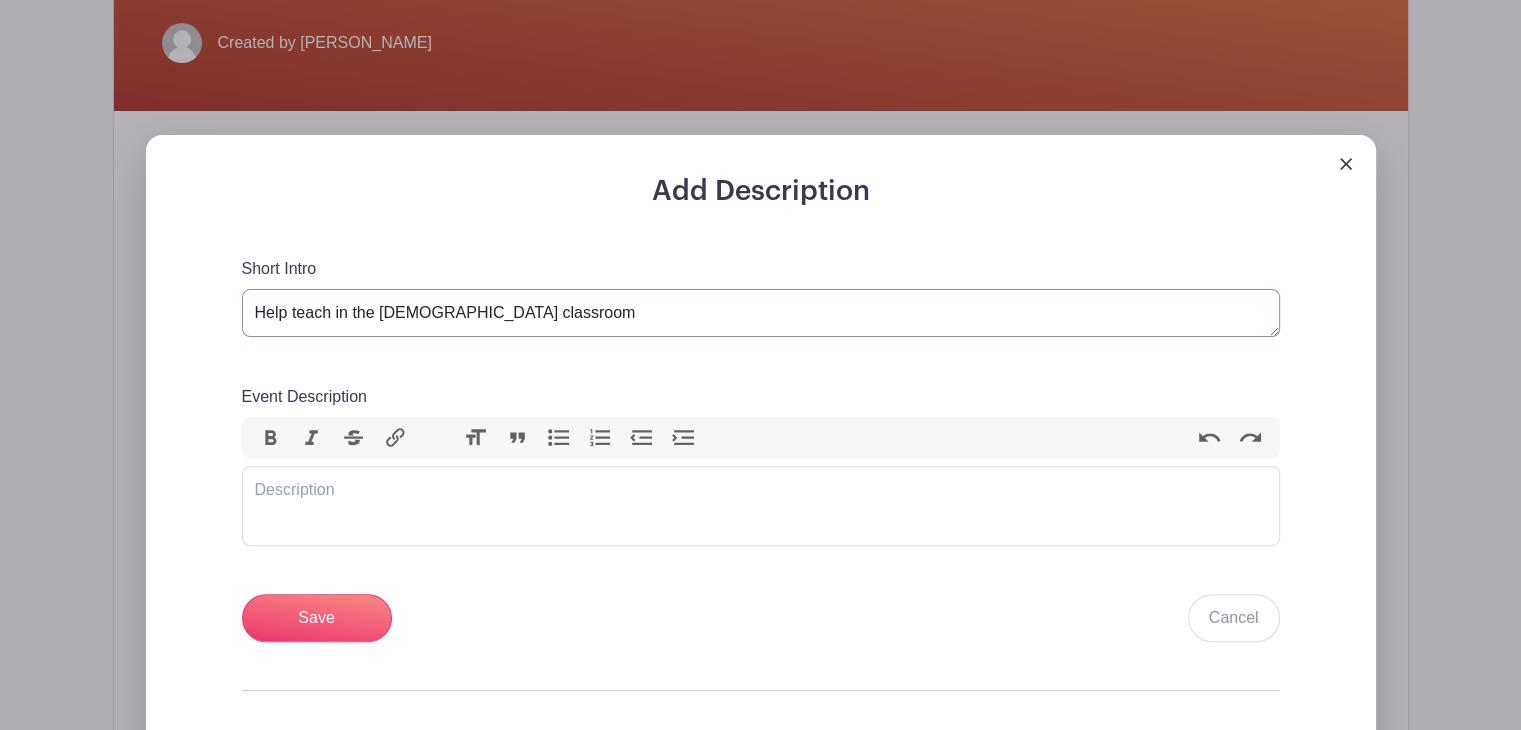 scroll, scrollTop: 576, scrollLeft: 0, axis: vertical 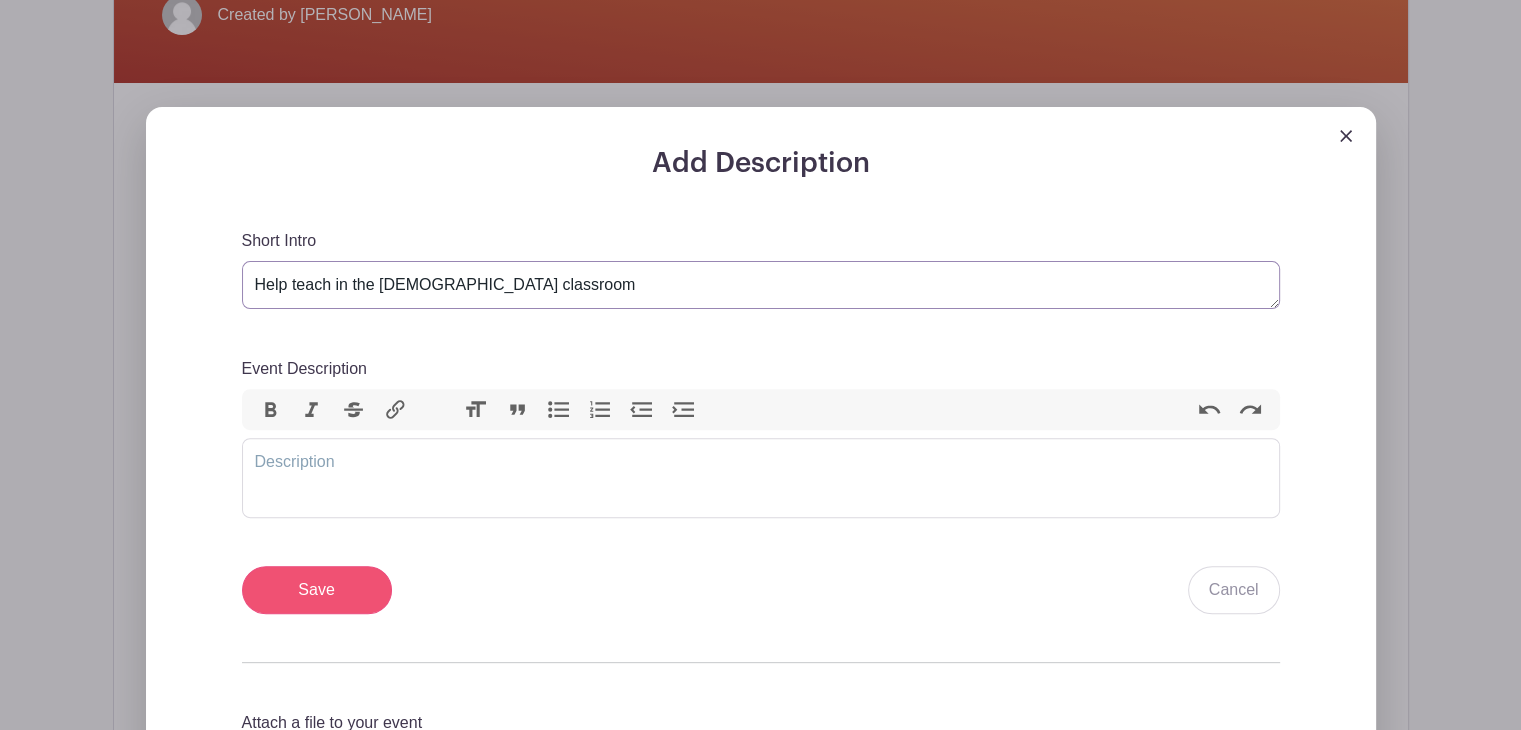 type on "Help teach in the [DEMOGRAPHIC_DATA] classroom" 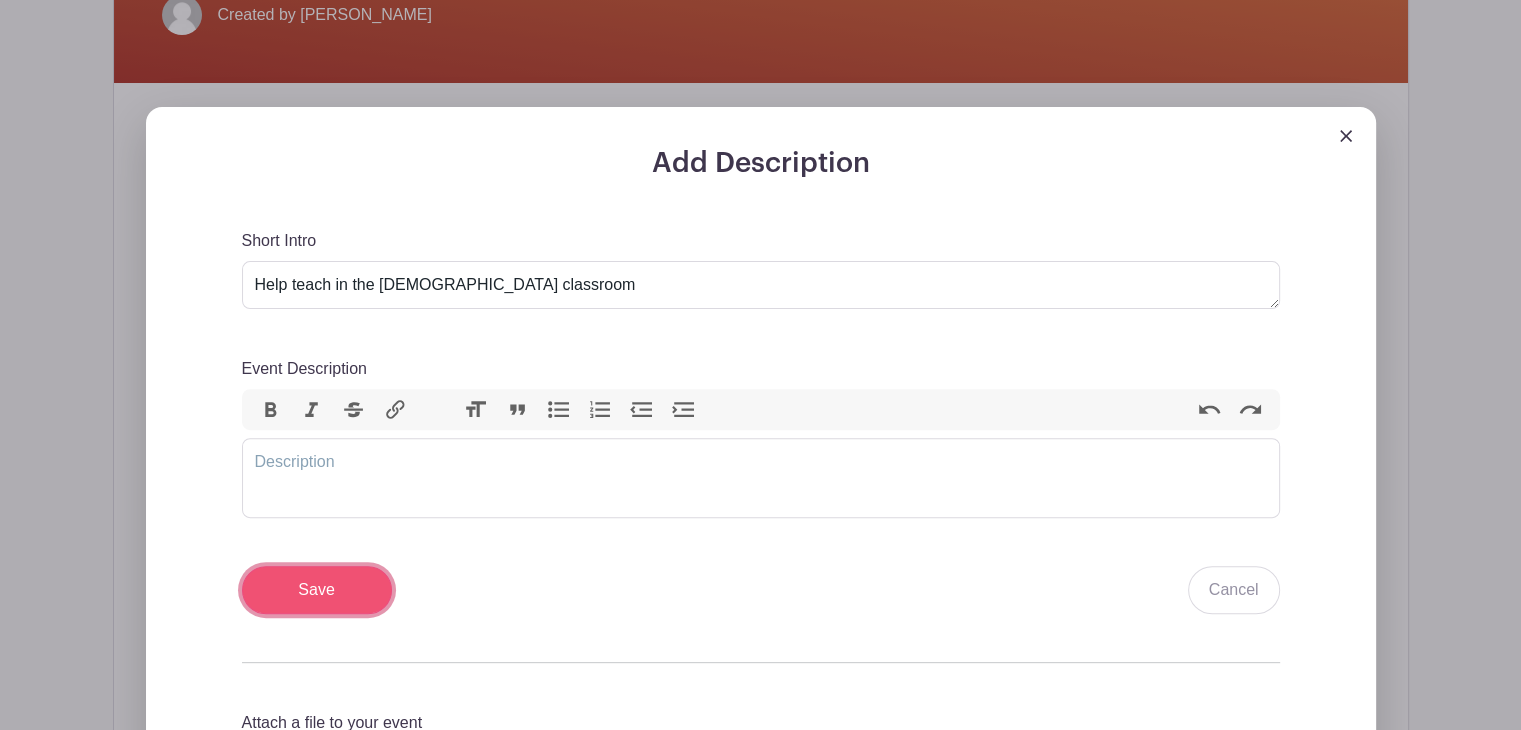 click on "Save" at bounding box center [317, 590] 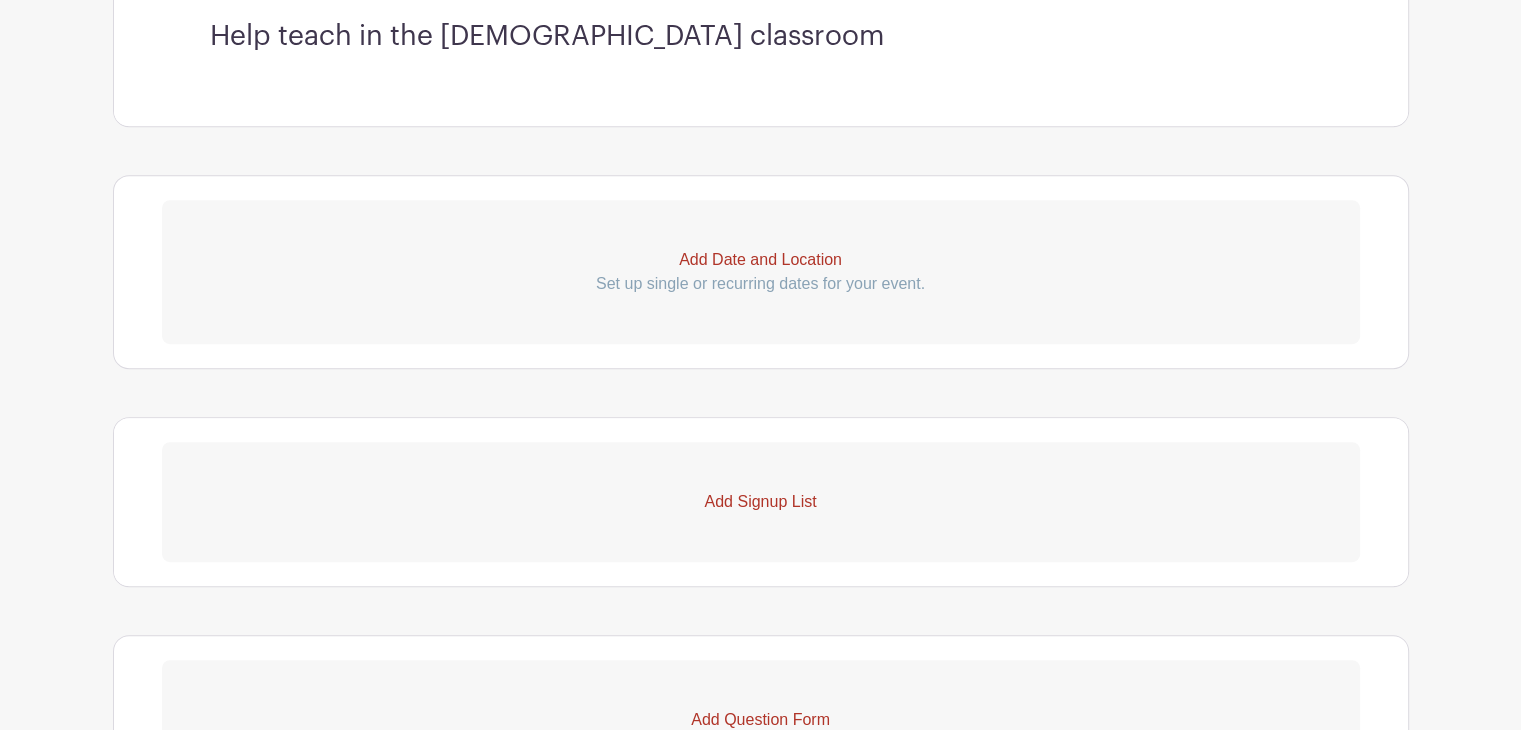 scroll, scrollTop: 944, scrollLeft: 0, axis: vertical 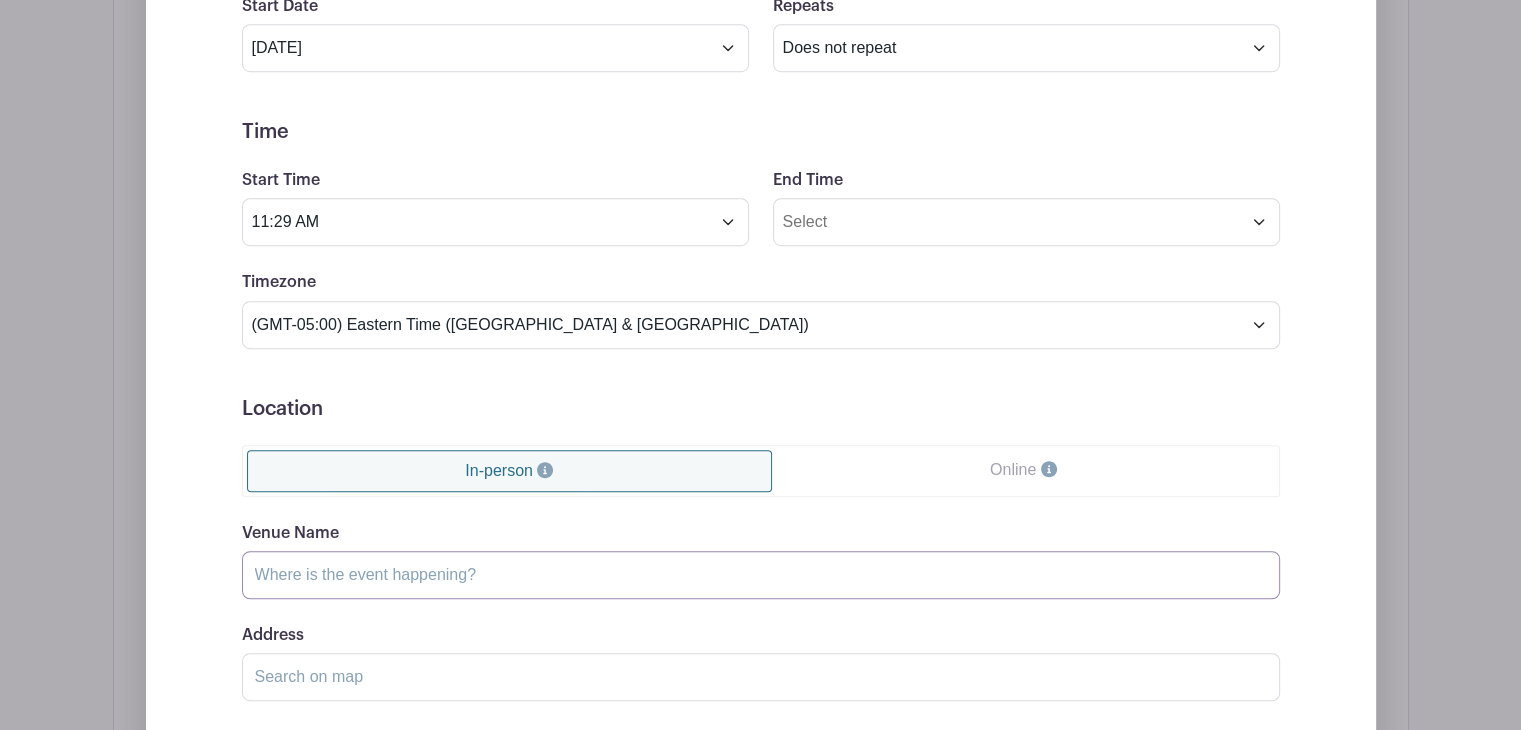 click on "Venue Name" at bounding box center [761, 575] 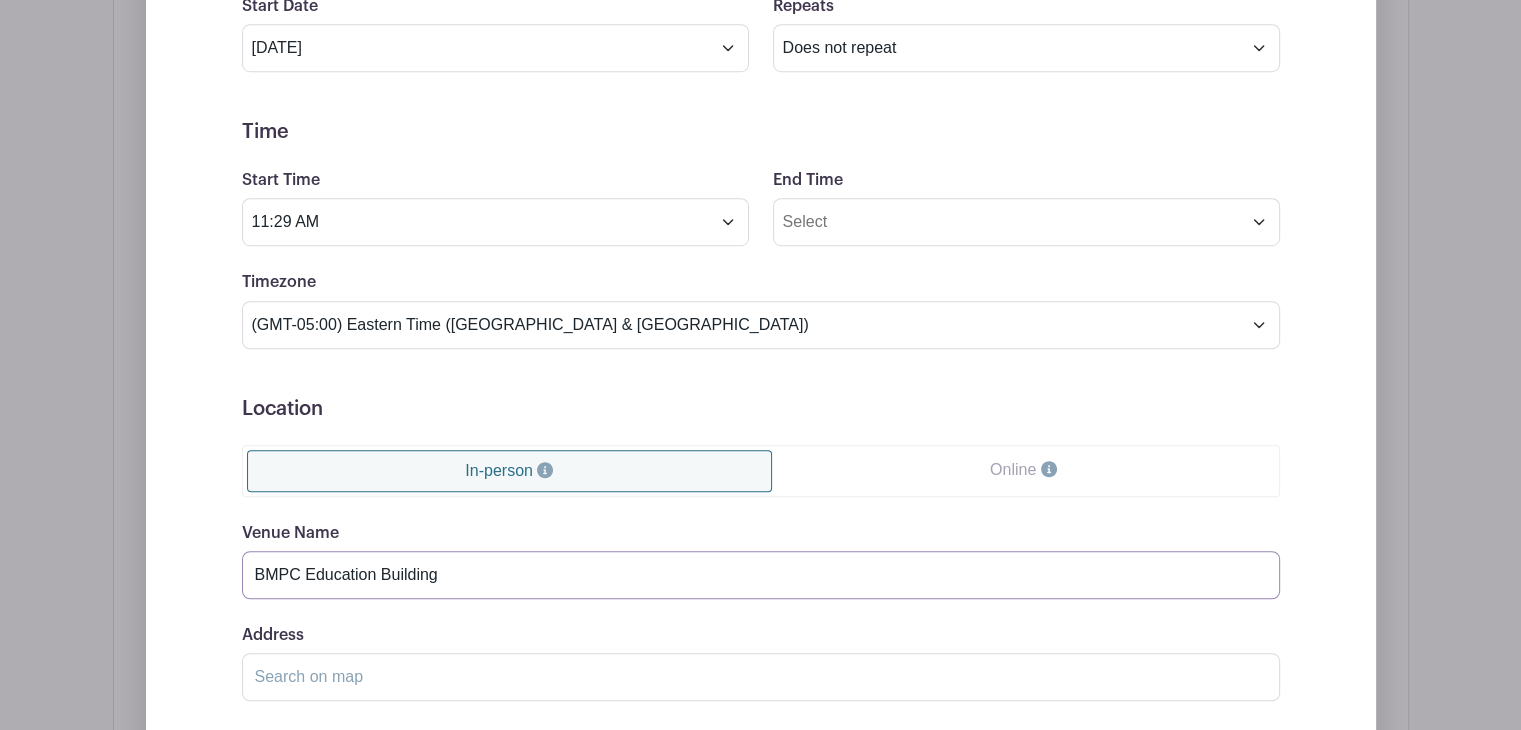 type on "BMPC Education Building" 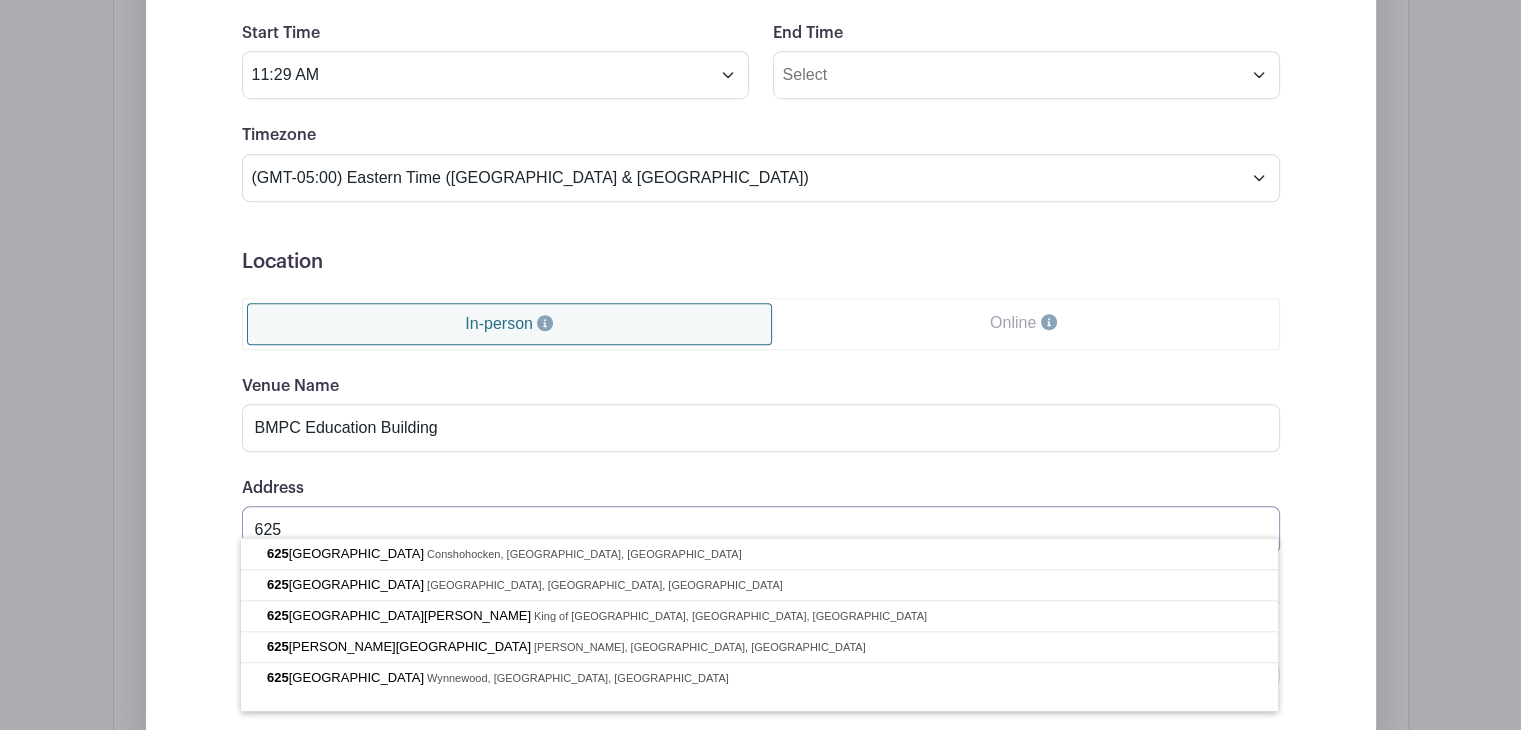 scroll, scrollTop: 1496, scrollLeft: 0, axis: vertical 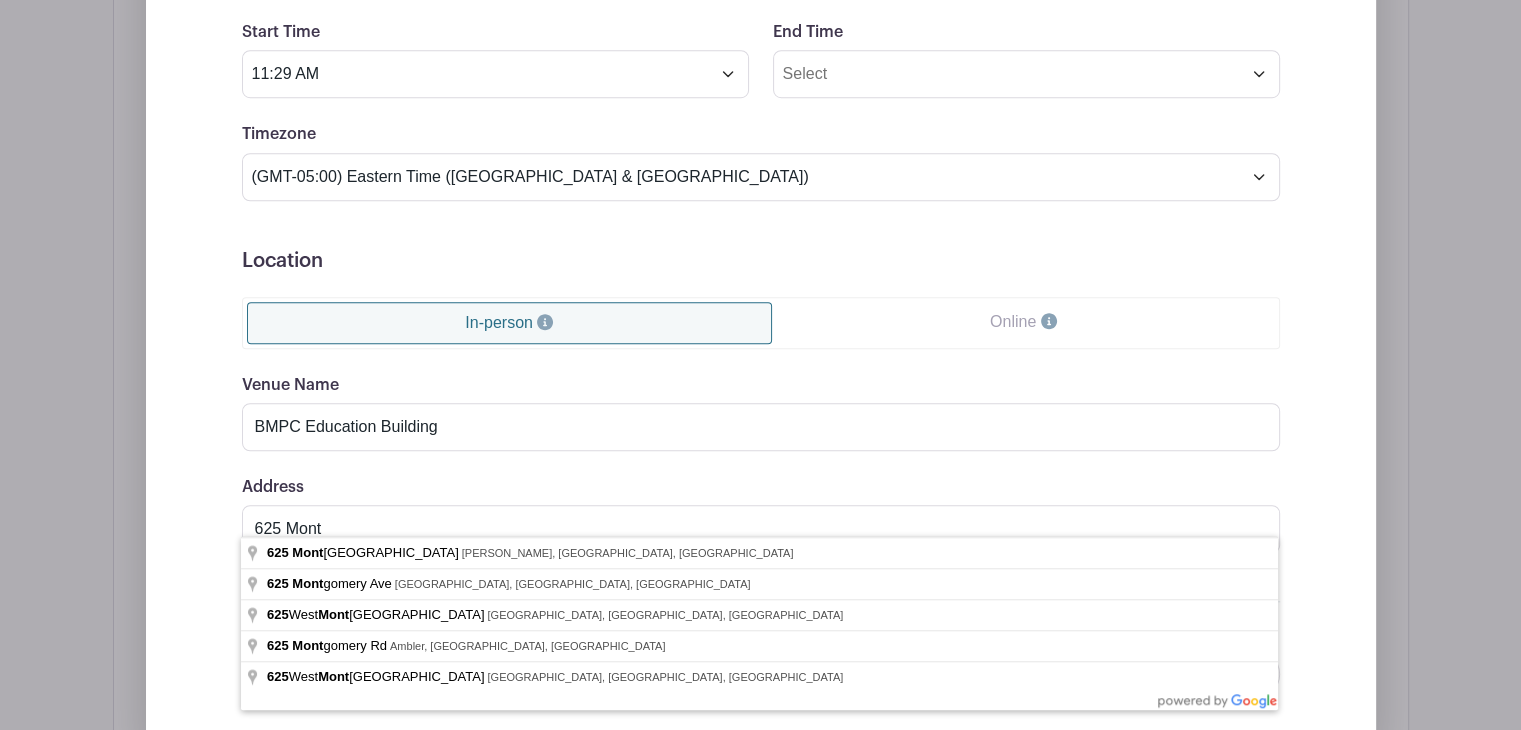 type on "[STREET_ADDRESS][PERSON_NAME][PERSON_NAME]" 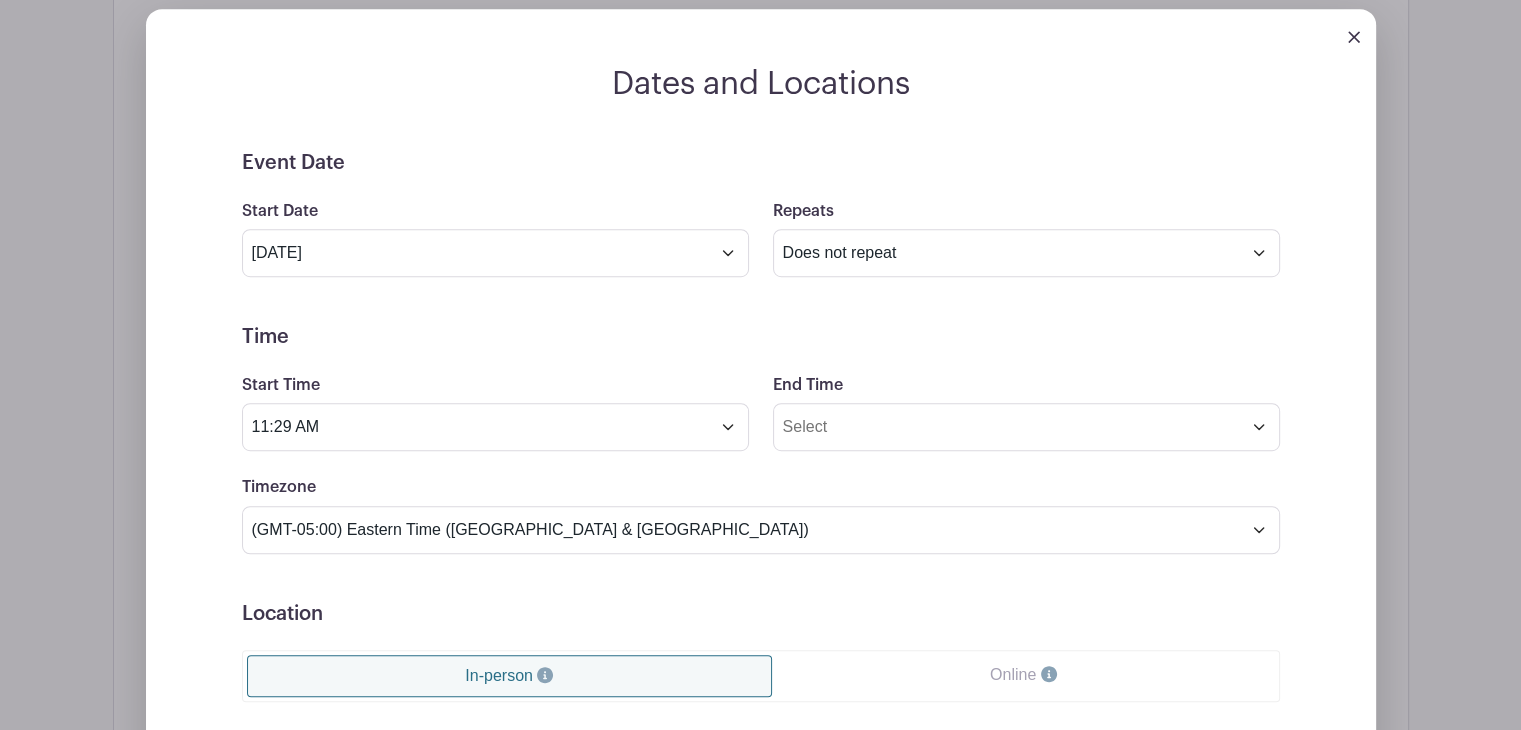 scroll, scrollTop: 1142, scrollLeft: 0, axis: vertical 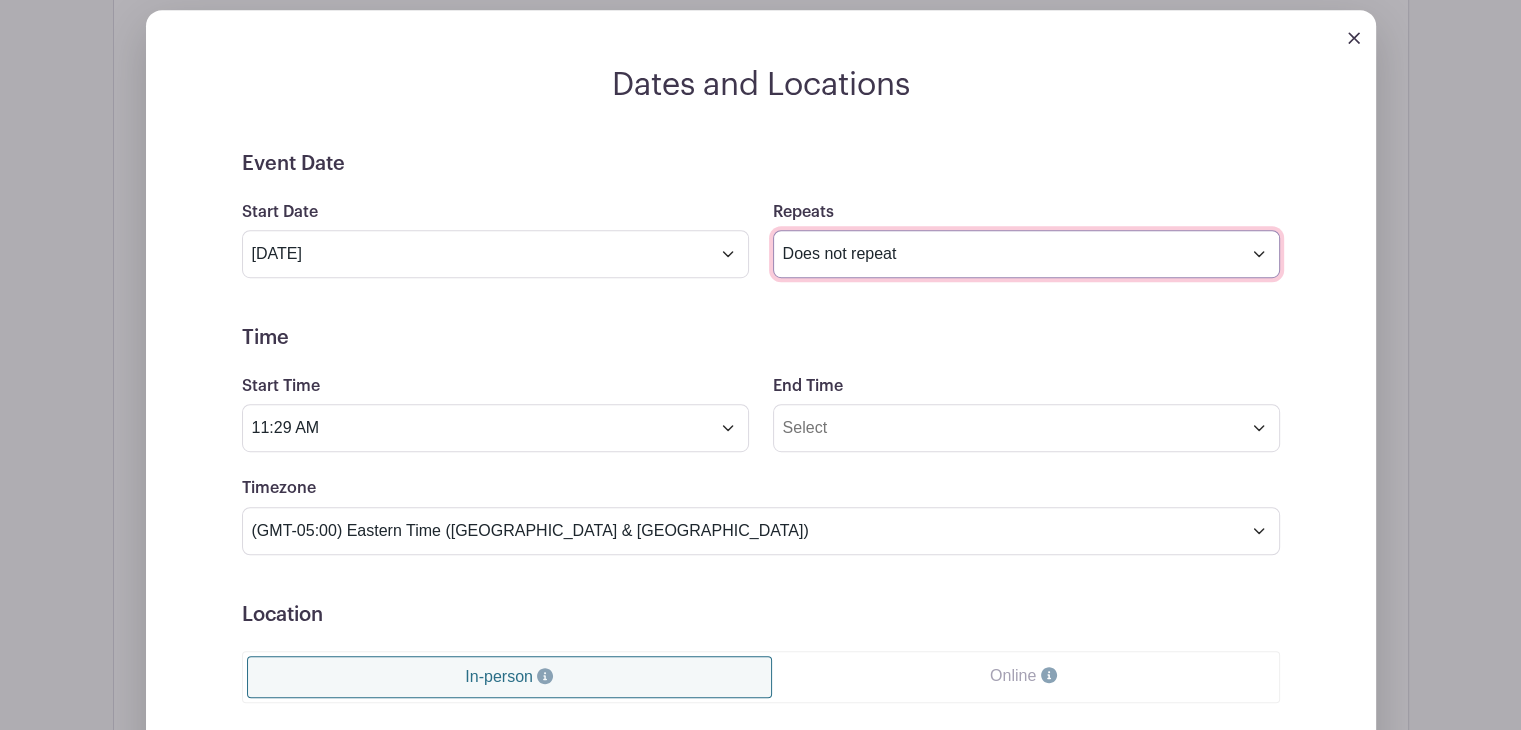 click on "Does not repeat
Daily
Weekly
Monthly on day 15
Monthly on the third [DATE]
Other..." at bounding box center [1026, 254] 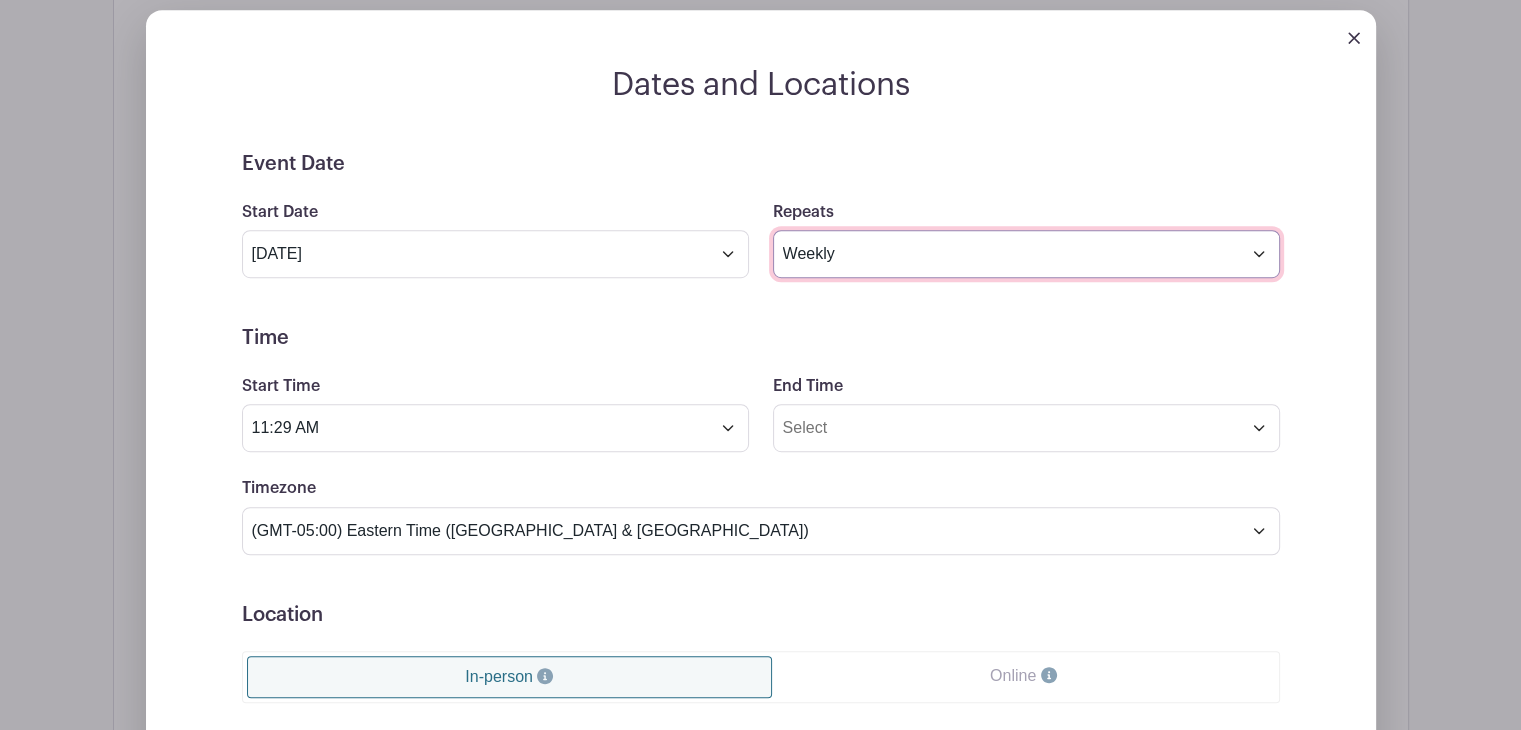 click on "Does not repeat
Daily
Weekly
Monthly on day 15
Monthly on the third [DATE]
Other..." at bounding box center (1026, 254) 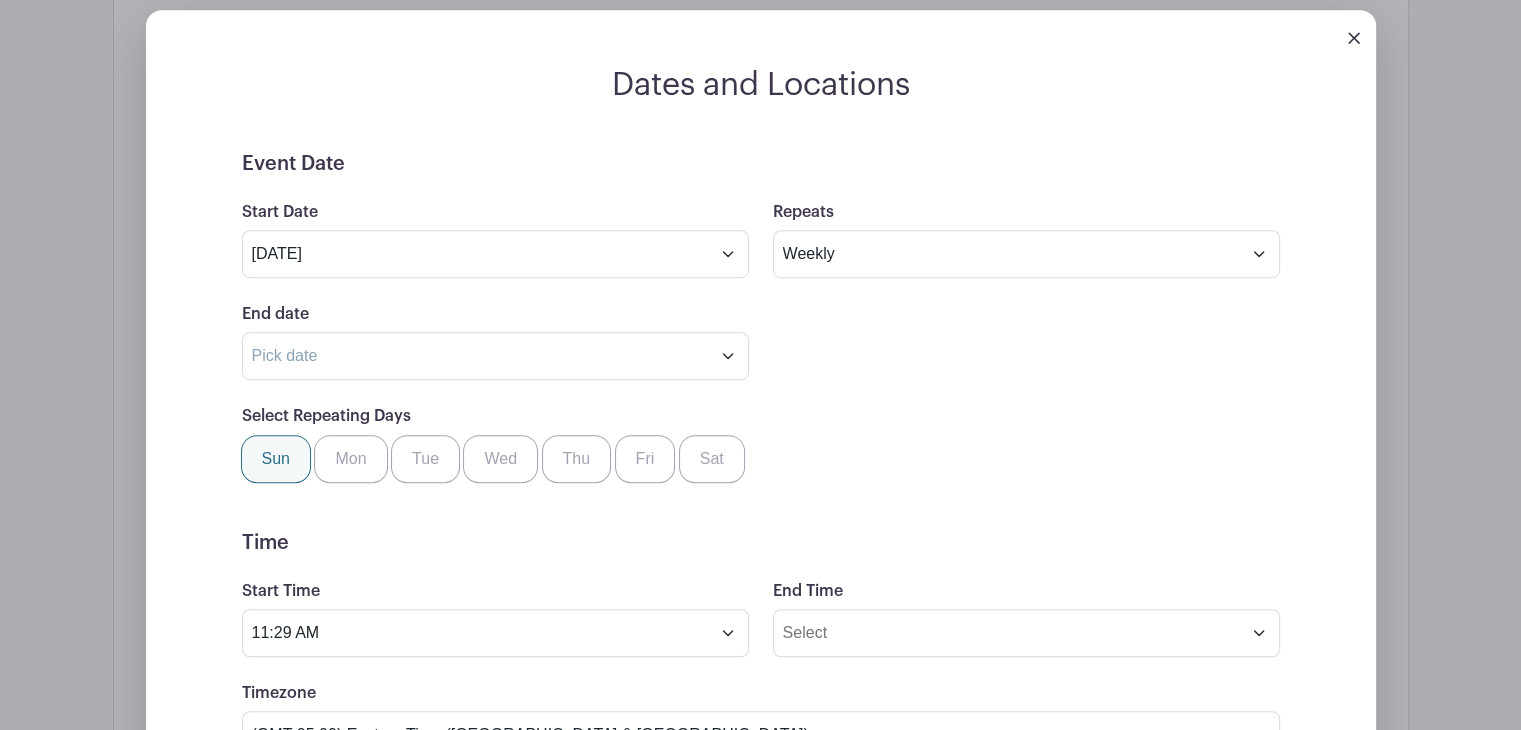 click on "Sun" at bounding box center [276, 459] 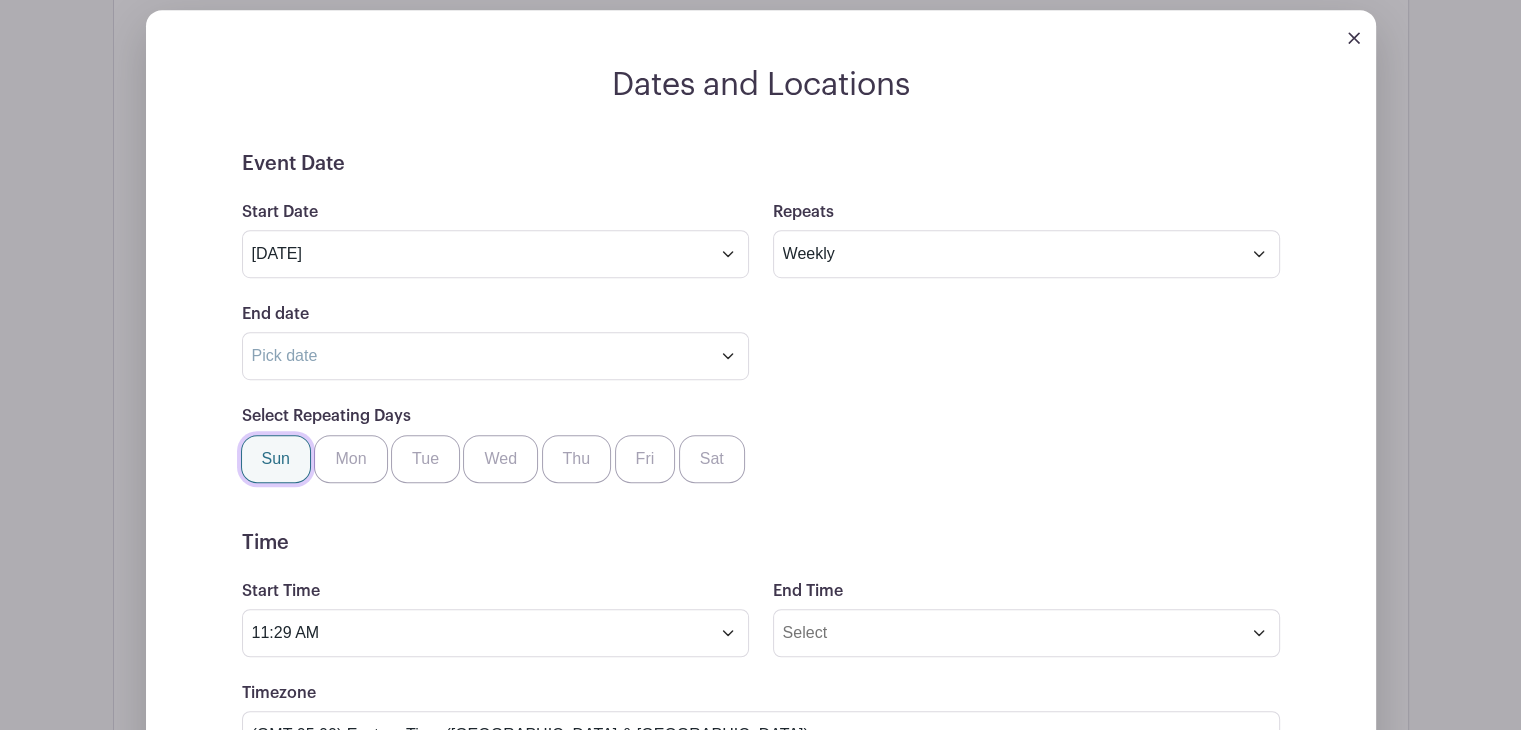 click on "Sun" at bounding box center [248, 441] 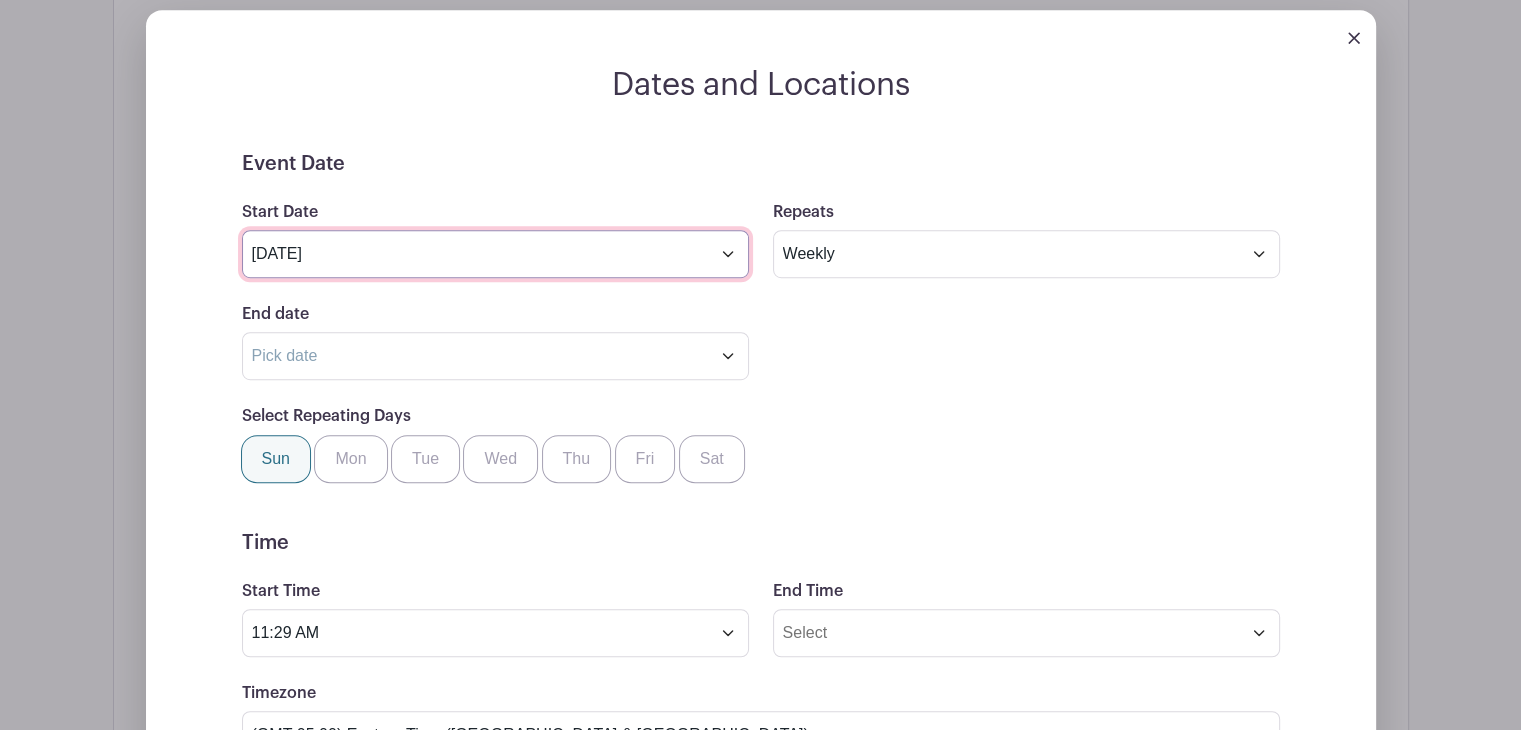 click on "[DATE]" at bounding box center (495, 254) 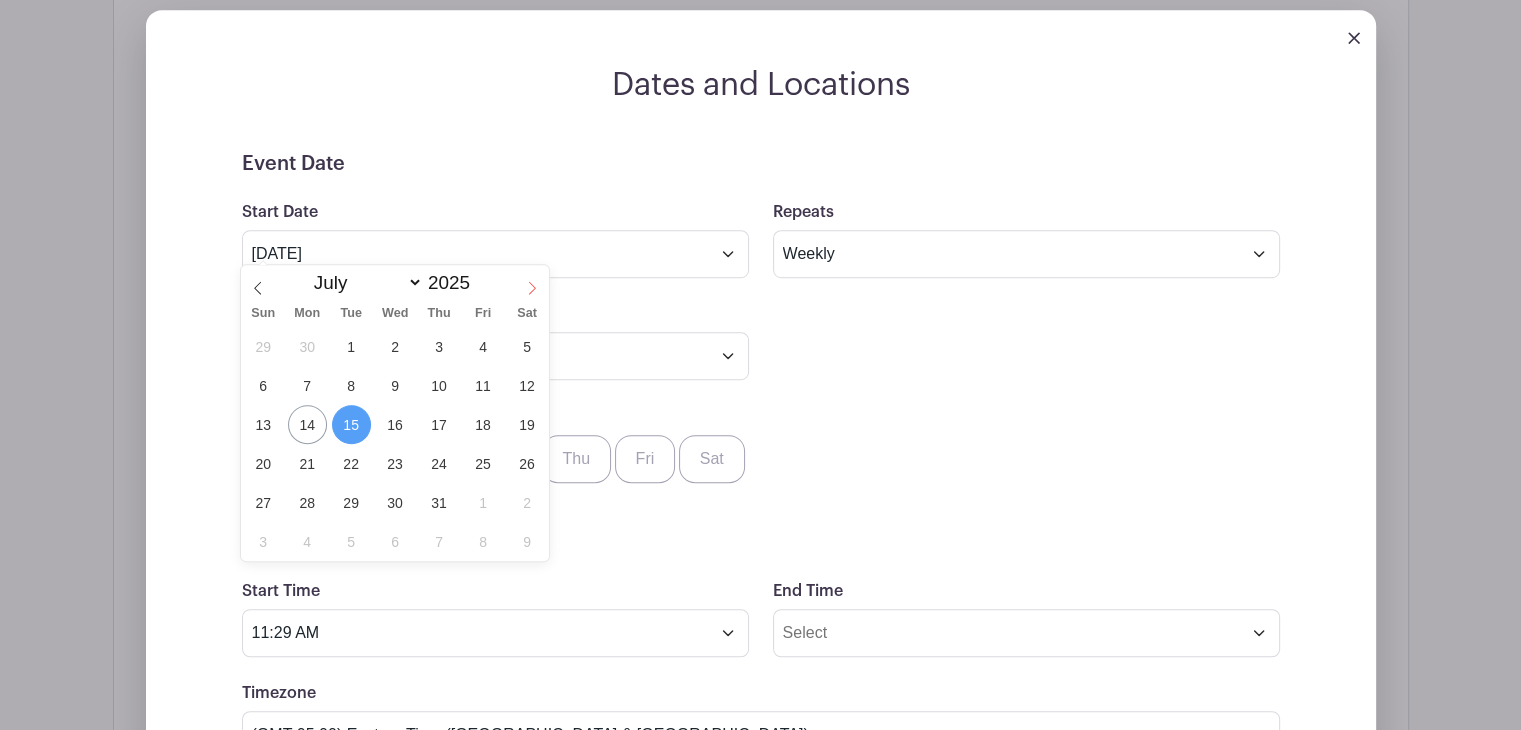 click 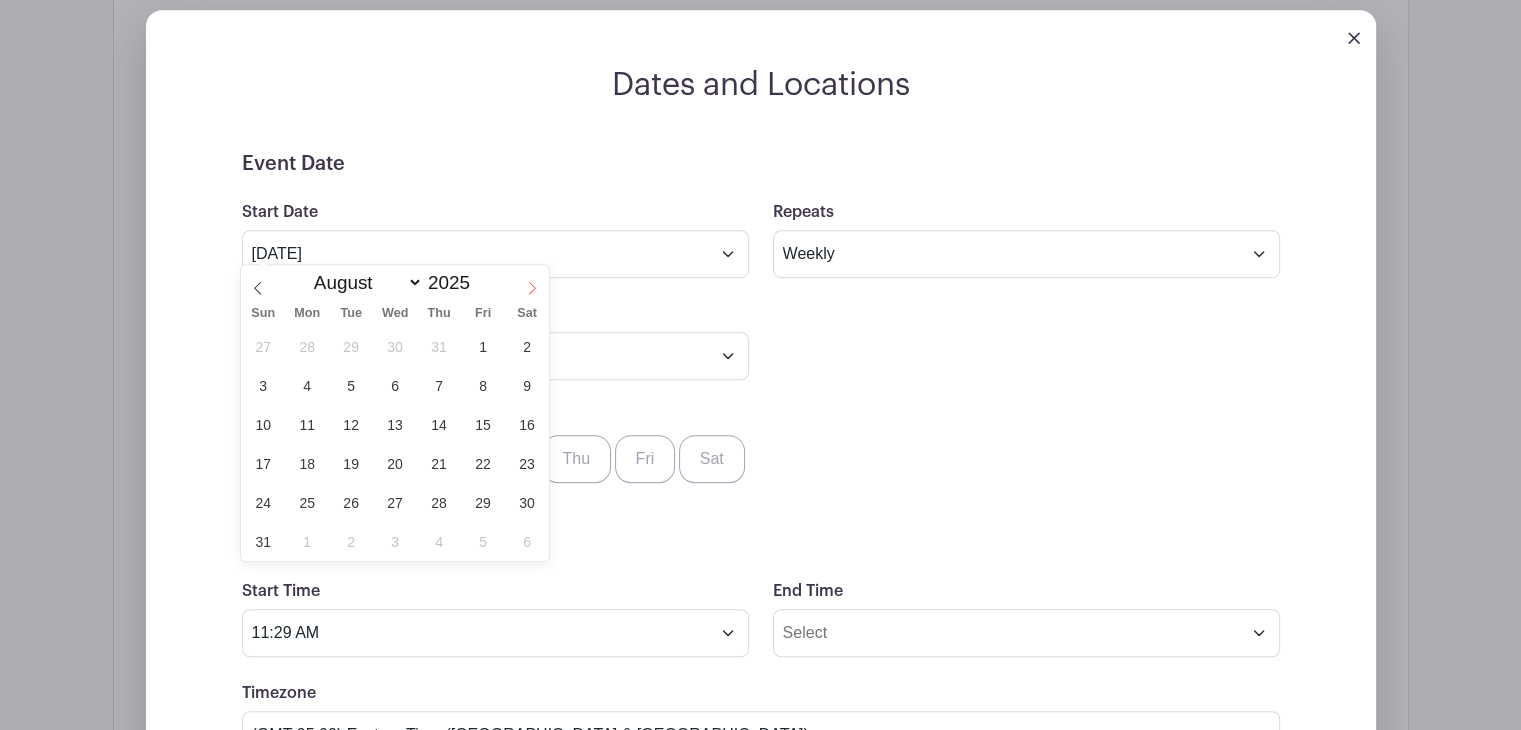 click at bounding box center (532, 282) 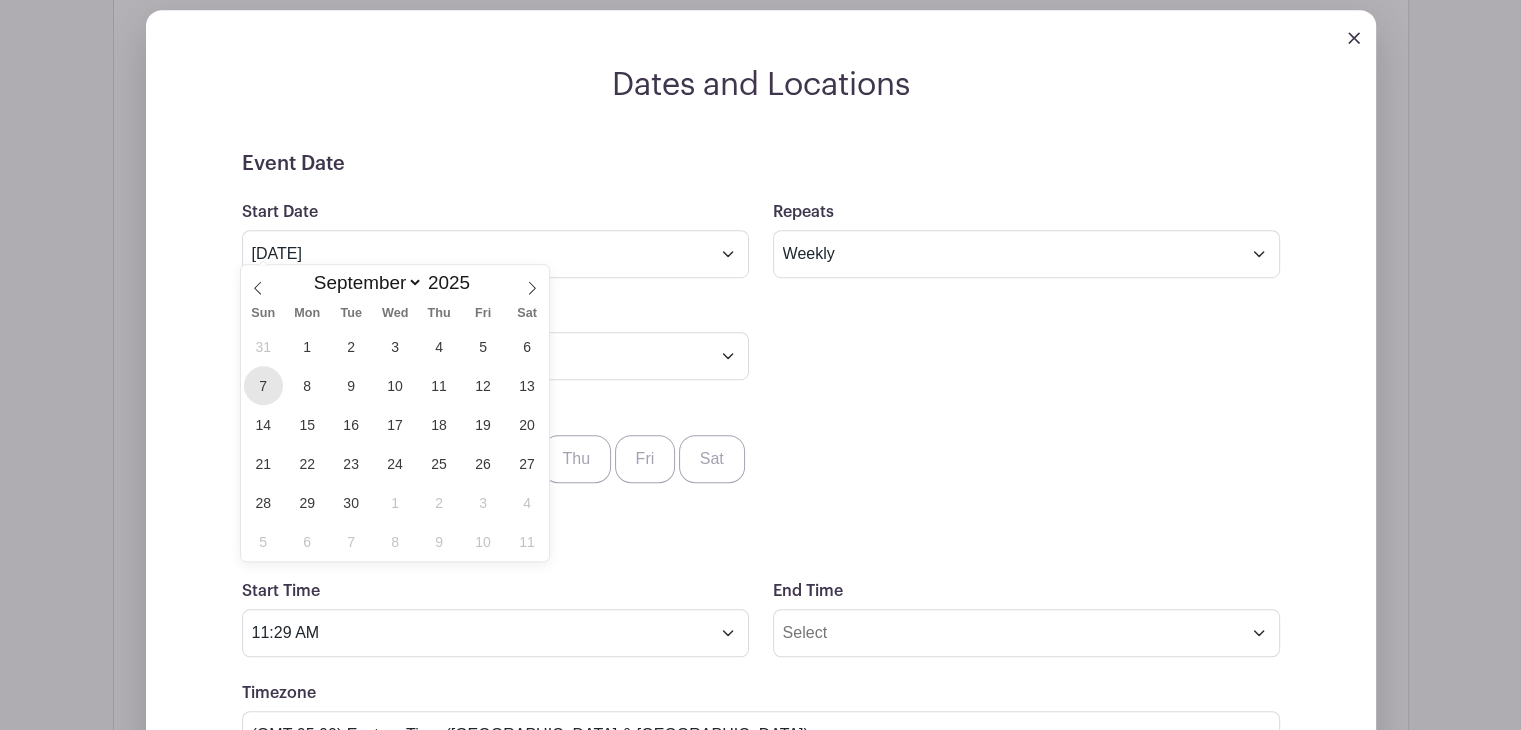 click on "7" at bounding box center (263, 385) 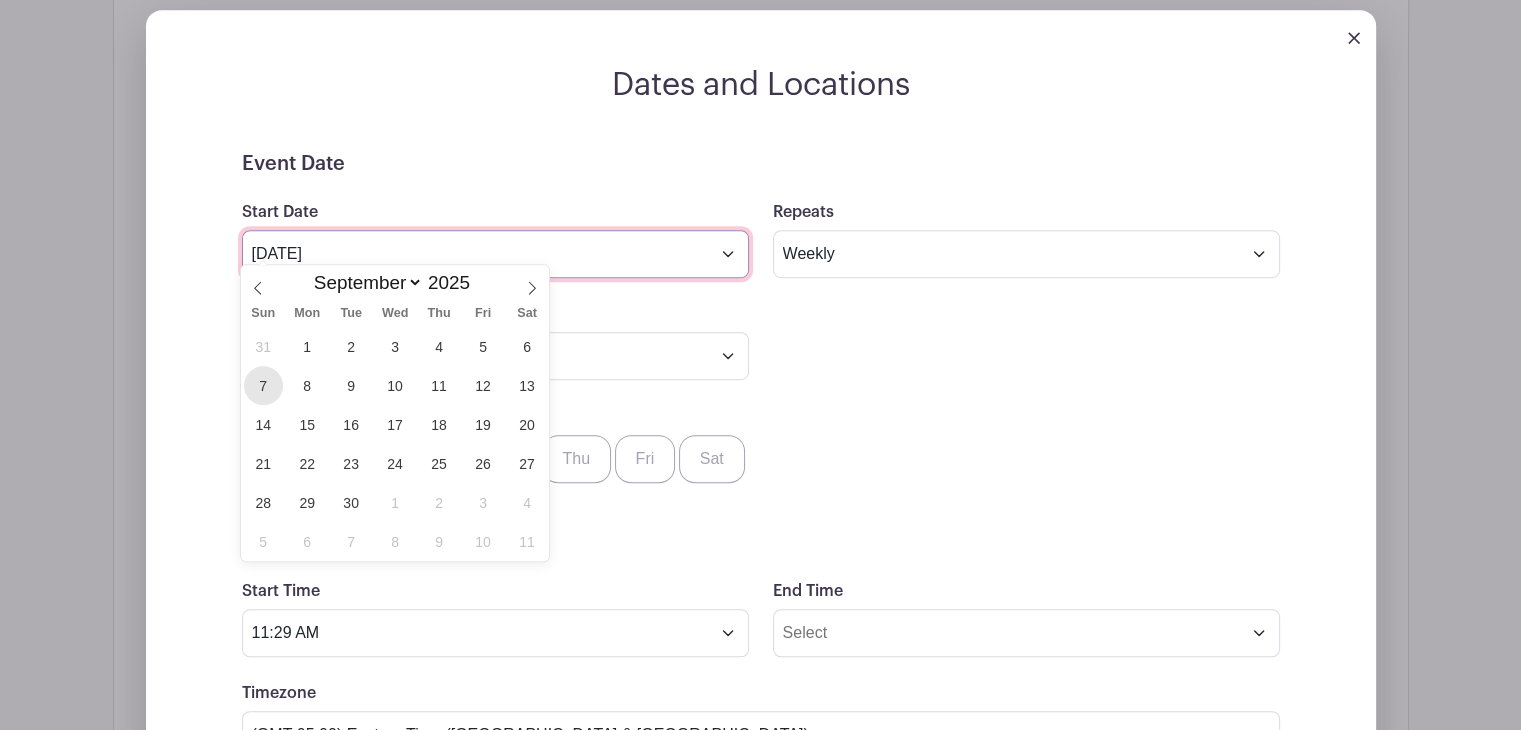 type on "[DATE]" 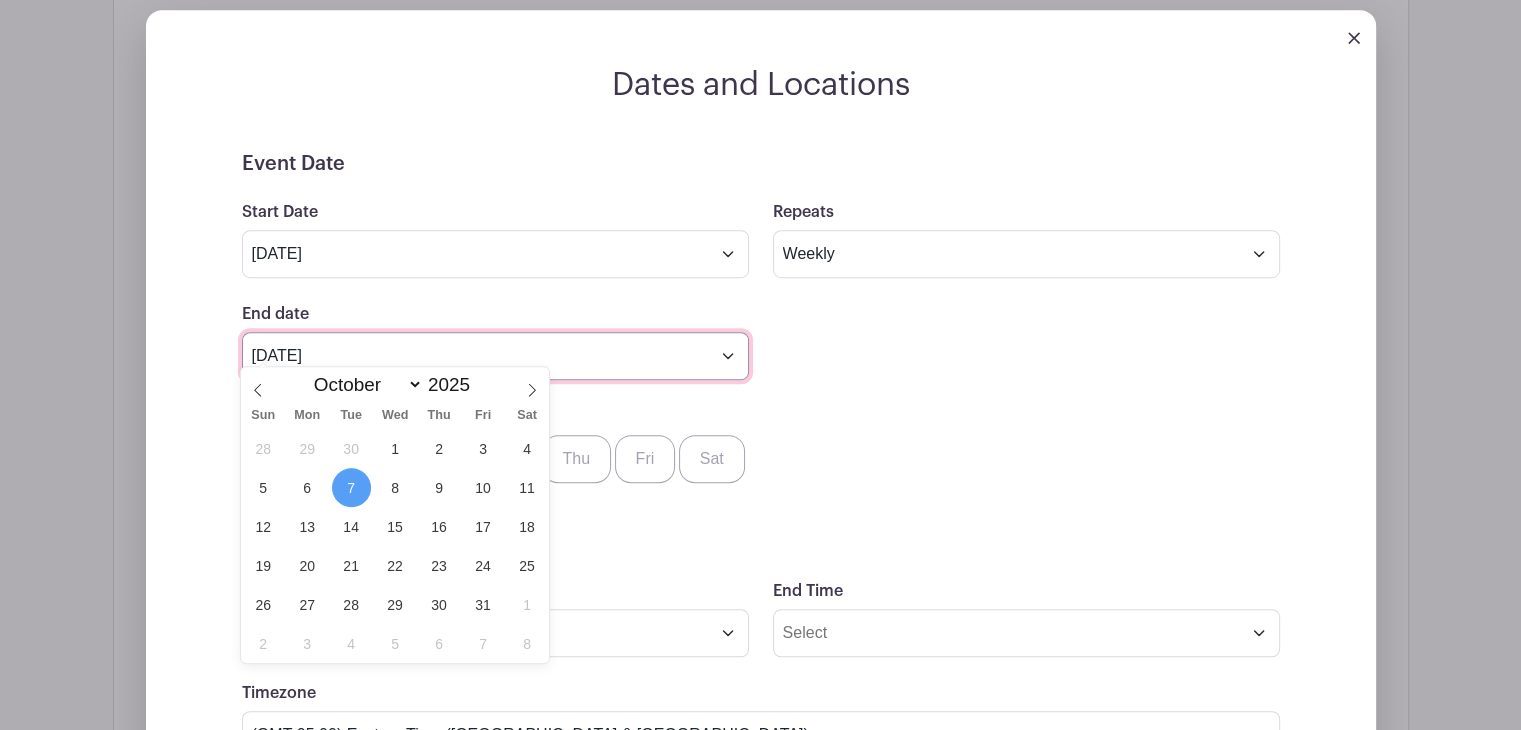 click on "[DATE]" at bounding box center (495, 356) 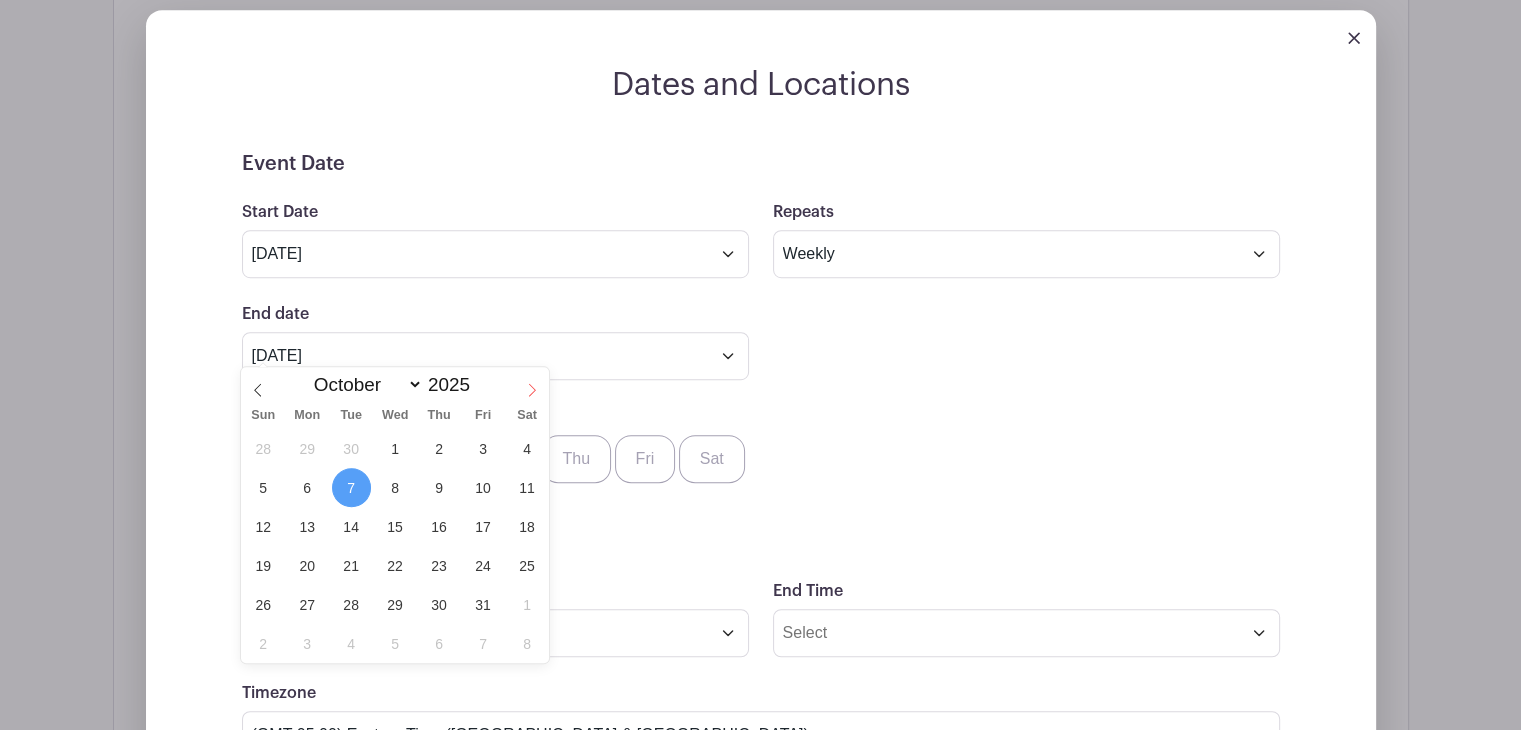 click 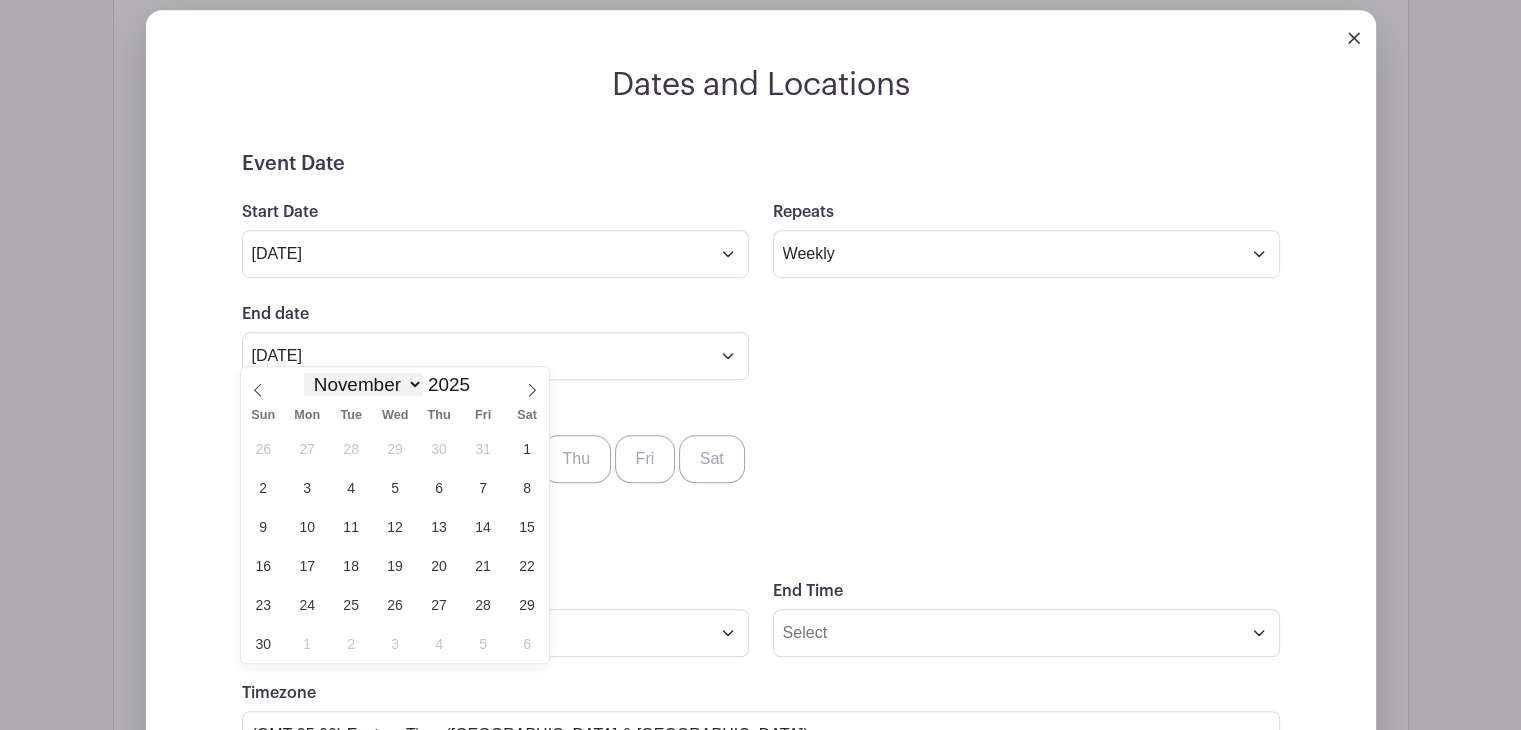 drag, startPoint x: 524, startPoint y: 388, endPoint x: 413, endPoint y: 381, distance: 111.220505 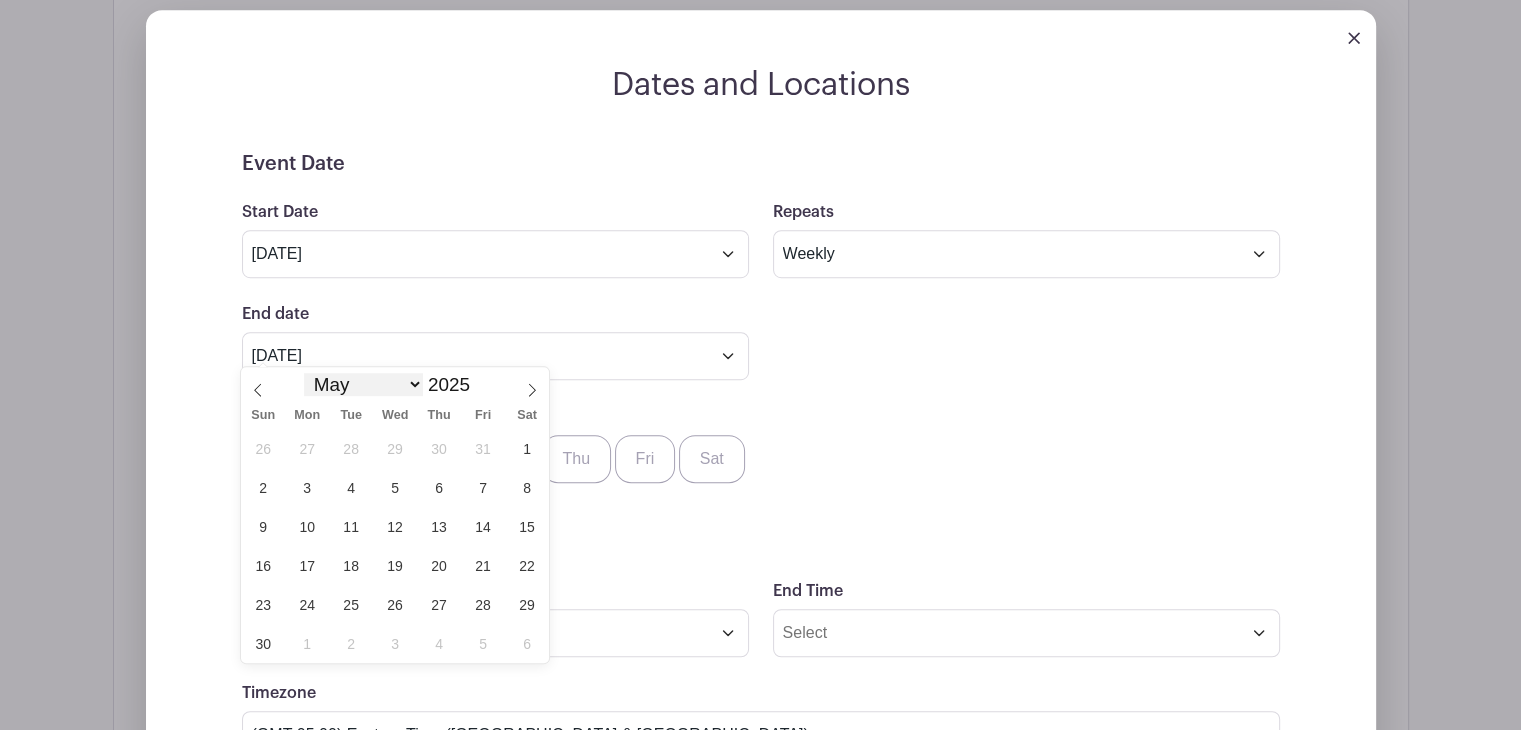 click on "January February March April May June July August September October November December" at bounding box center [363, 384] 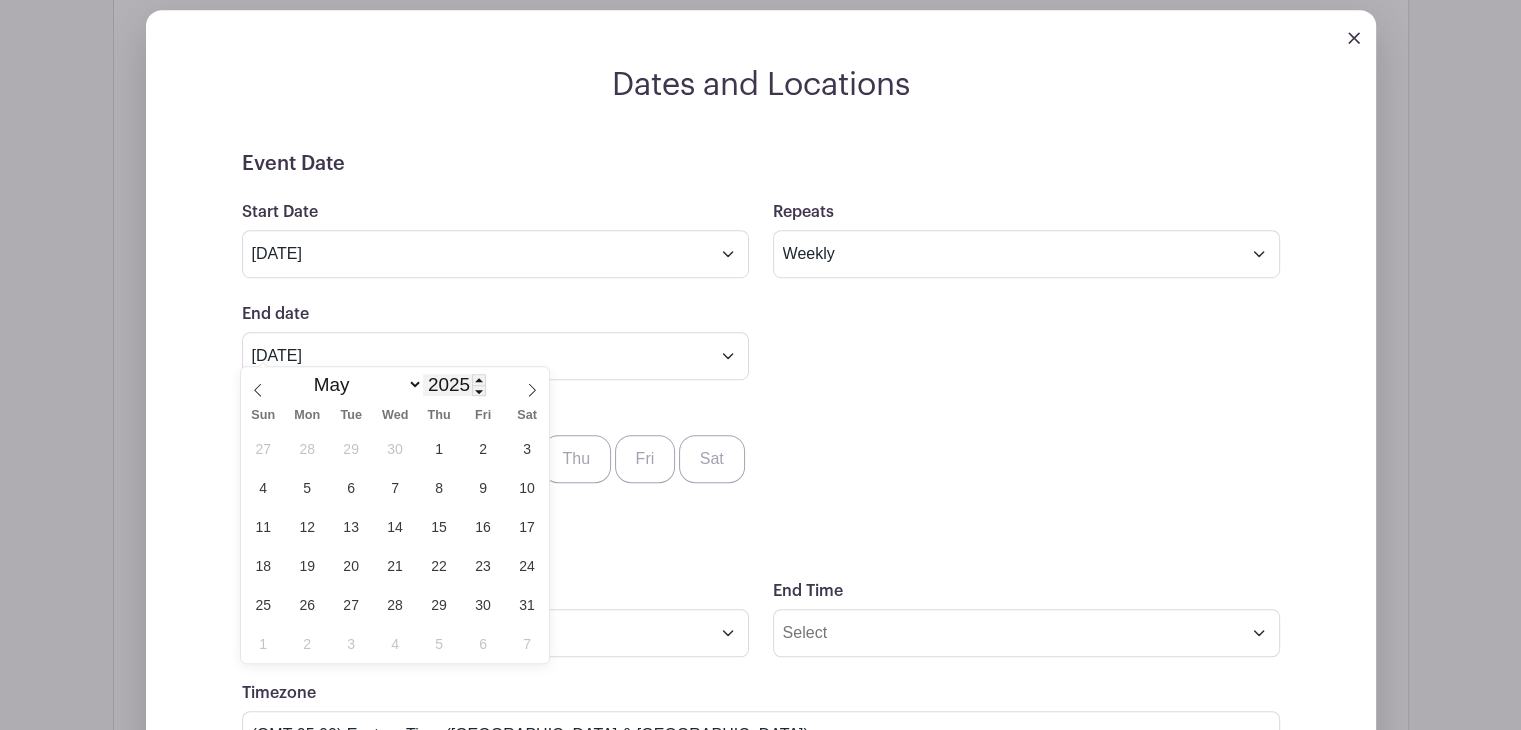 click on "2025" at bounding box center (454, 385) 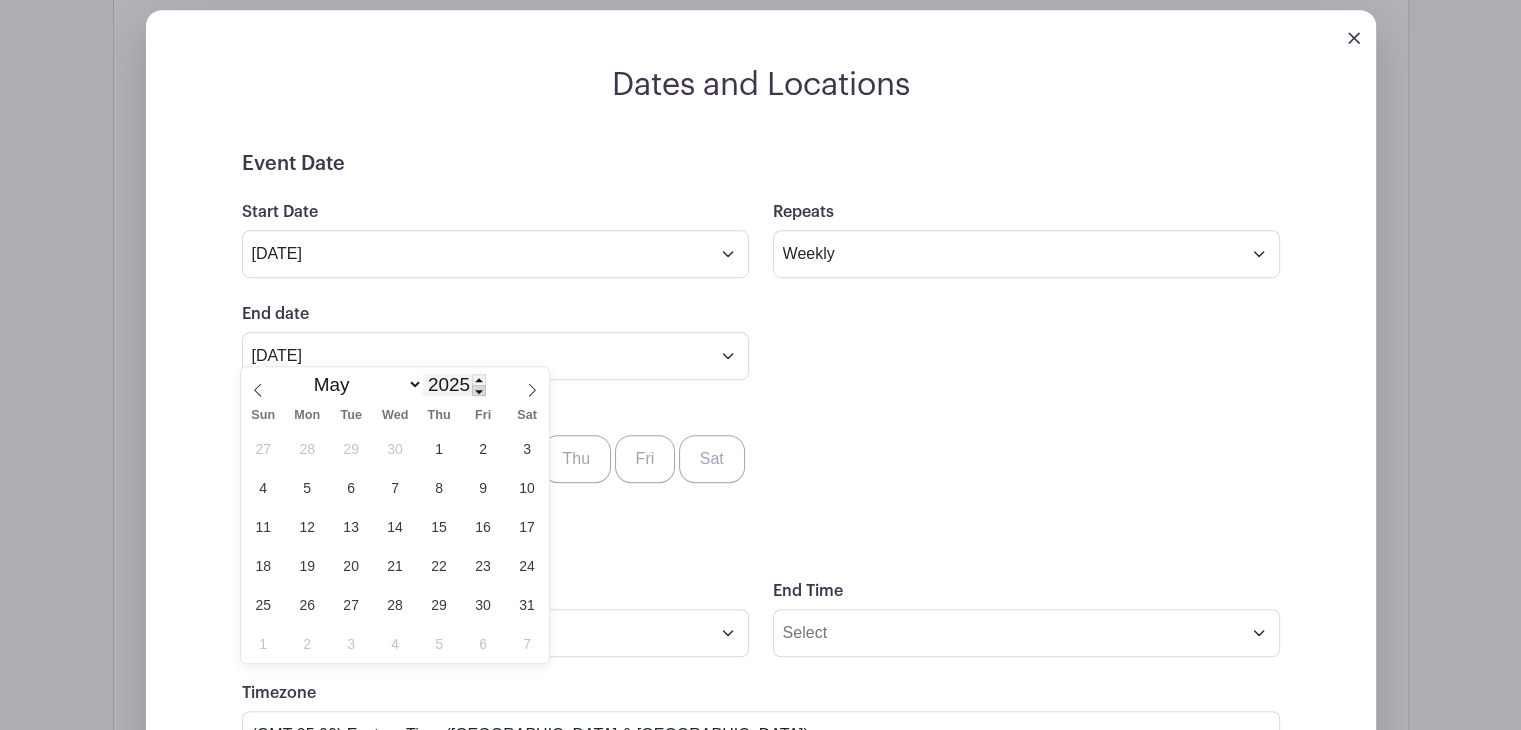 click at bounding box center (479, 390) 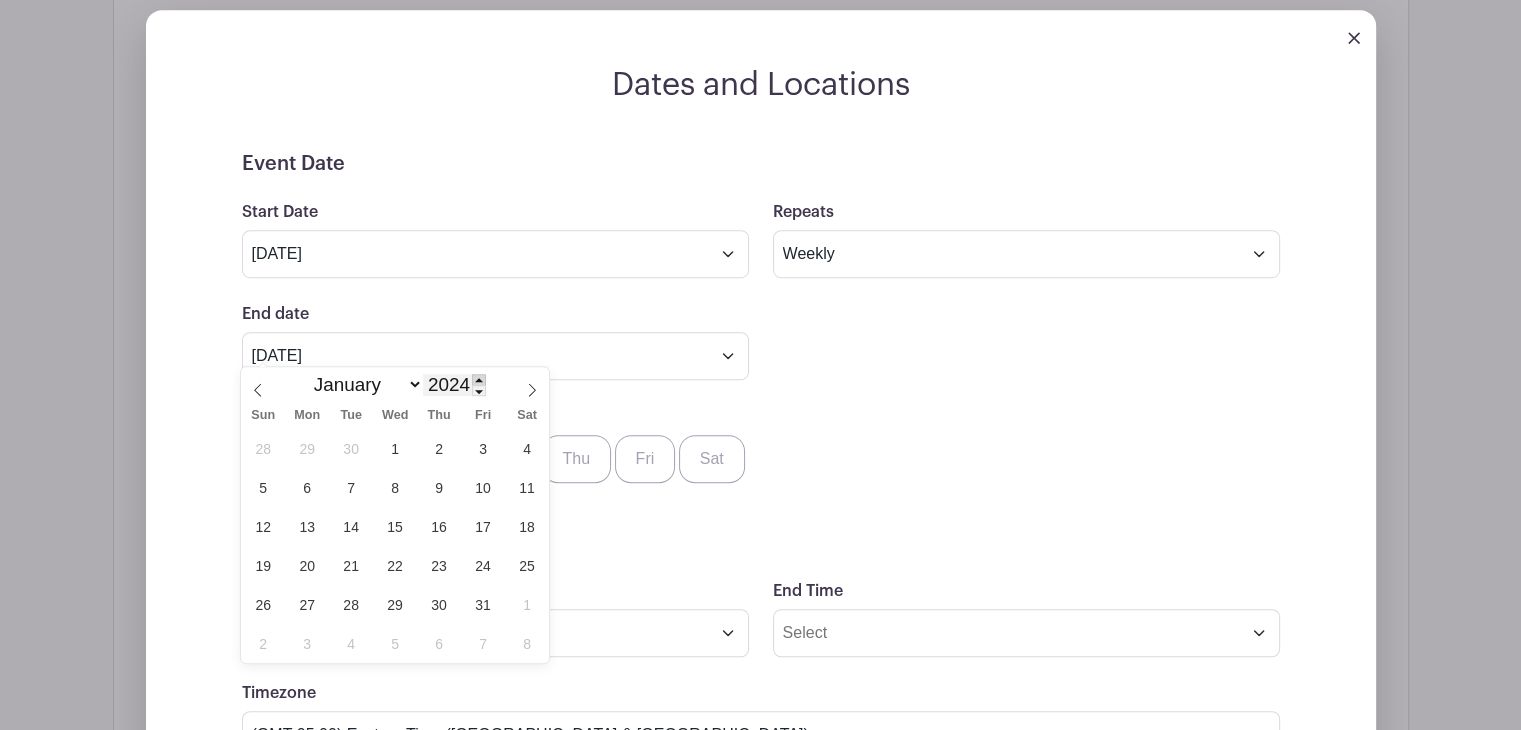 click at bounding box center (479, 379) 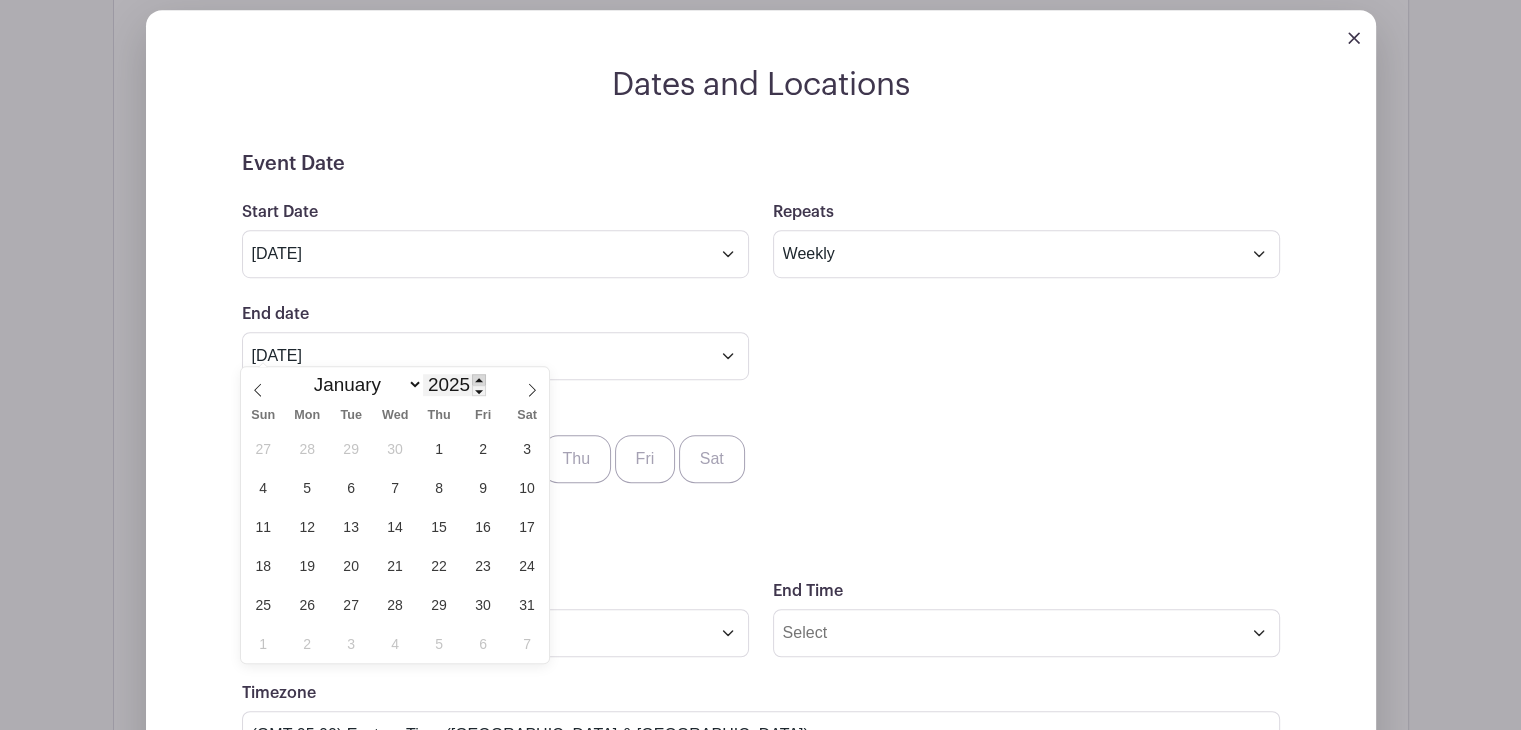 click at bounding box center [479, 379] 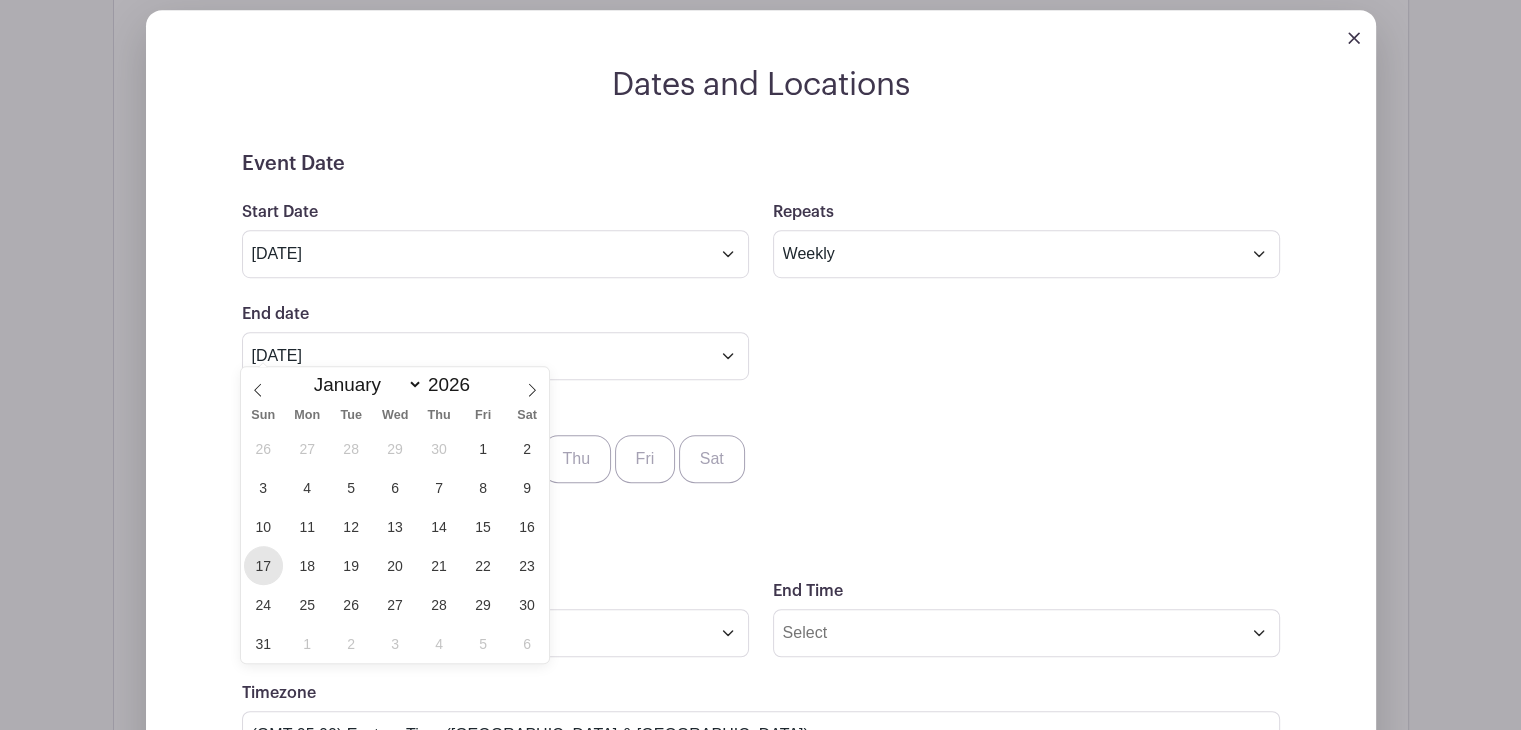 click on "17" at bounding box center (263, 565) 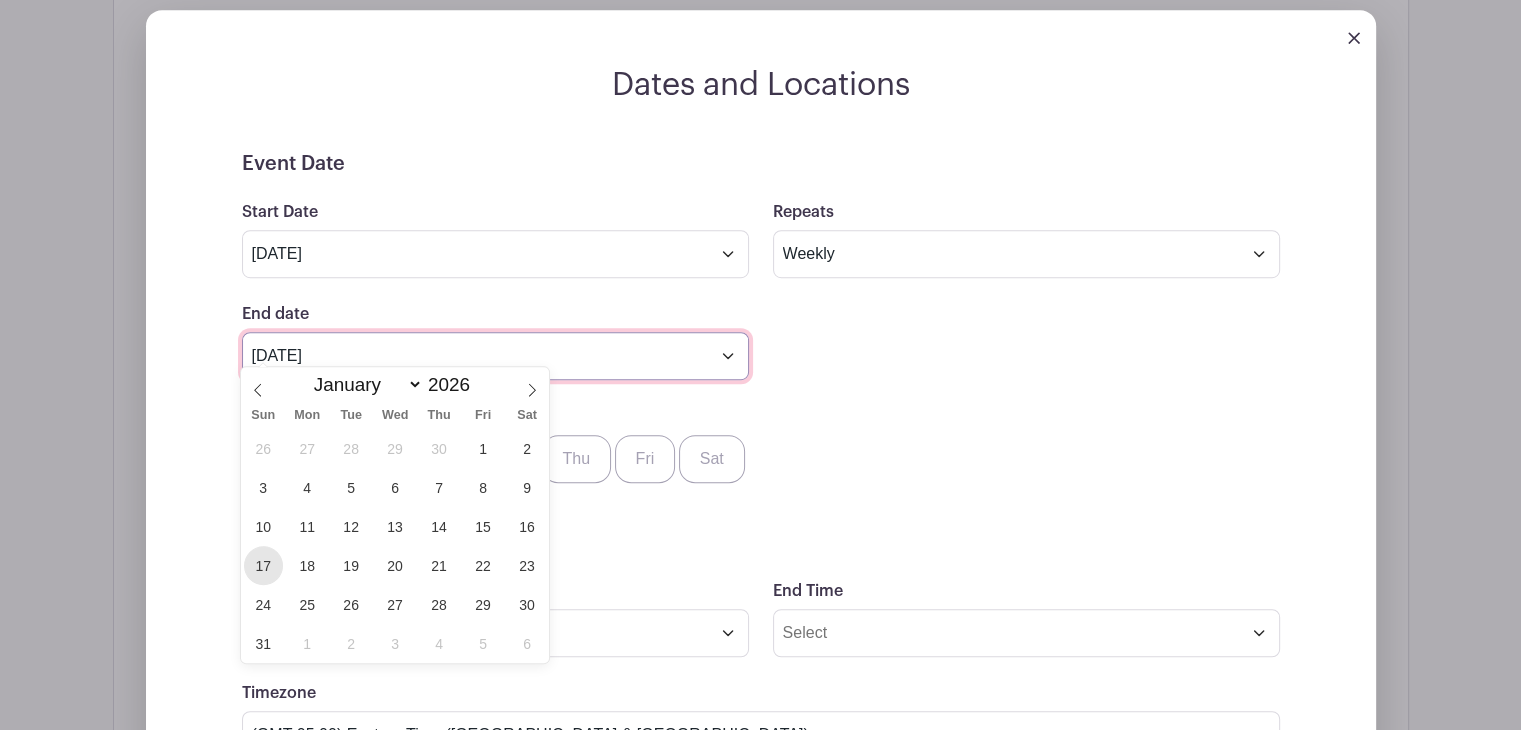 type on "[DATE]" 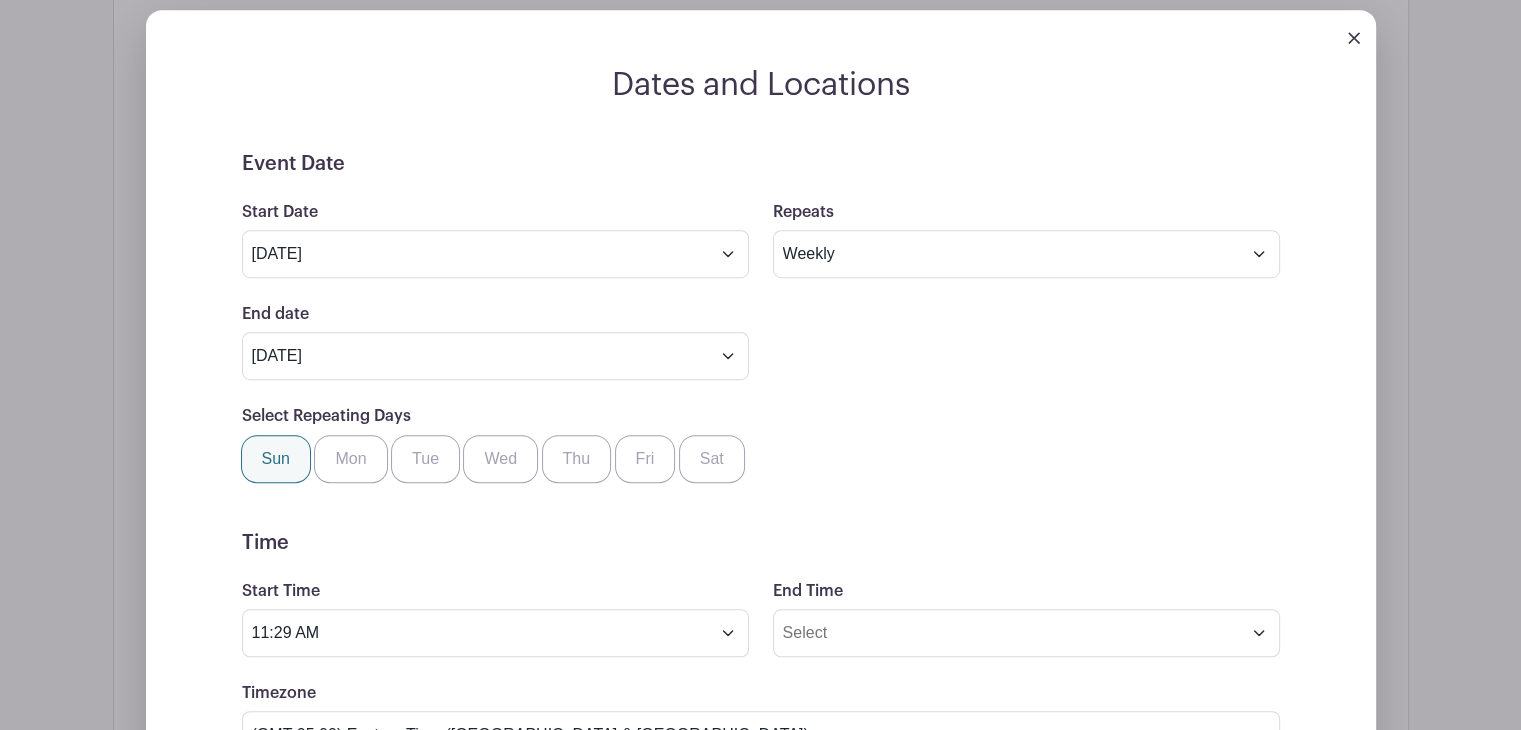 click on "Event Date
Start Date
[DATE]
Repeats
Does not repeat
Daily
Weekly
Monthly on day 7
Monthly on the first [DATE]
Other...
End date
[DATE]
Repeats every
1
Day
Week
Monthly on day 7
Select Repeating Days
Sun
Mon
Tue
Wed
Thu
Fri
Sat
Time
Start Time
11:29 AM
End Time
Timezone
(GMT-12:00) International Date Line West
(GMT-11:00) [US_STATE]
(GMT-11:00) [GEOGRAPHIC_DATA]" at bounding box center [761, 928] 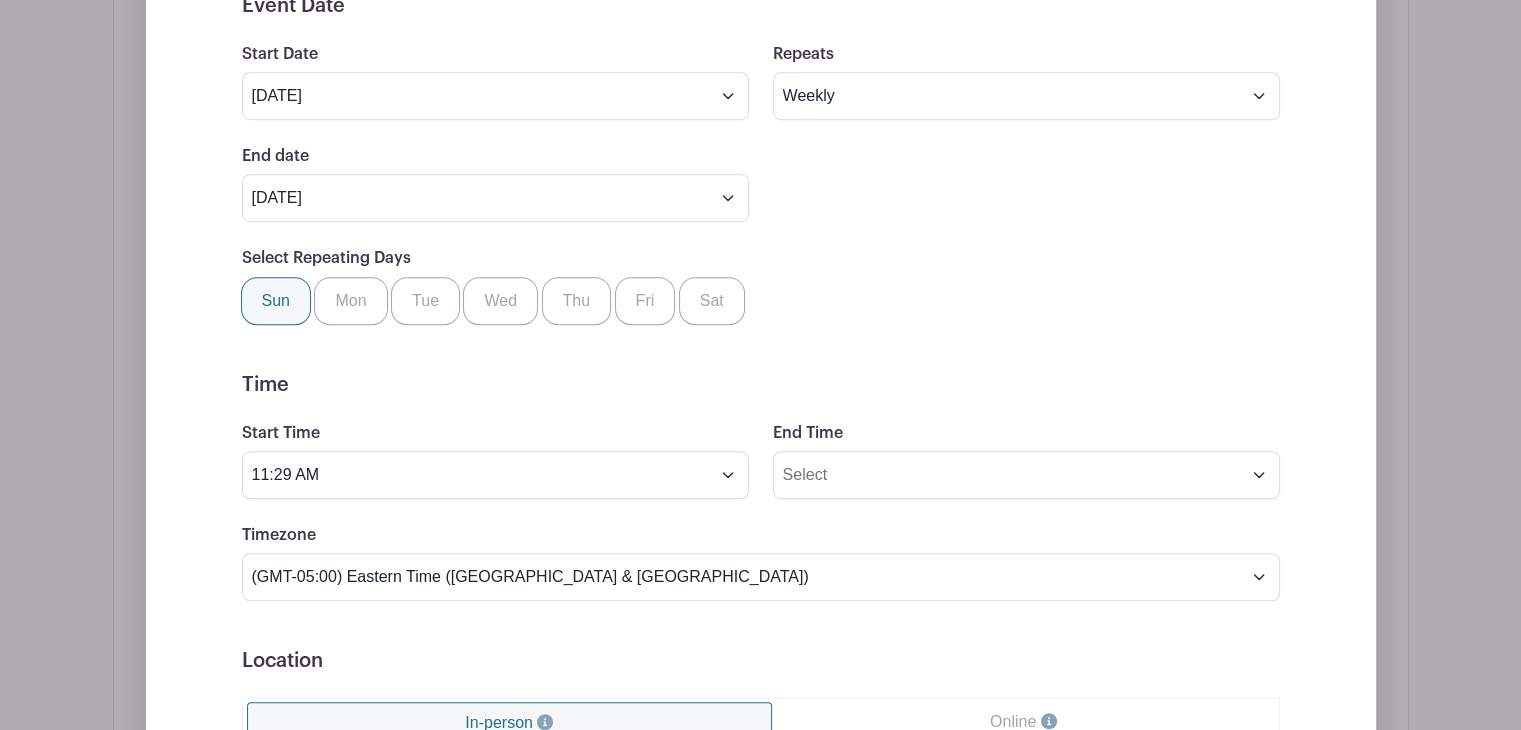 scroll, scrollTop: 1299, scrollLeft: 0, axis: vertical 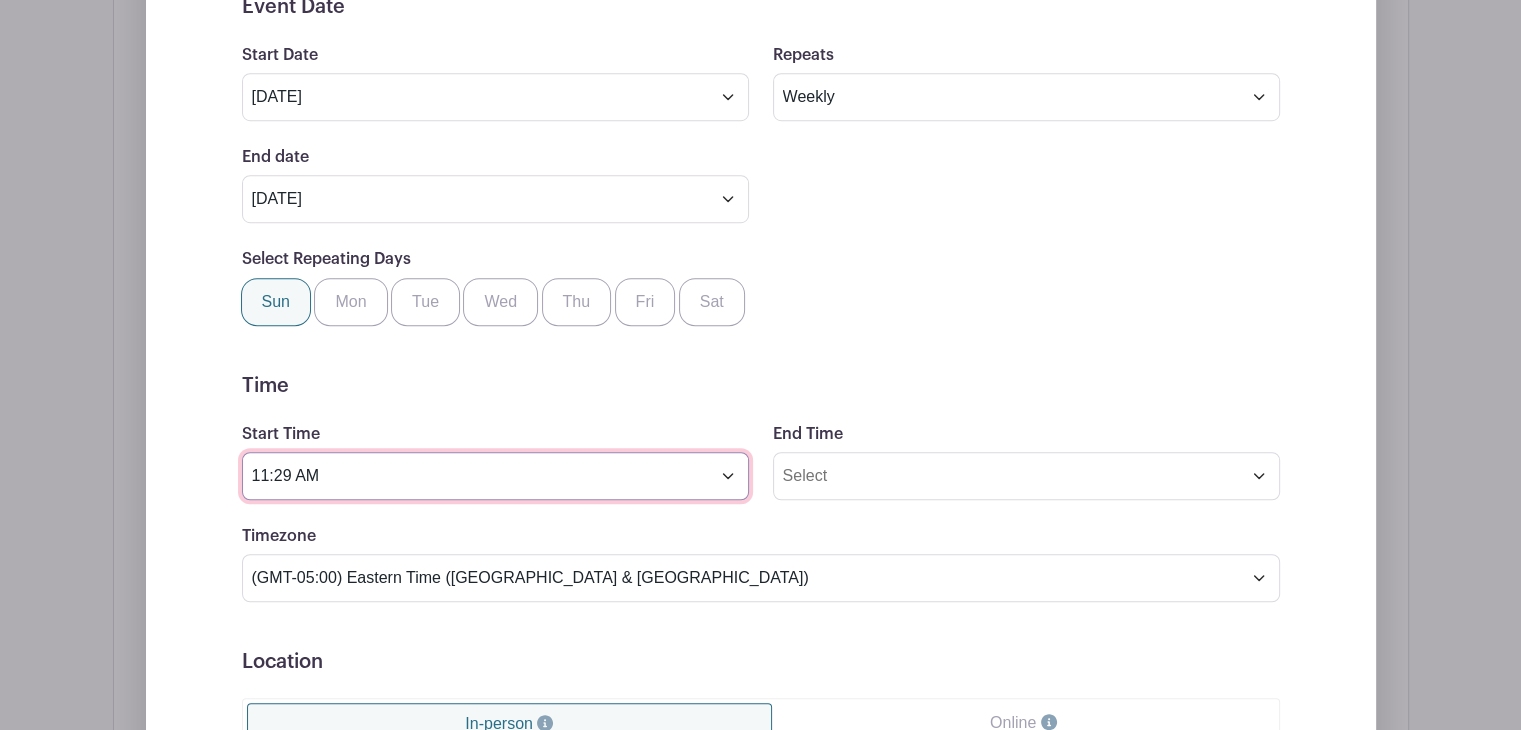 click on "11:29 AM" at bounding box center [495, 476] 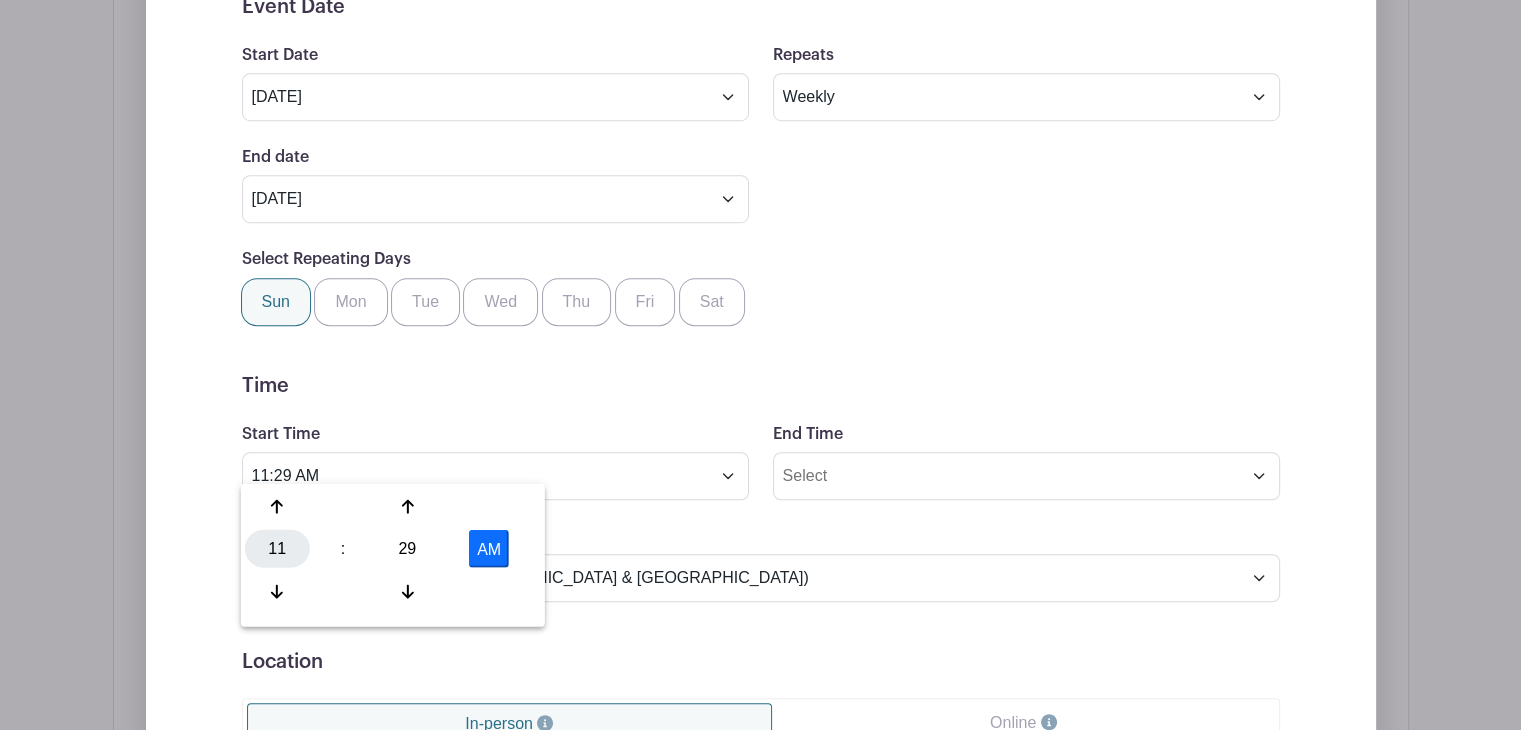 click on "11" at bounding box center [277, 549] 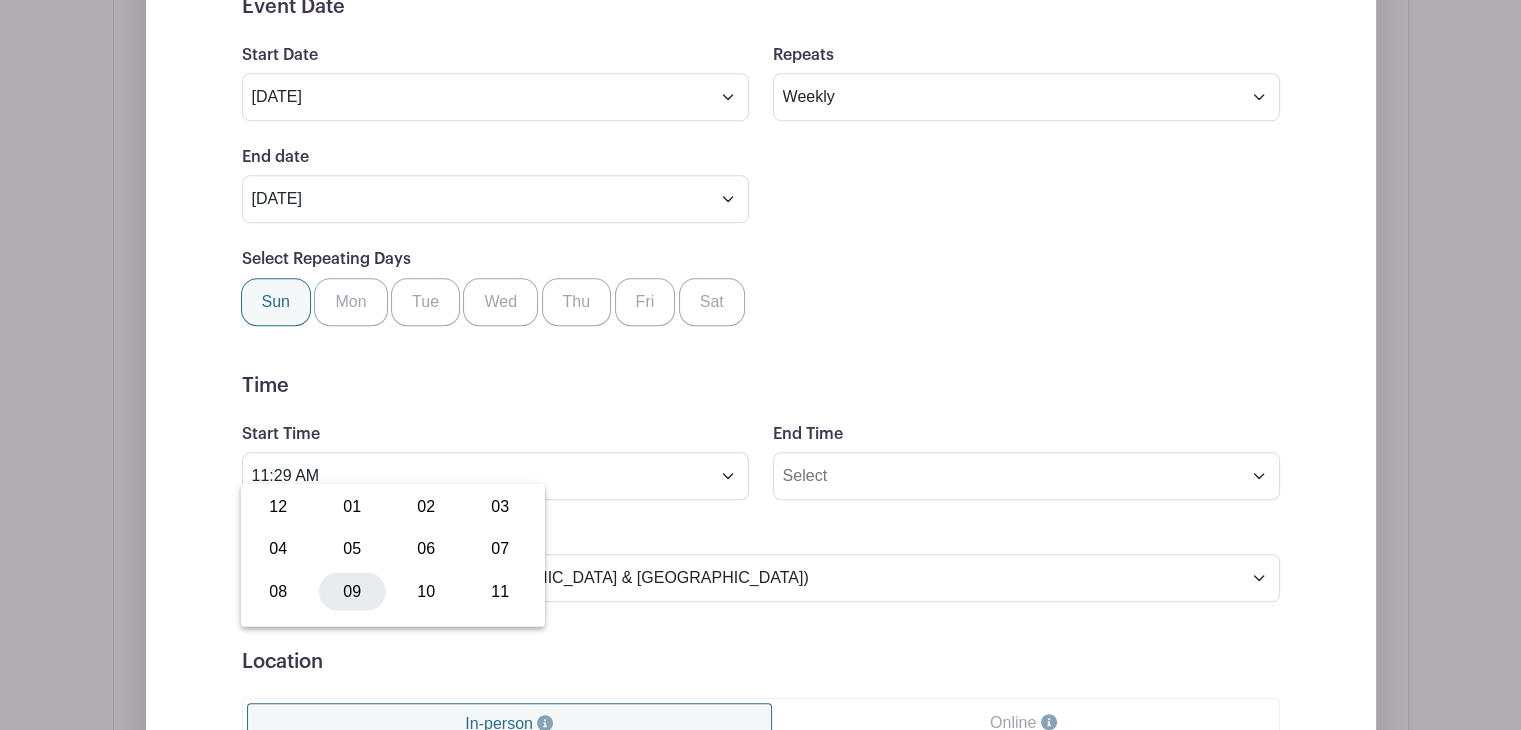click on "09" at bounding box center (352, 591) 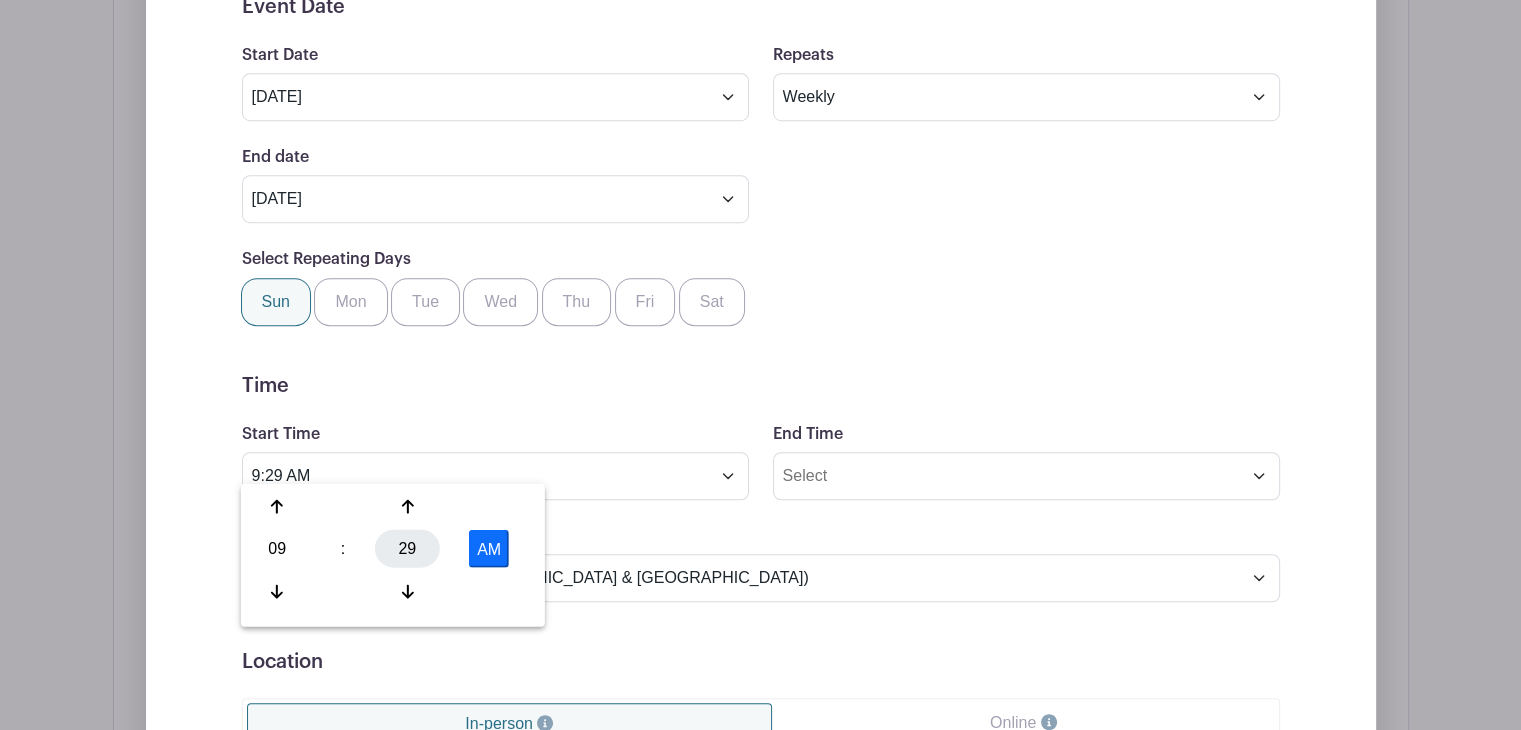 click on "29" at bounding box center [407, 549] 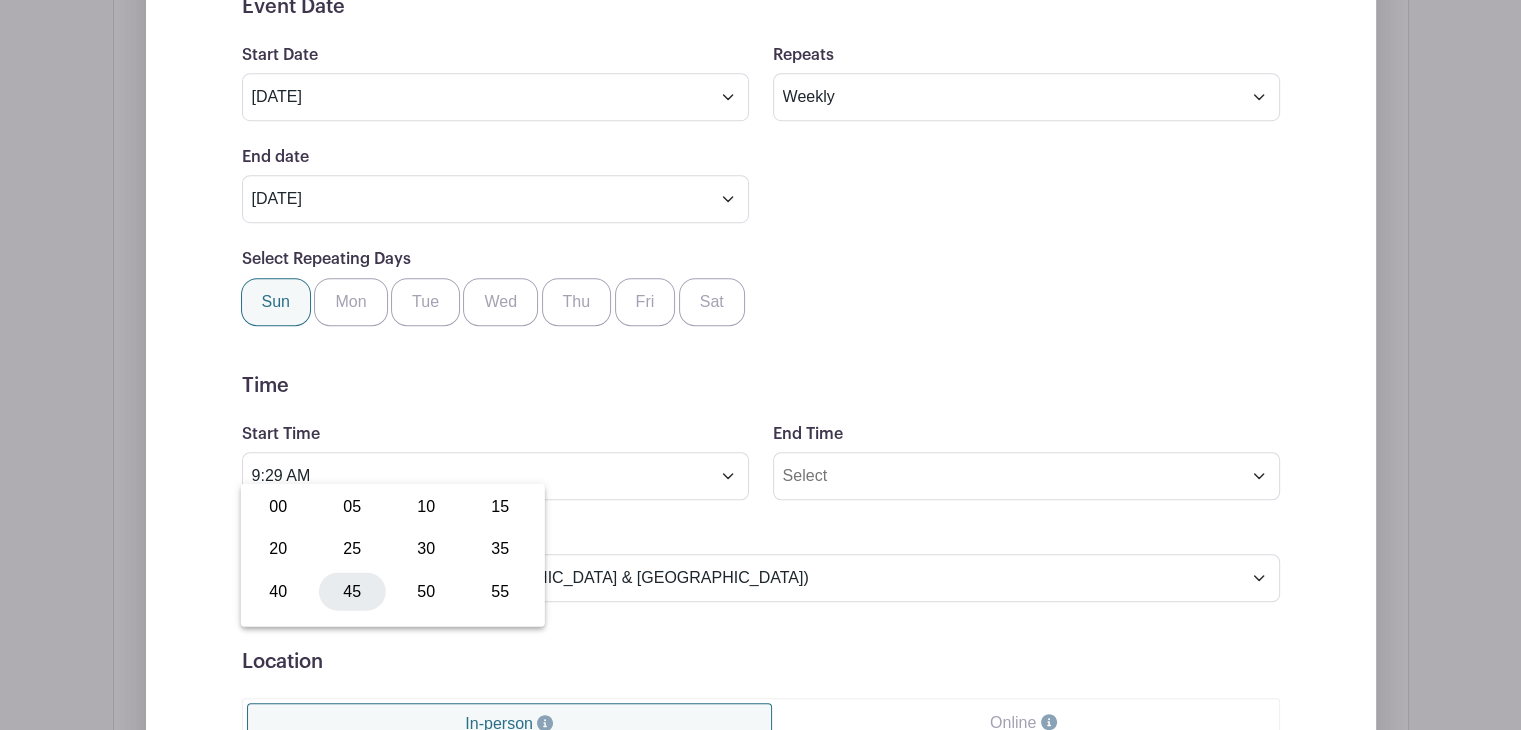 click on "45" at bounding box center (352, 591) 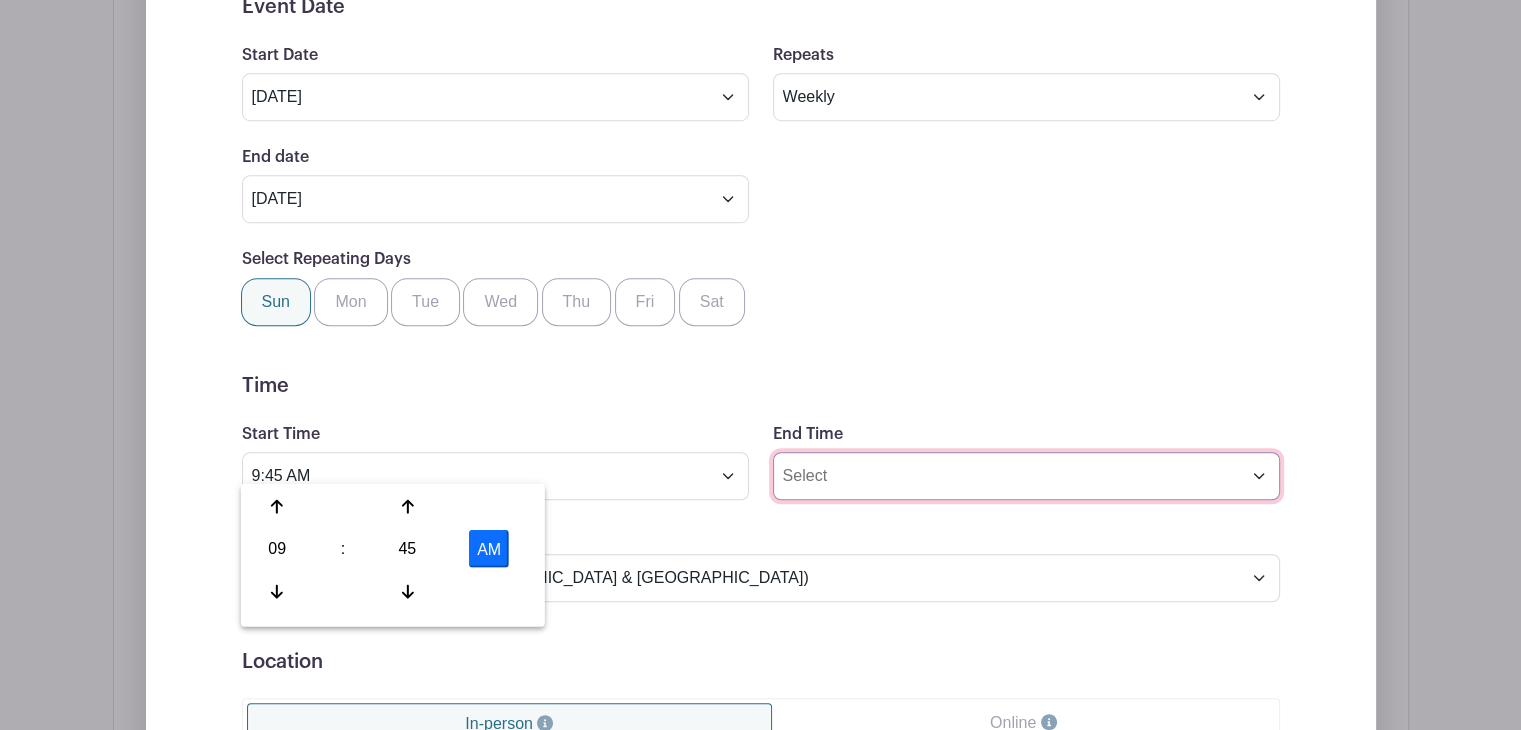 click on "End Time" at bounding box center [1026, 476] 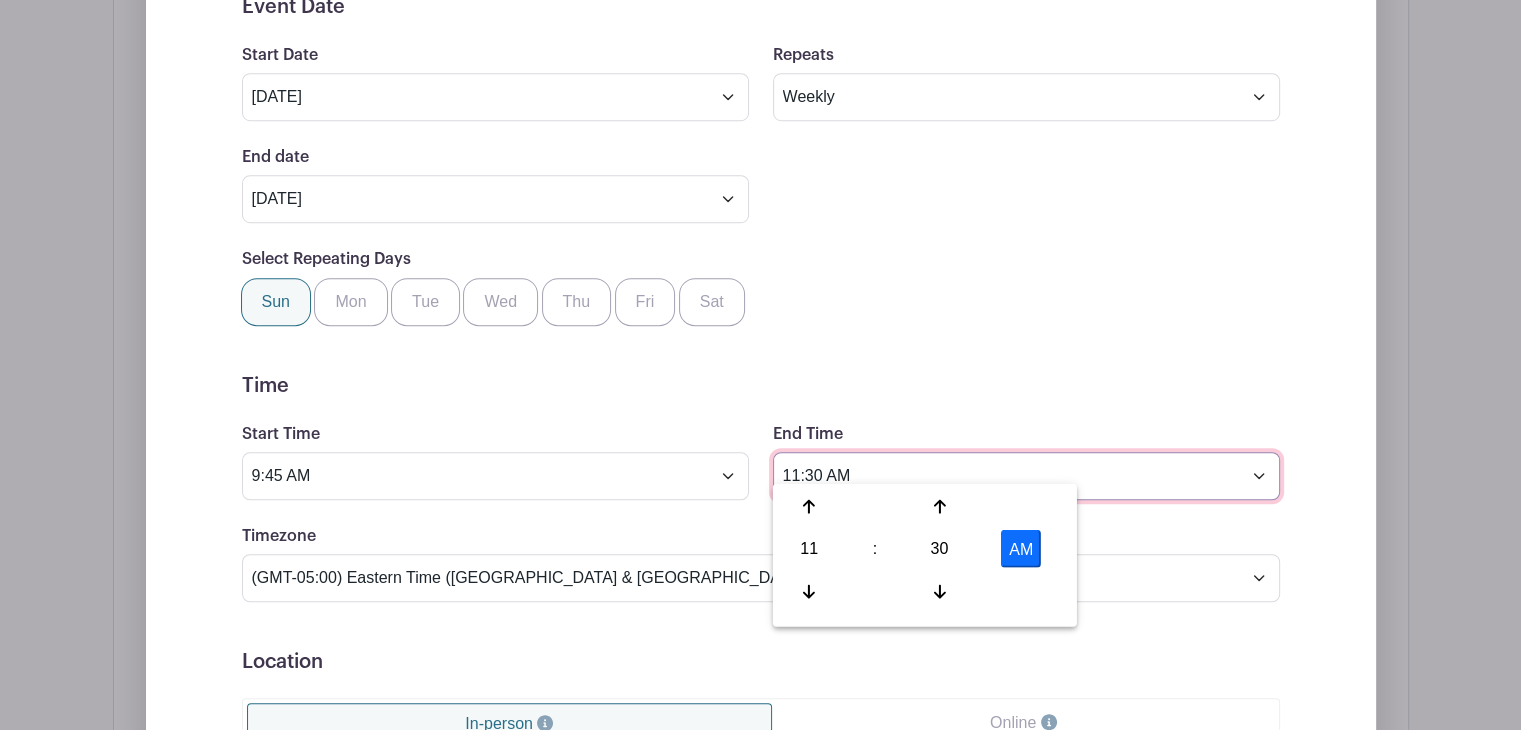 click on "11:30 AM" at bounding box center (1026, 476) 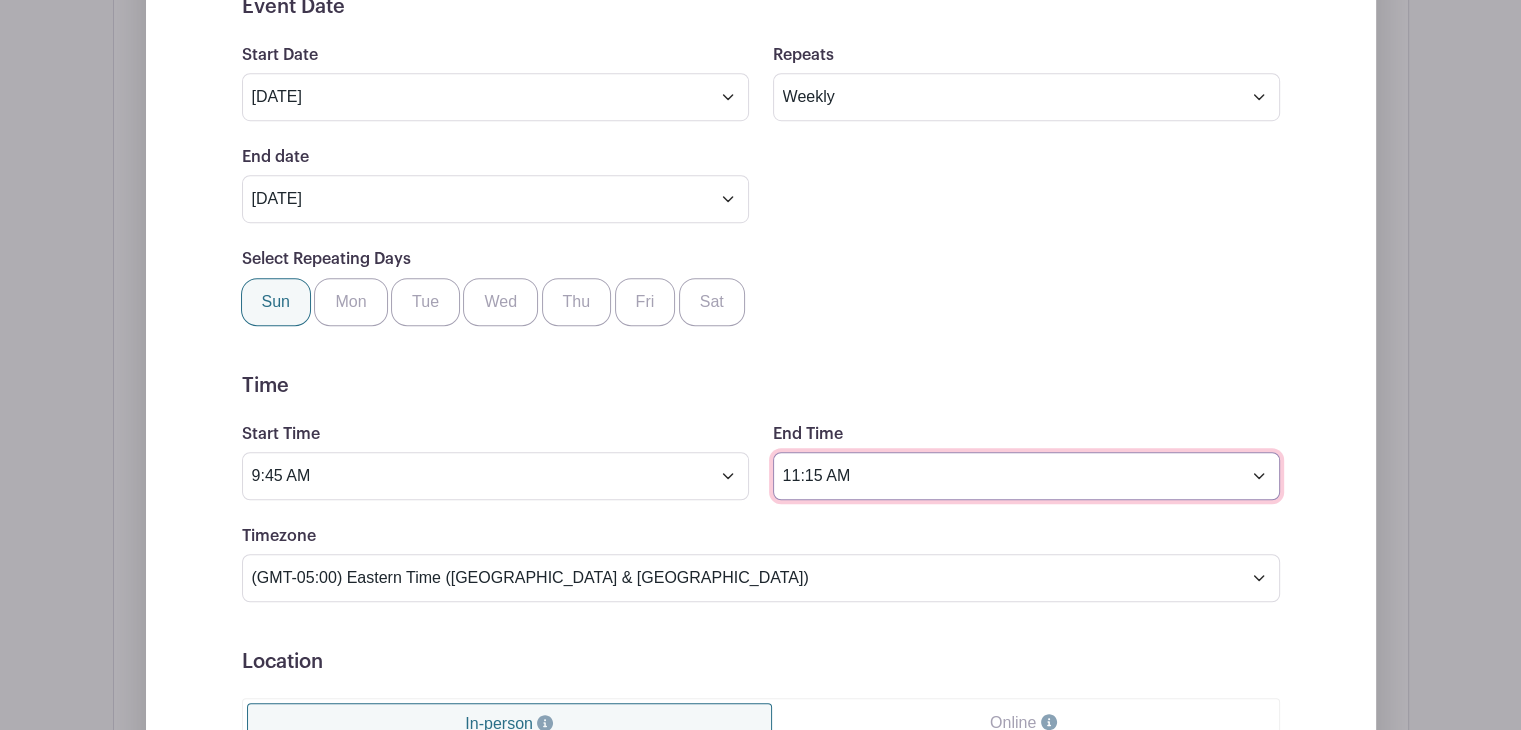 type on "11:15 AM" 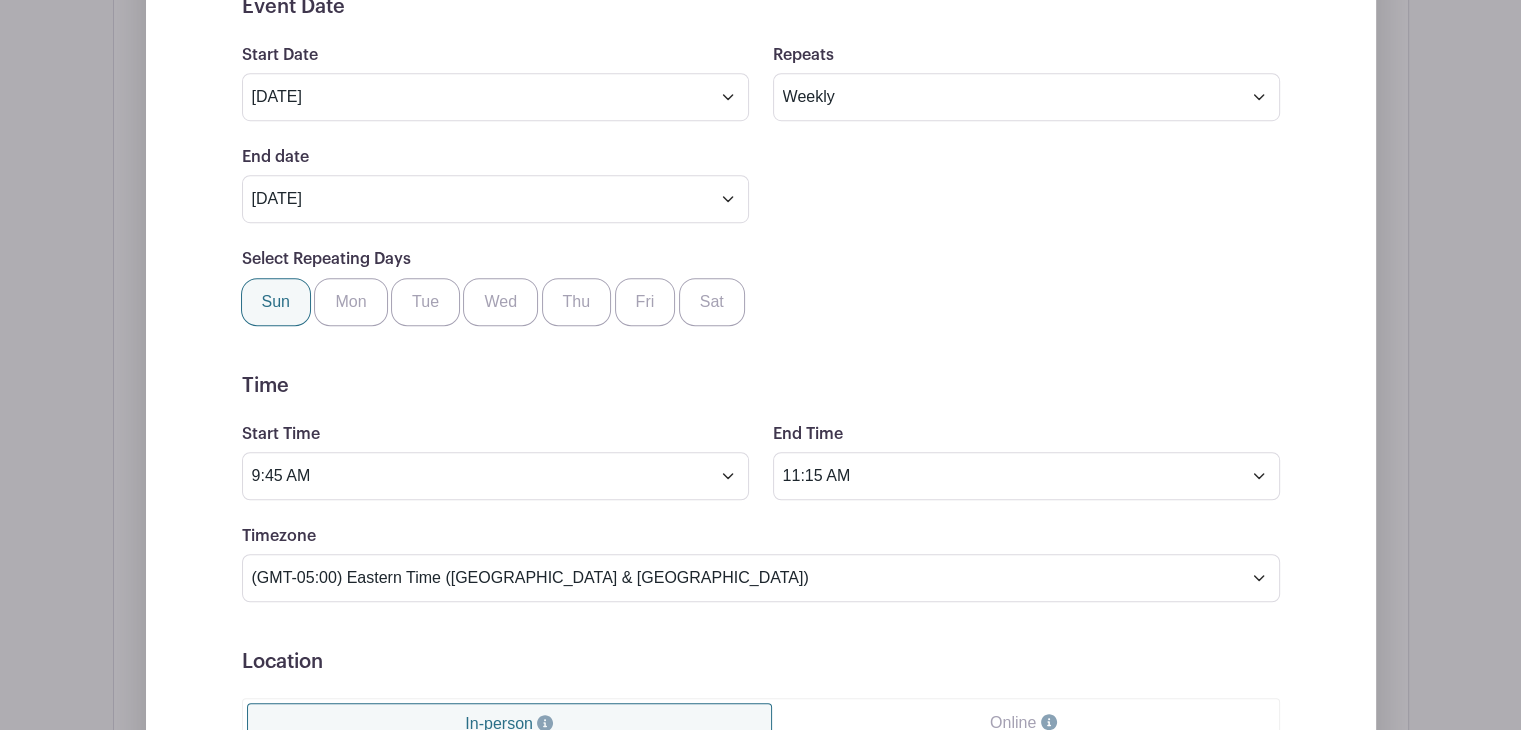 click on "Event Date
Start Date
[DATE]
Repeats
Does not repeat
Daily
Weekly
Monthly on day 7
Monthly on the first [DATE]
Other...
End date
[DATE]
Repeats every
1
Day
Week
Monthly on day 7
Select Repeating Days
Sun
Mon
Tue
Wed
Thu
Fri
Sat
Time
Start Time
9:45 AM
End Time
11:15 AM
Timezone
(GMT-12:00) International Date Line West
(GMT-11:00) [US_STATE]
(GMT-11:00) [GEOGRAPHIC_DATA]" at bounding box center (761, 771) 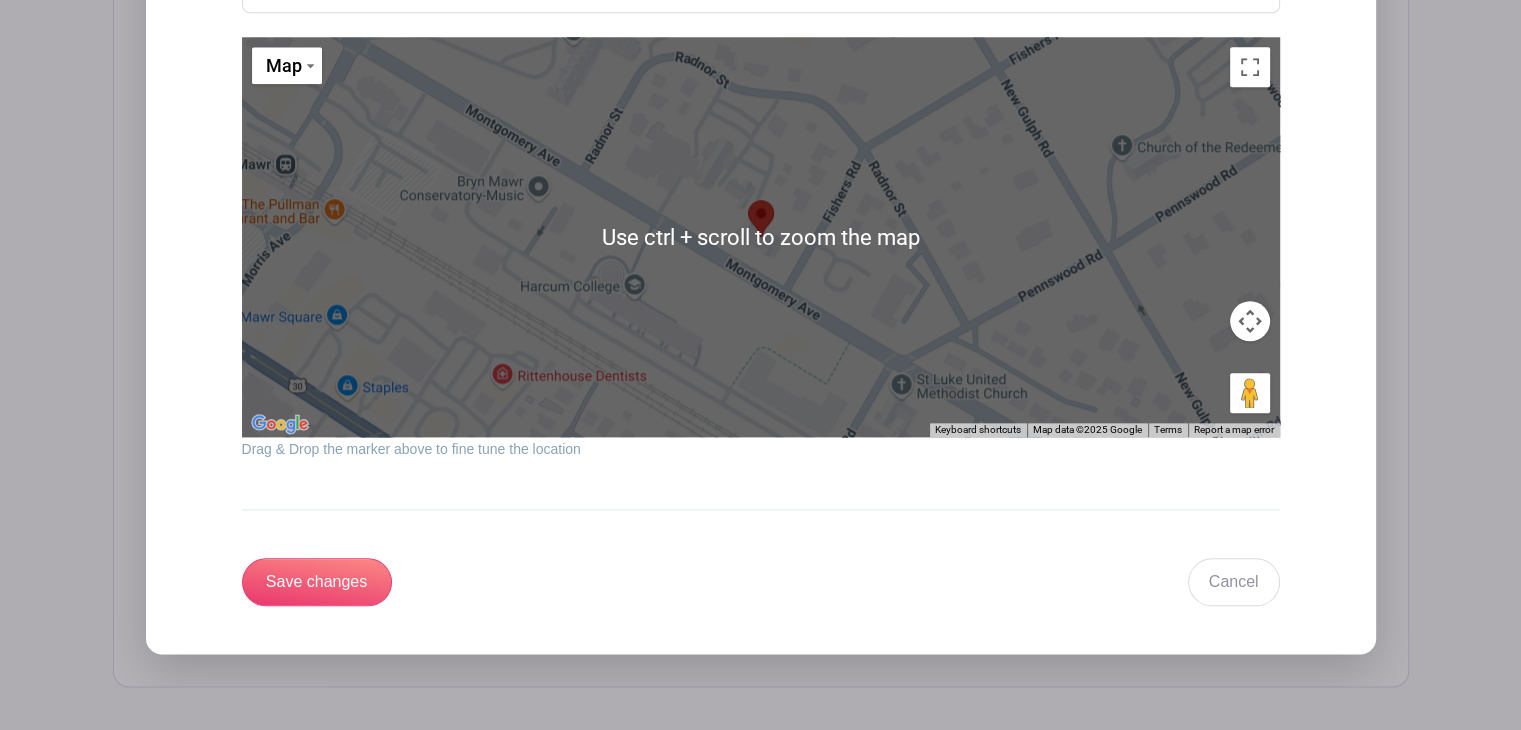 scroll, scrollTop: 2248, scrollLeft: 0, axis: vertical 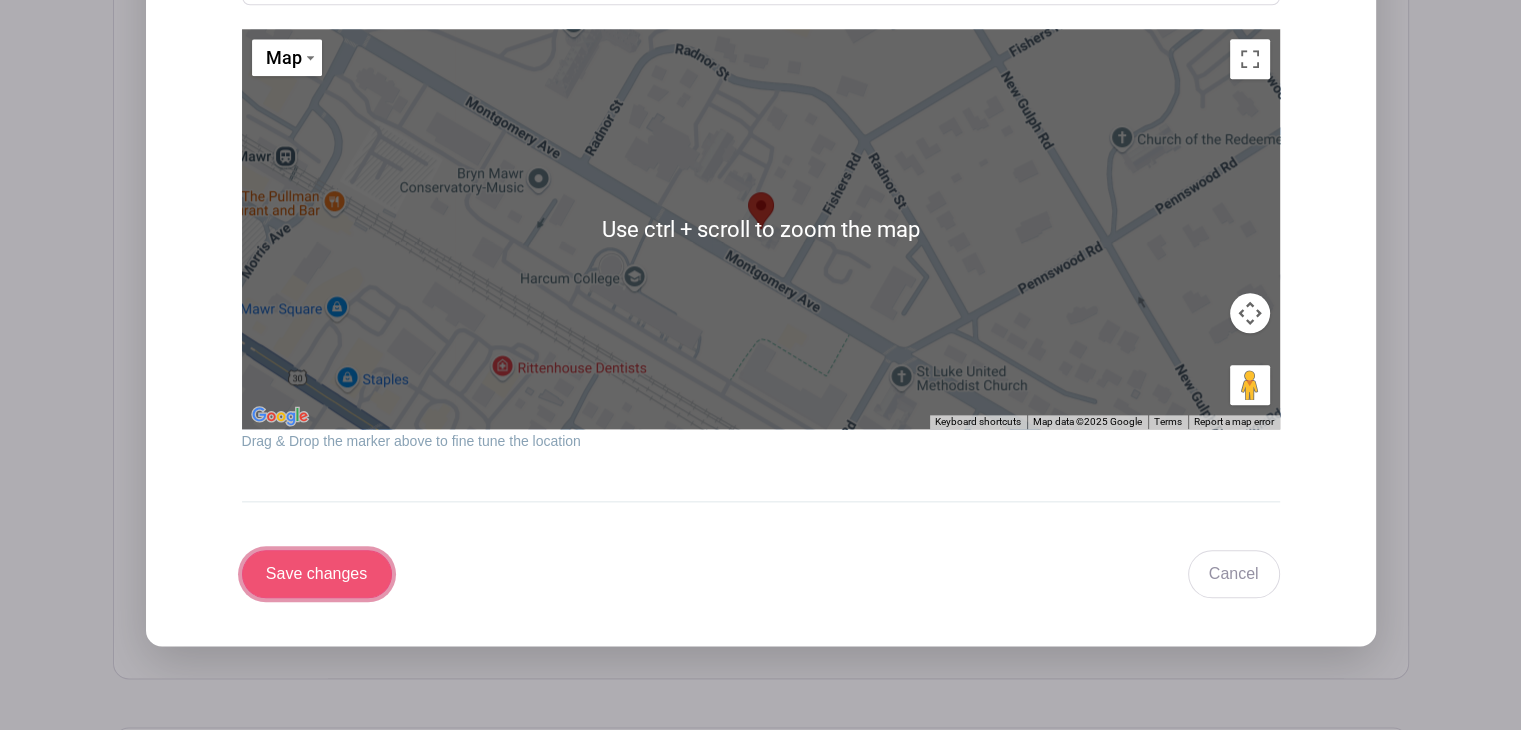 click on "Save changes" at bounding box center [317, 574] 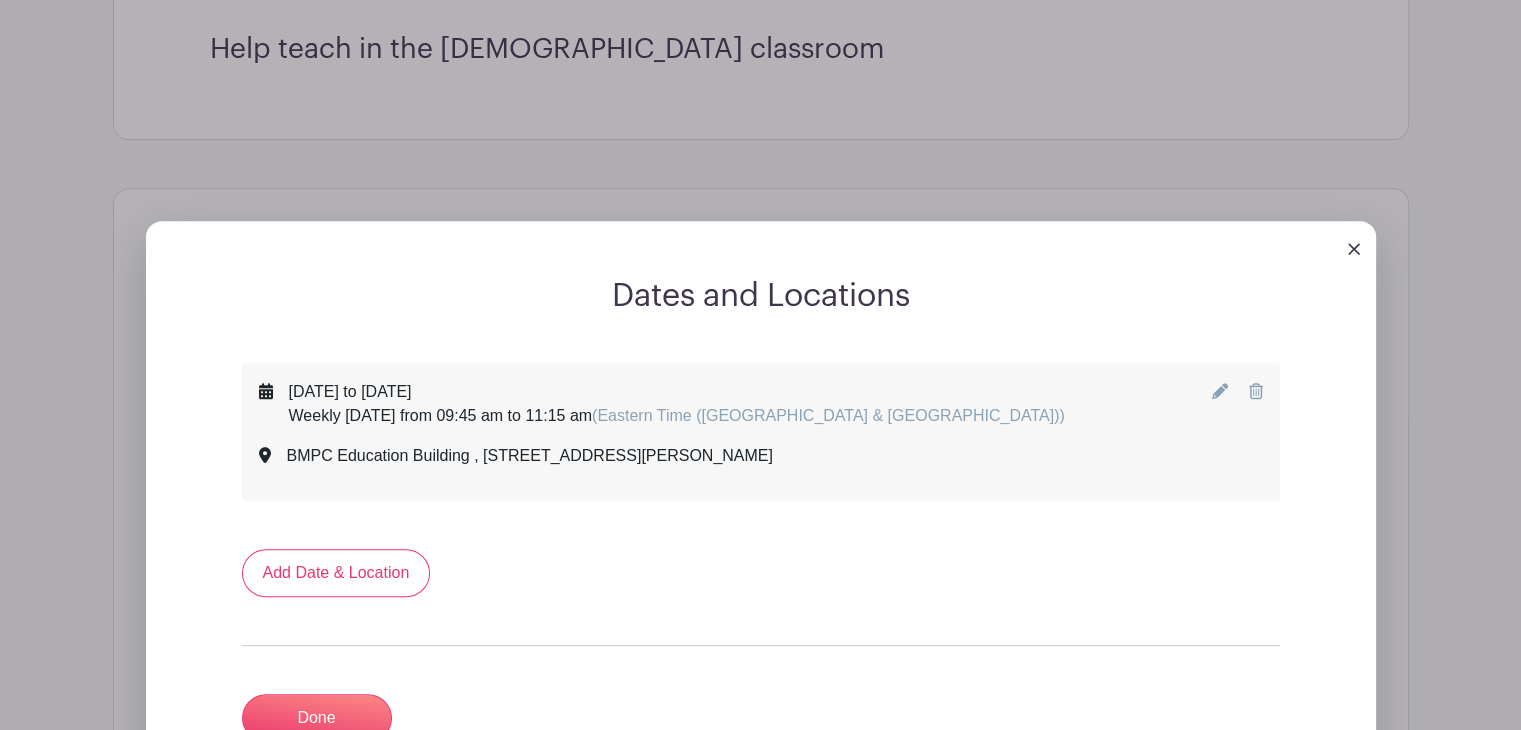 scroll, scrollTop: 780, scrollLeft: 0, axis: vertical 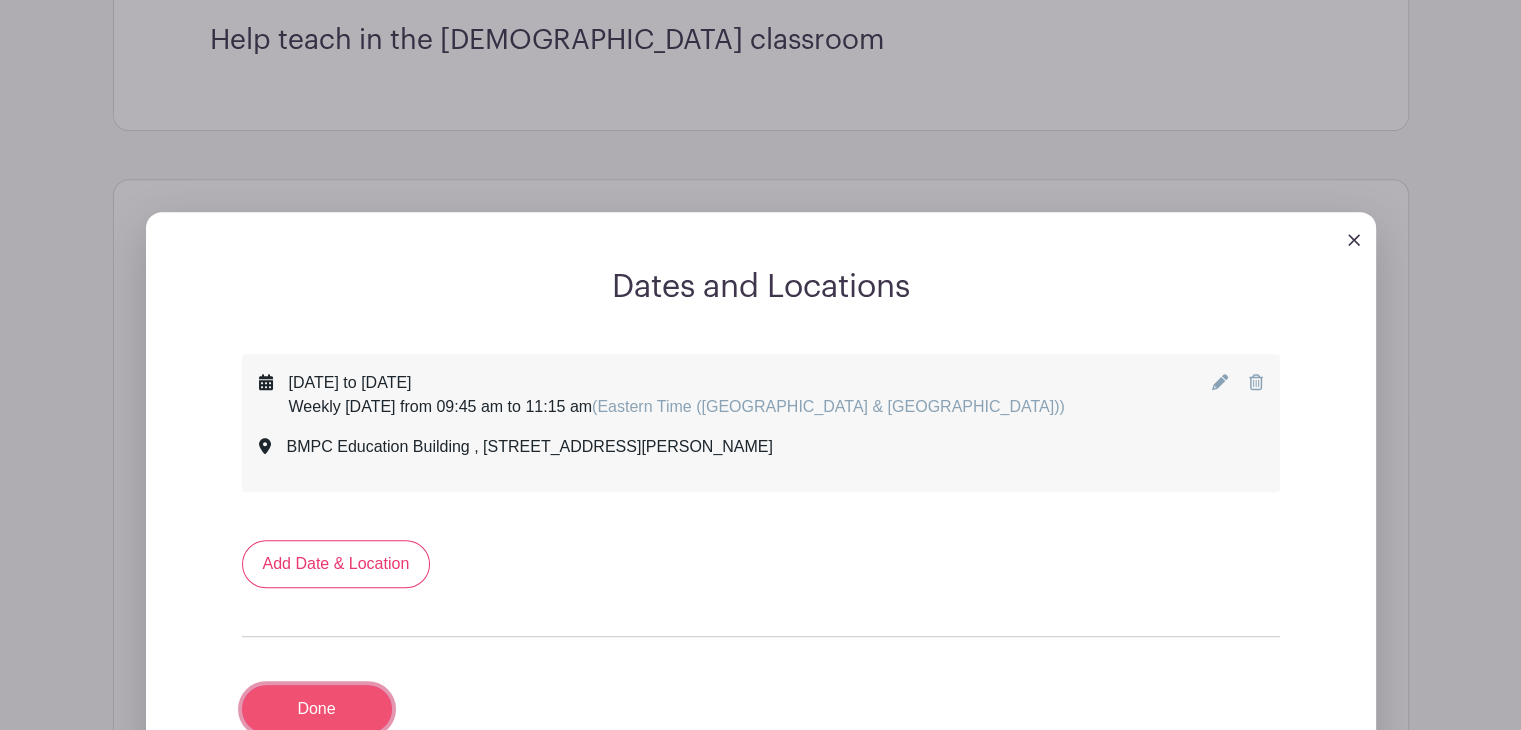 click on "Done" at bounding box center [317, 709] 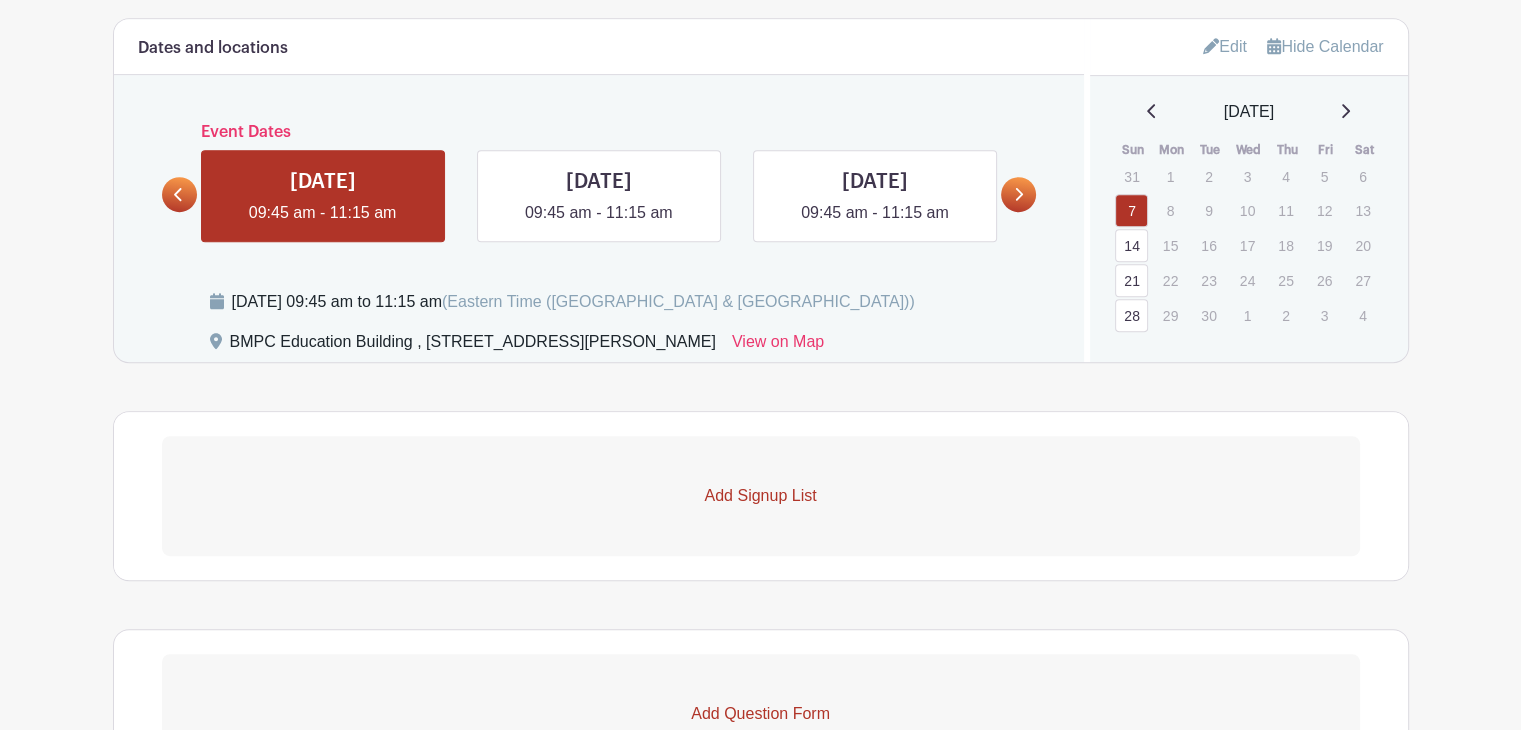 scroll, scrollTop: 939, scrollLeft: 0, axis: vertical 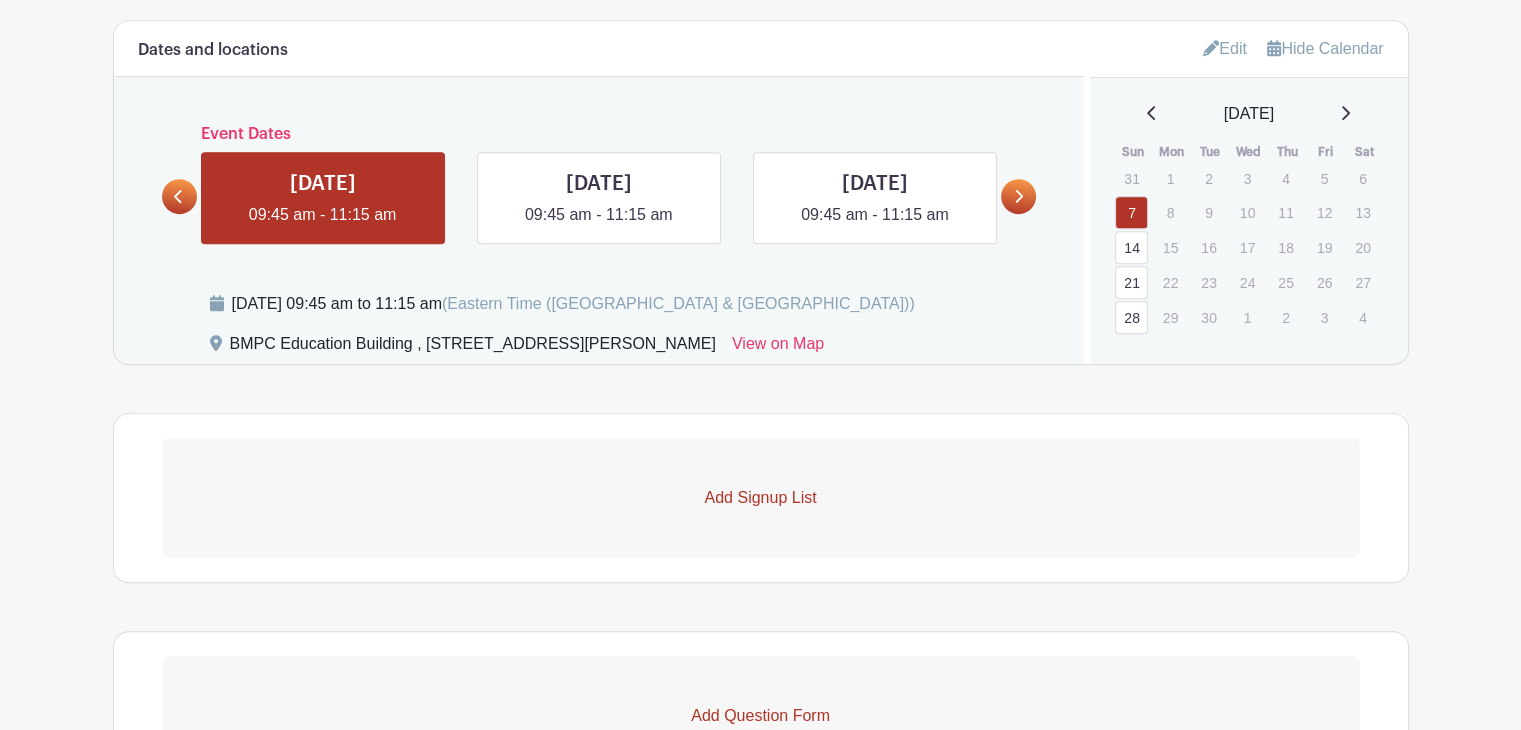 click on "Add Signup List" at bounding box center (761, 498) 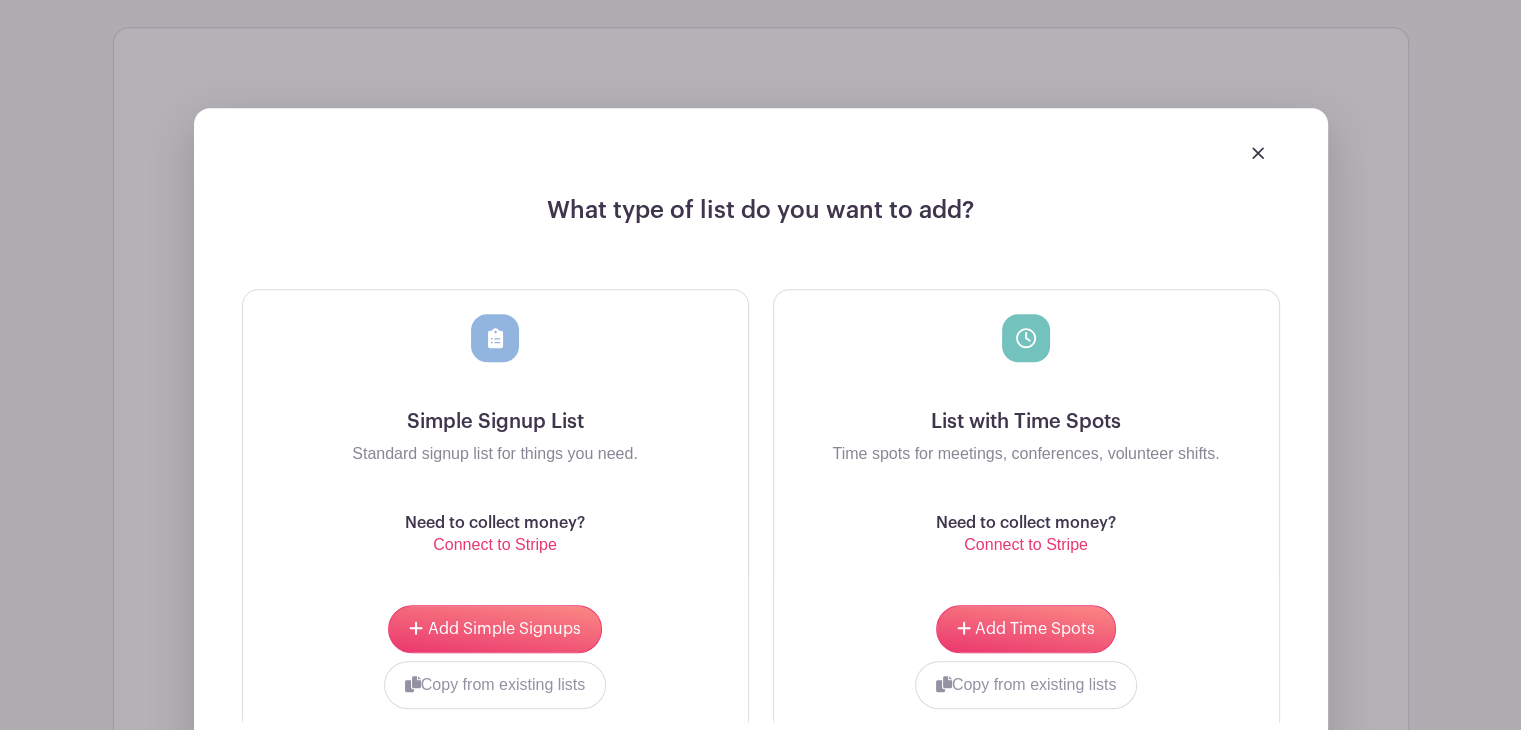 scroll, scrollTop: 1326, scrollLeft: 0, axis: vertical 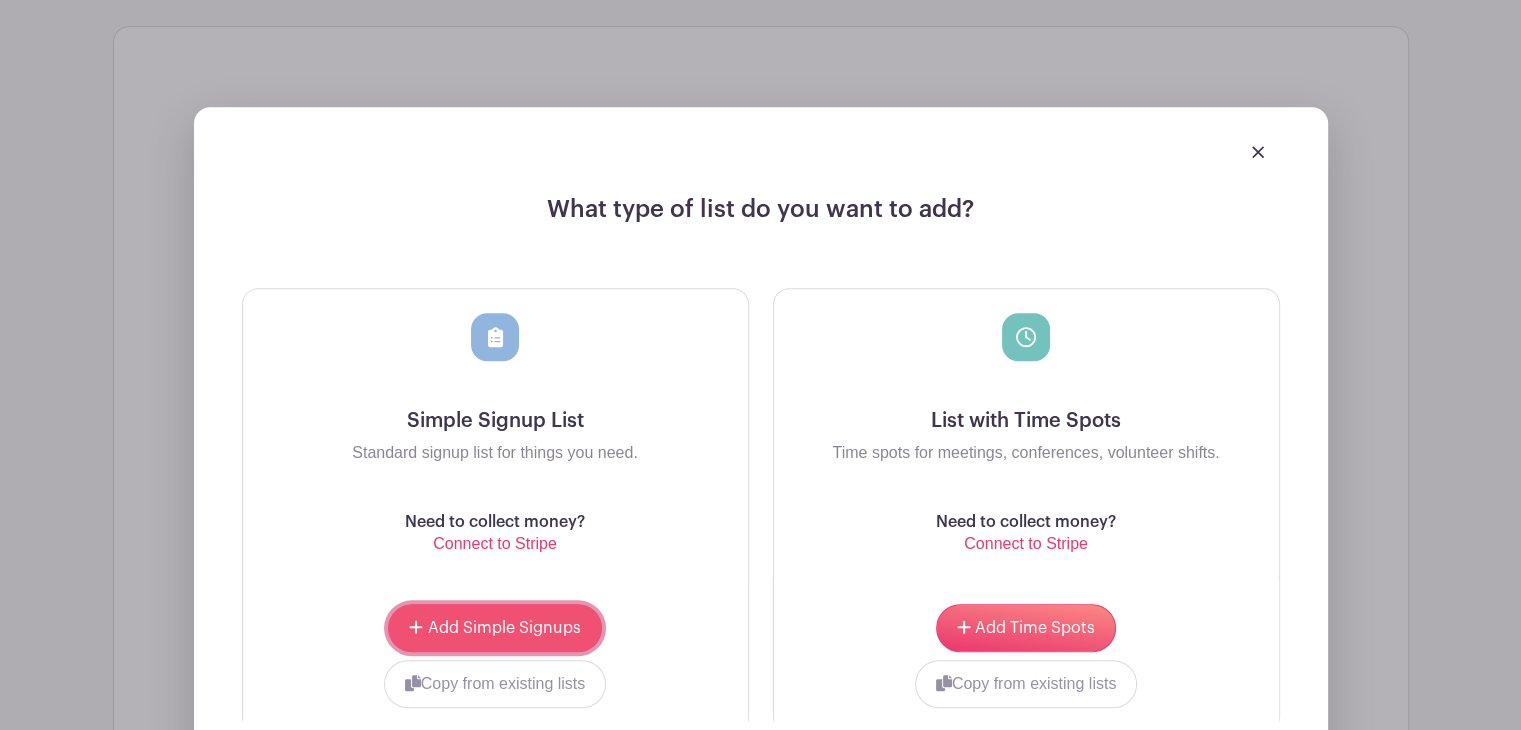 click on "Add Simple Signups" at bounding box center [504, 628] 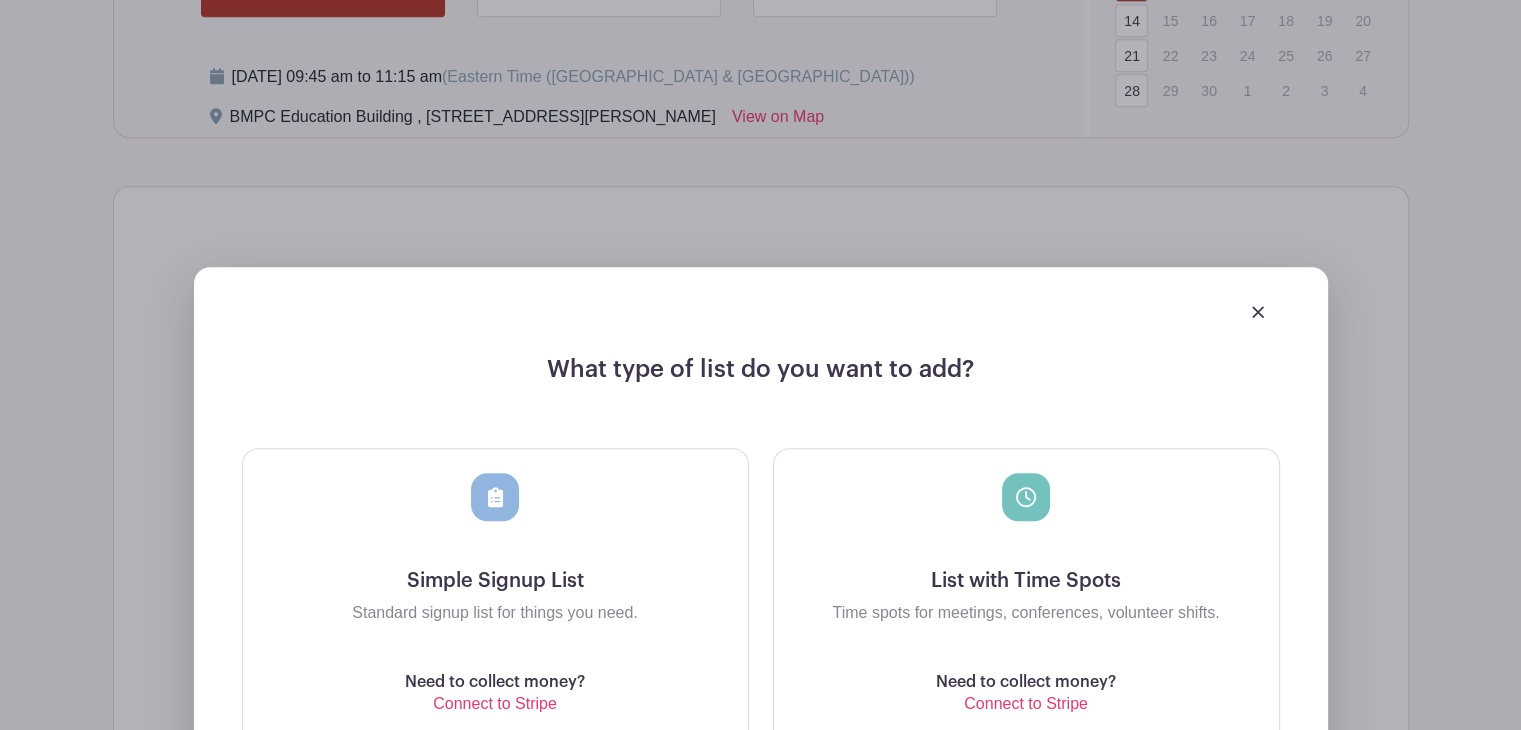scroll, scrollTop: 1486, scrollLeft: 0, axis: vertical 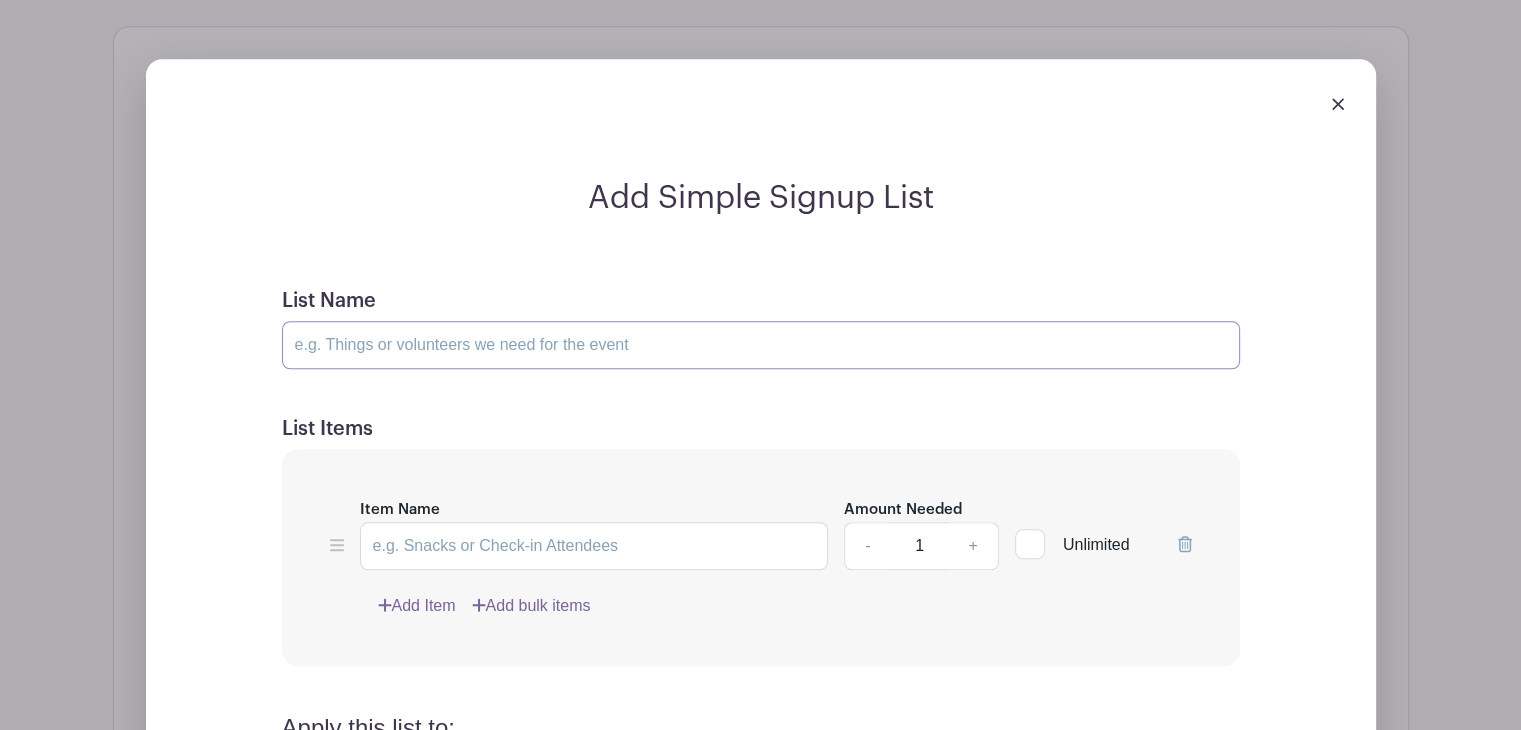 click on "List Name" at bounding box center (761, 345) 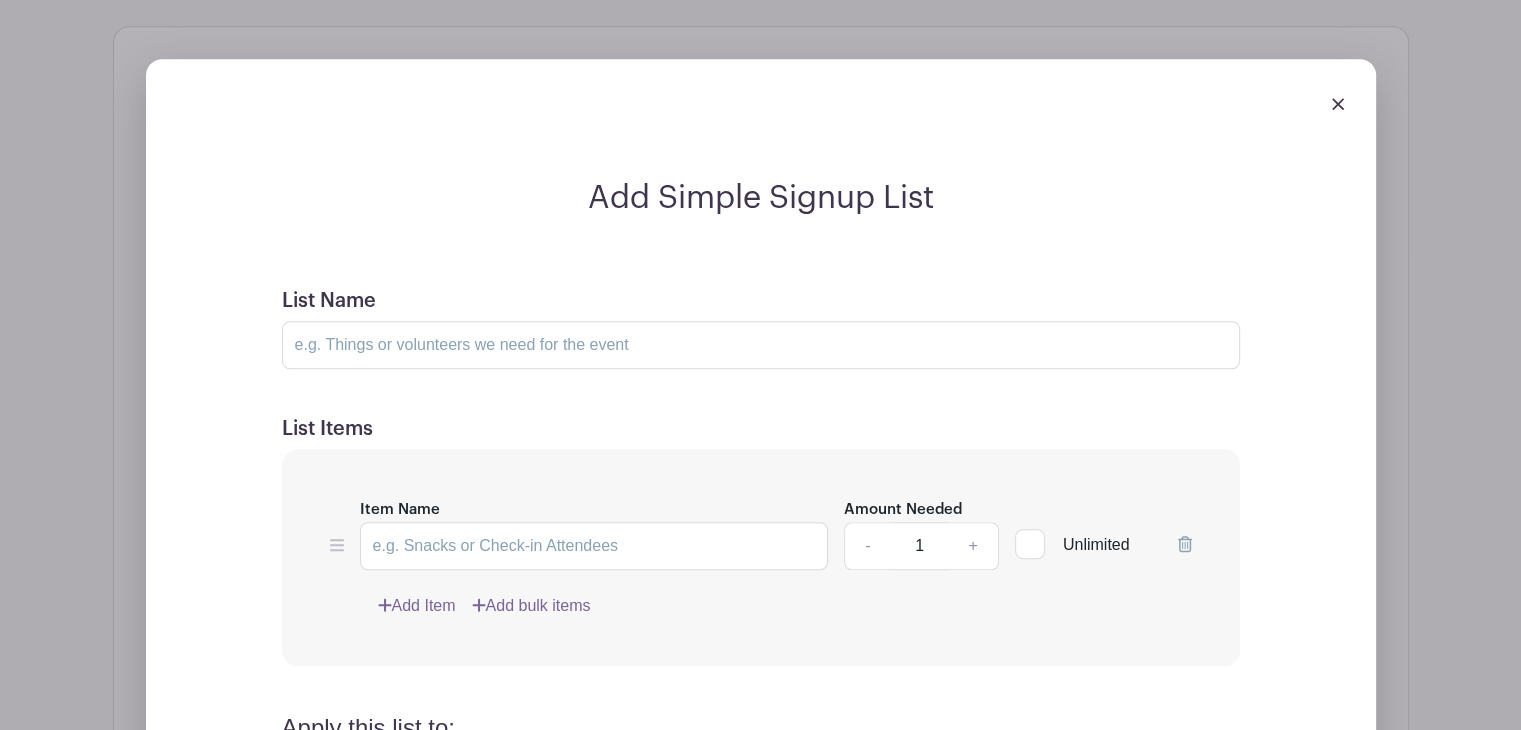 click on "List Name
List Items
Item Name
Amount Needed
-
1
+
Unlimited
Add Item
Add bulk items
Apply this list to:
Just this date and location
[DATE] 09:45 am to 11:15 am  (Eastern Time (US & [GEOGRAPHIC_DATA]))
[GEOGRAPHIC_DATA] , [STREET_ADDRESS][PERSON_NAME]" at bounding box center (761, 722) 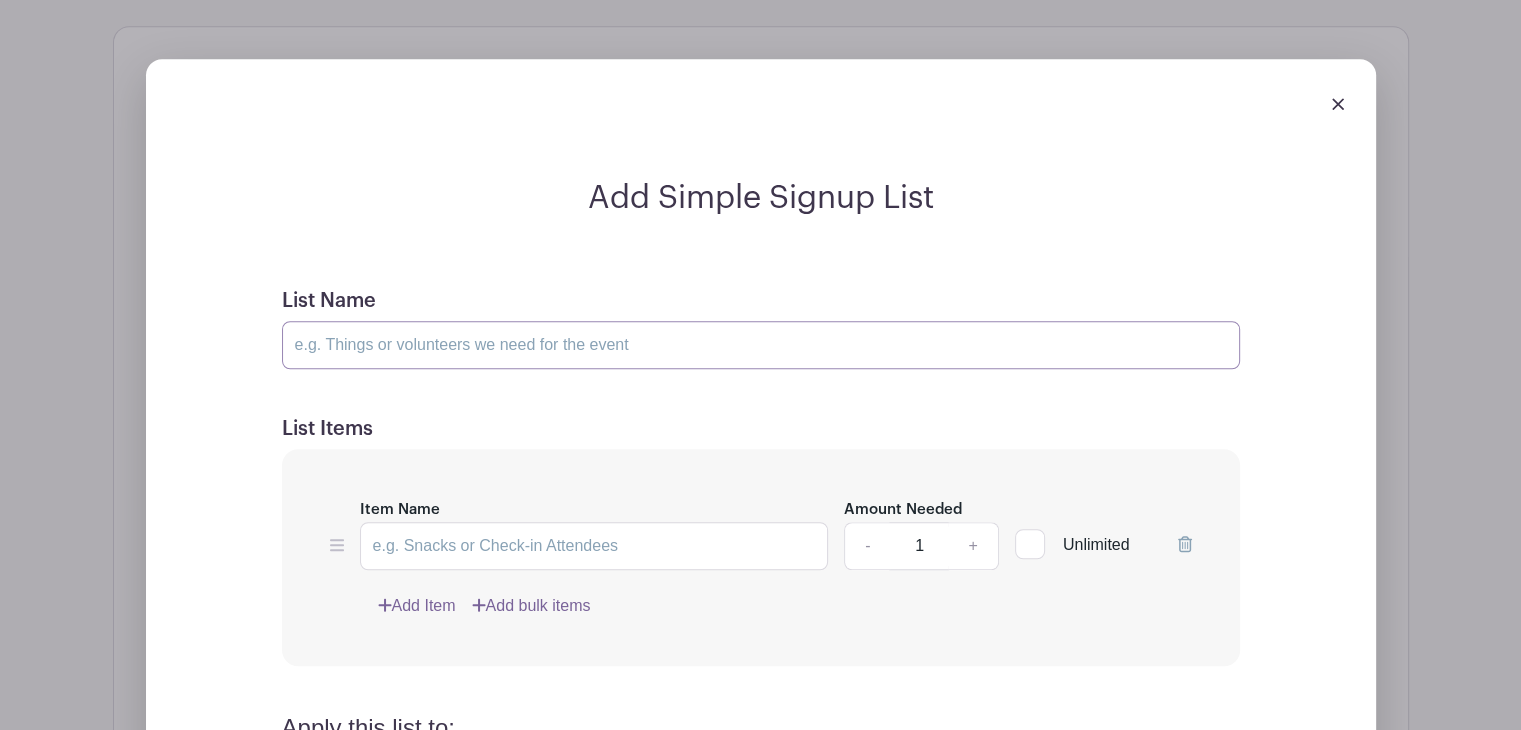 click on "List Name" at bounding box center [761, 345] 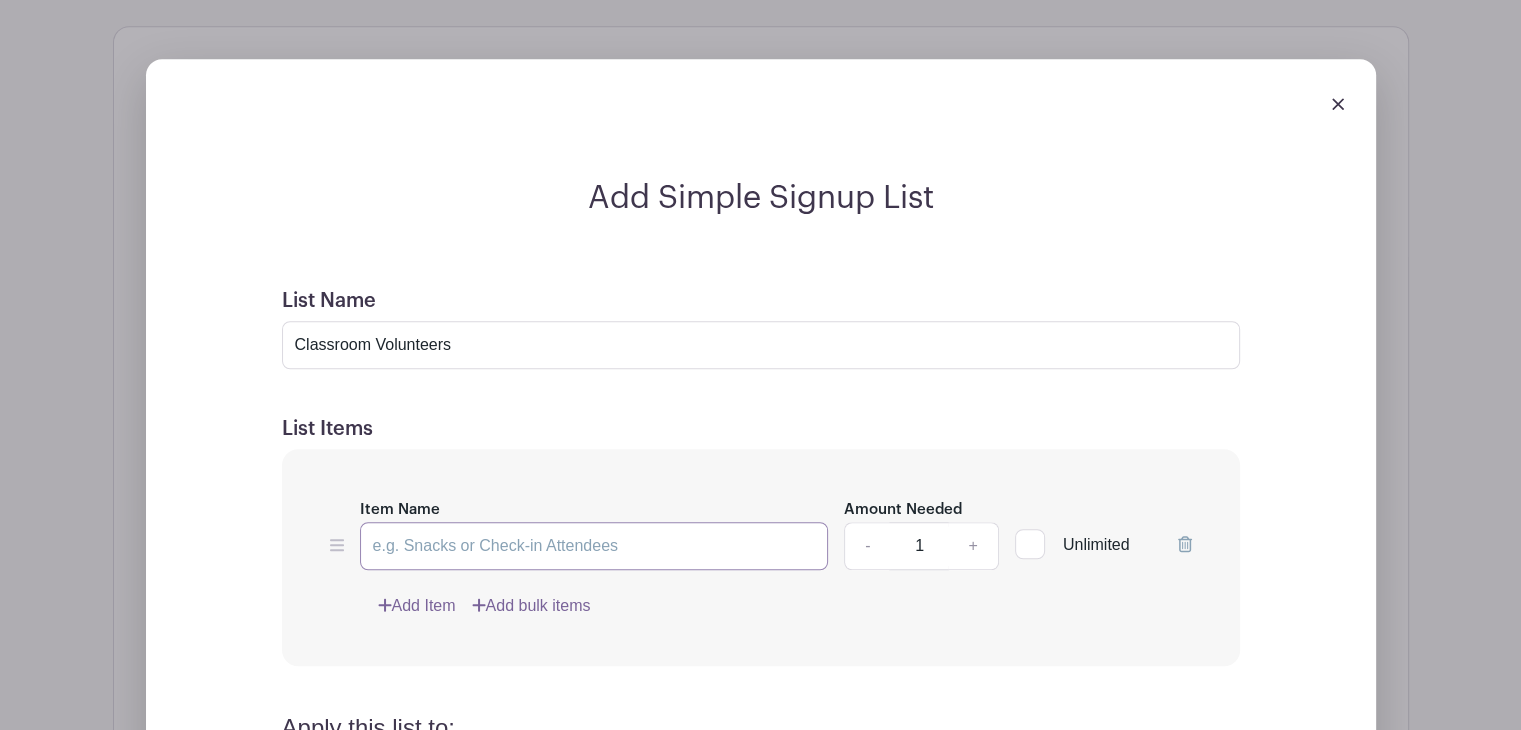 click on "Item Name" at bounding box center [594, 546] 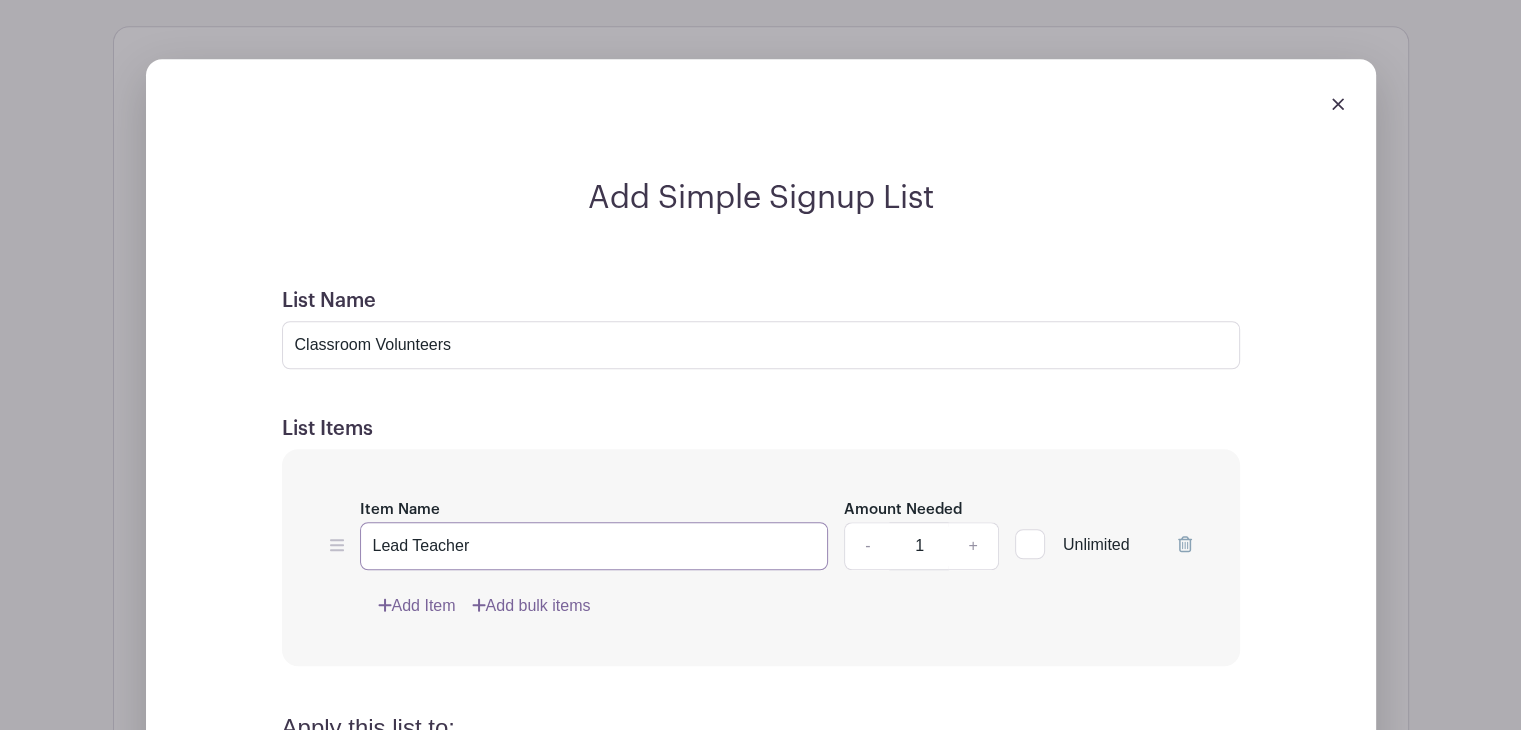 type on "Lead Teacher" 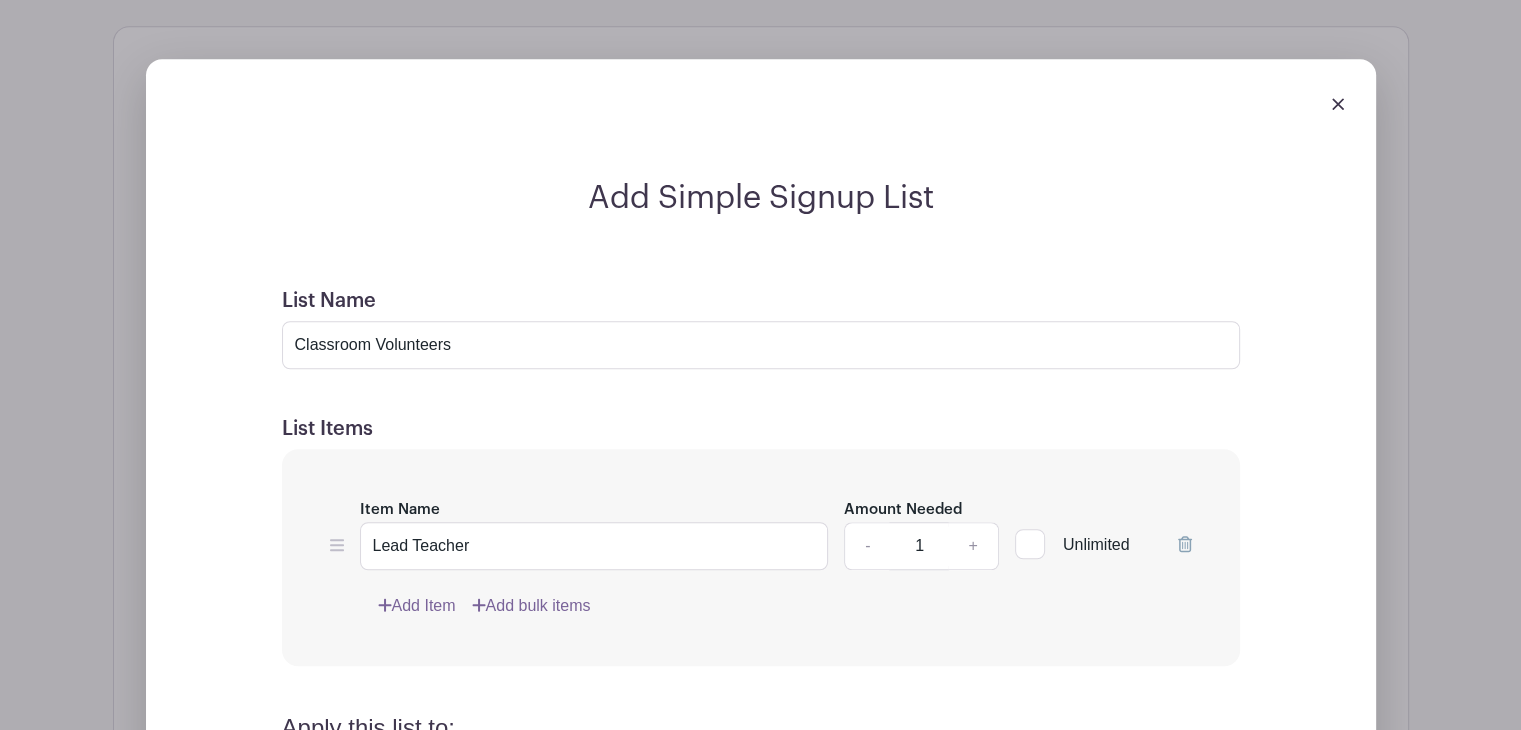 click on "Add Item" at bounding box center (417, 606) 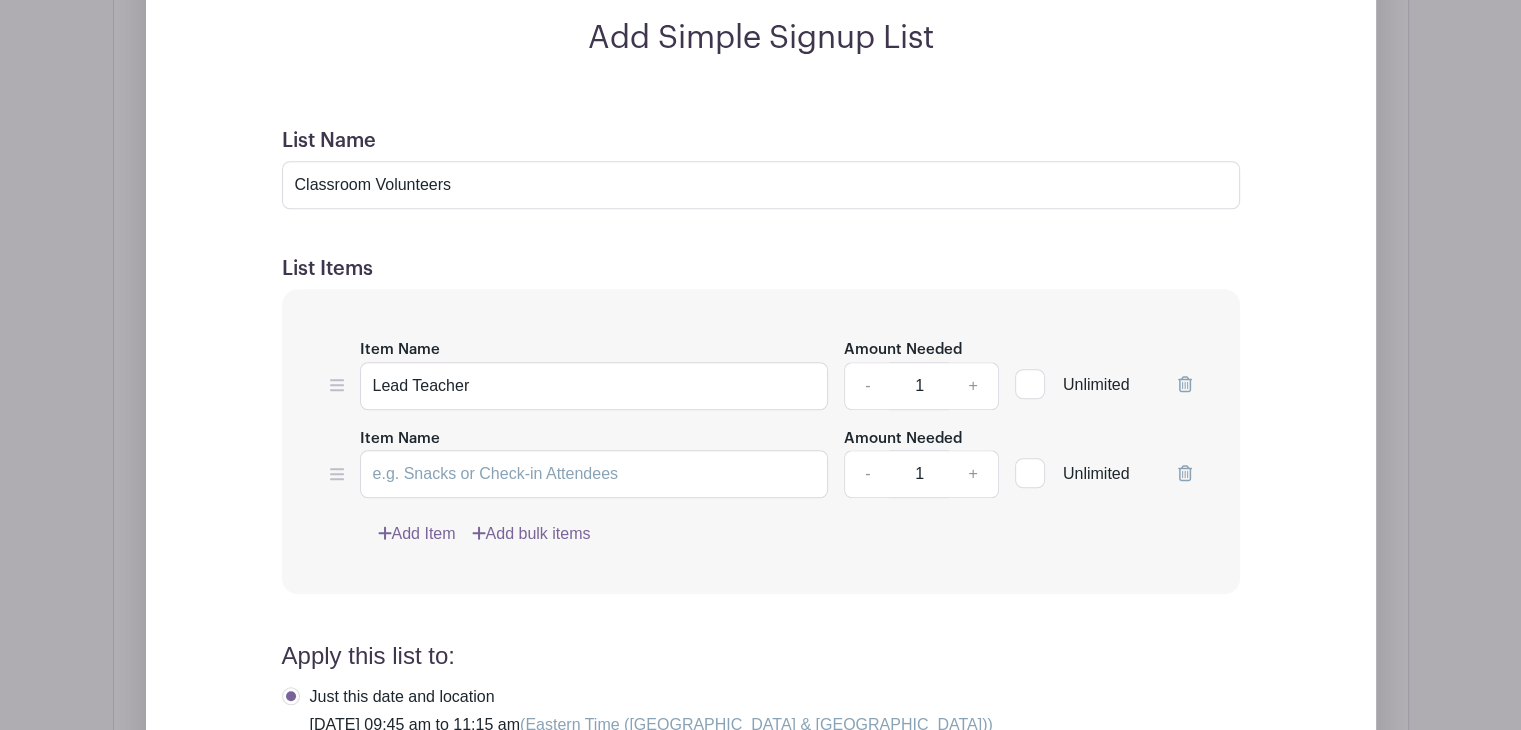 scroll, scrollTop: 1326, scrollLeft: 0, axis: vertical 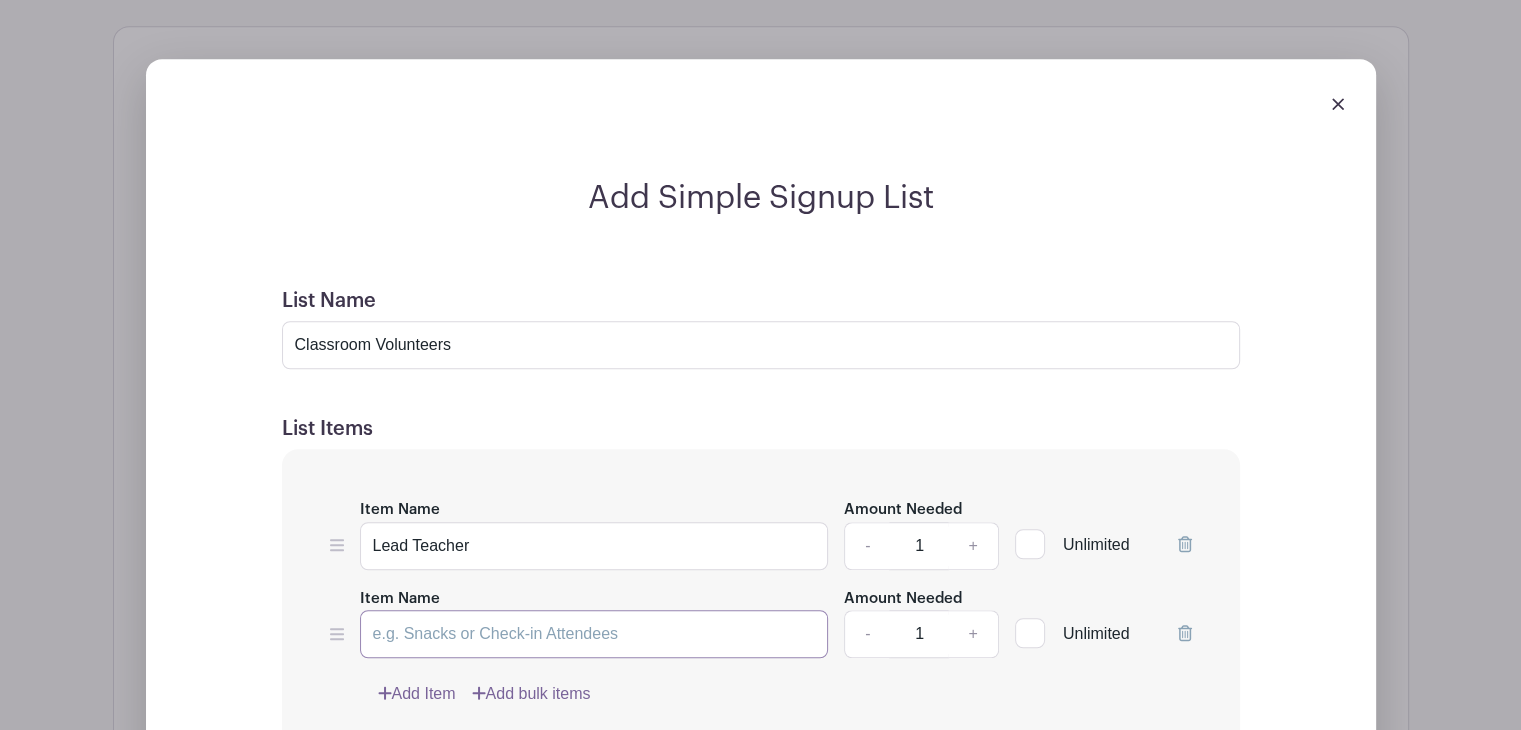 click on "Item Name" at bounding box center (594, 634) 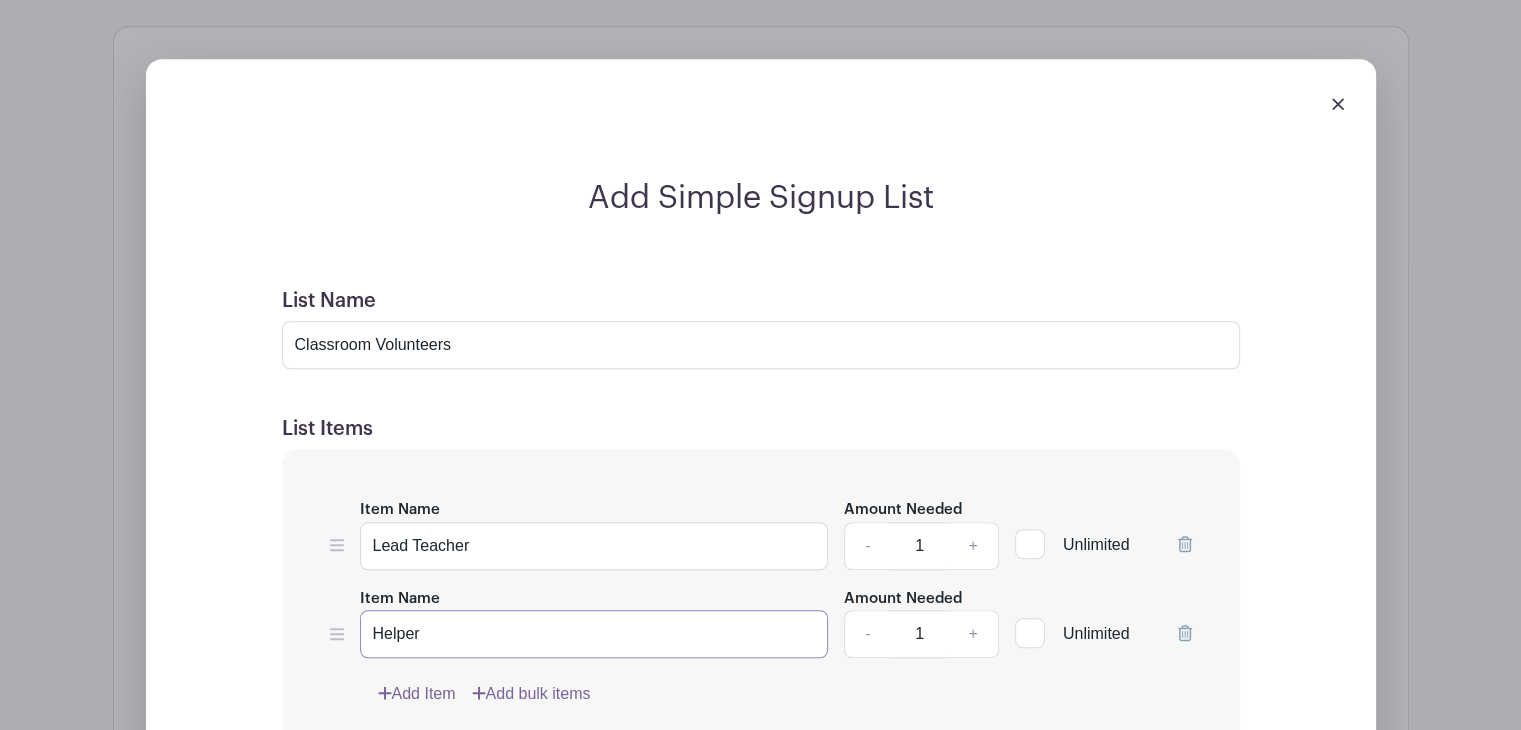 type on "Helper" 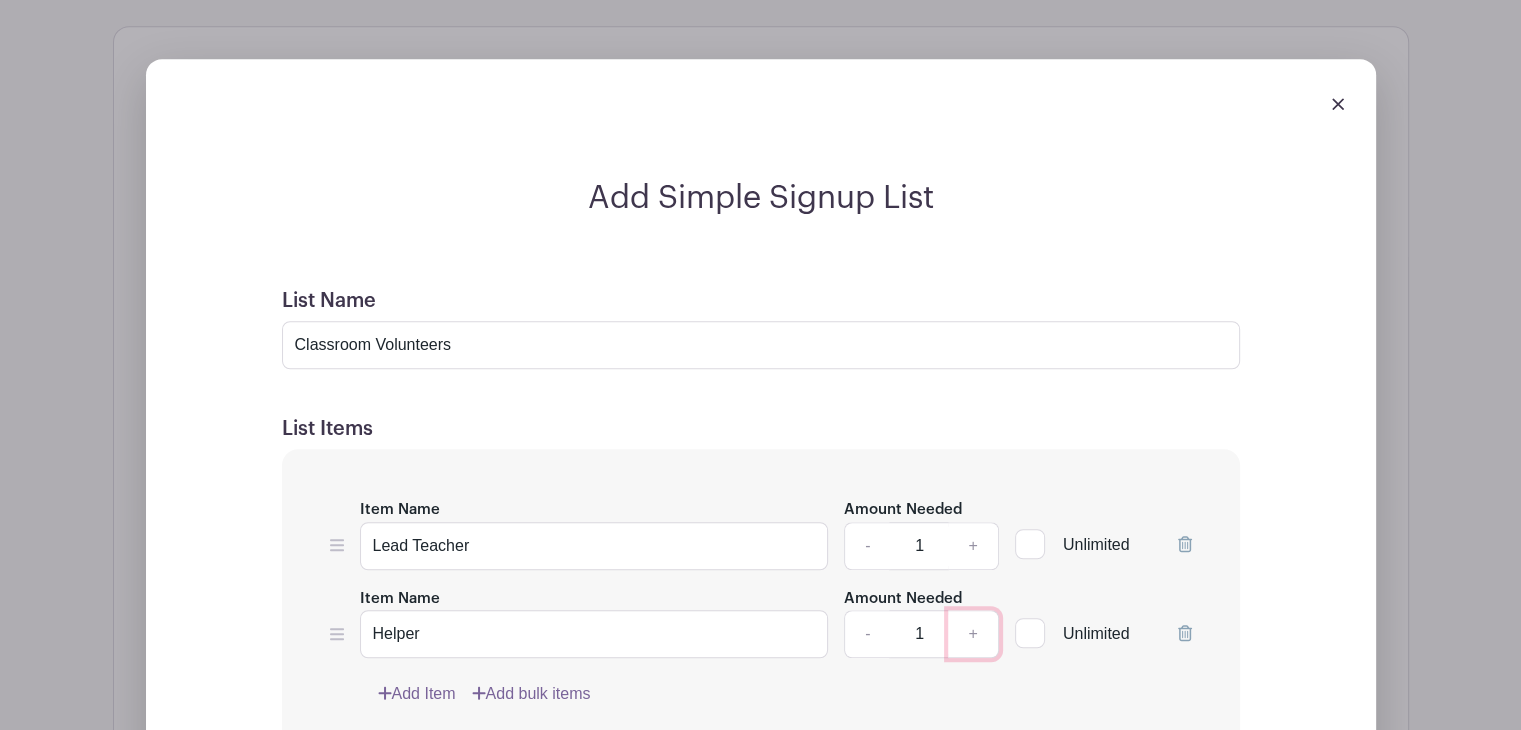 click on "+" at bounding box center [973, 634] 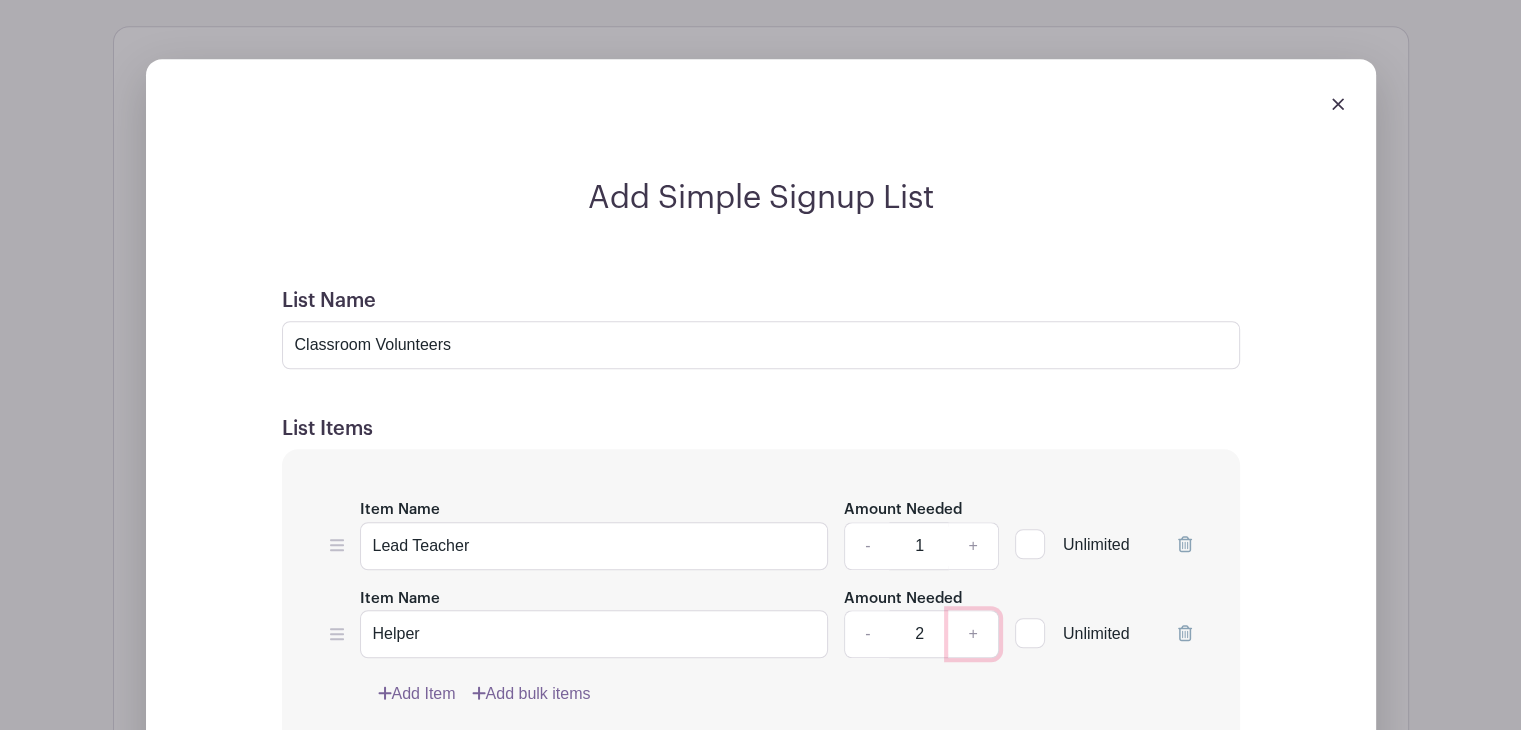 click on "+" at bounding box center [973, 634] 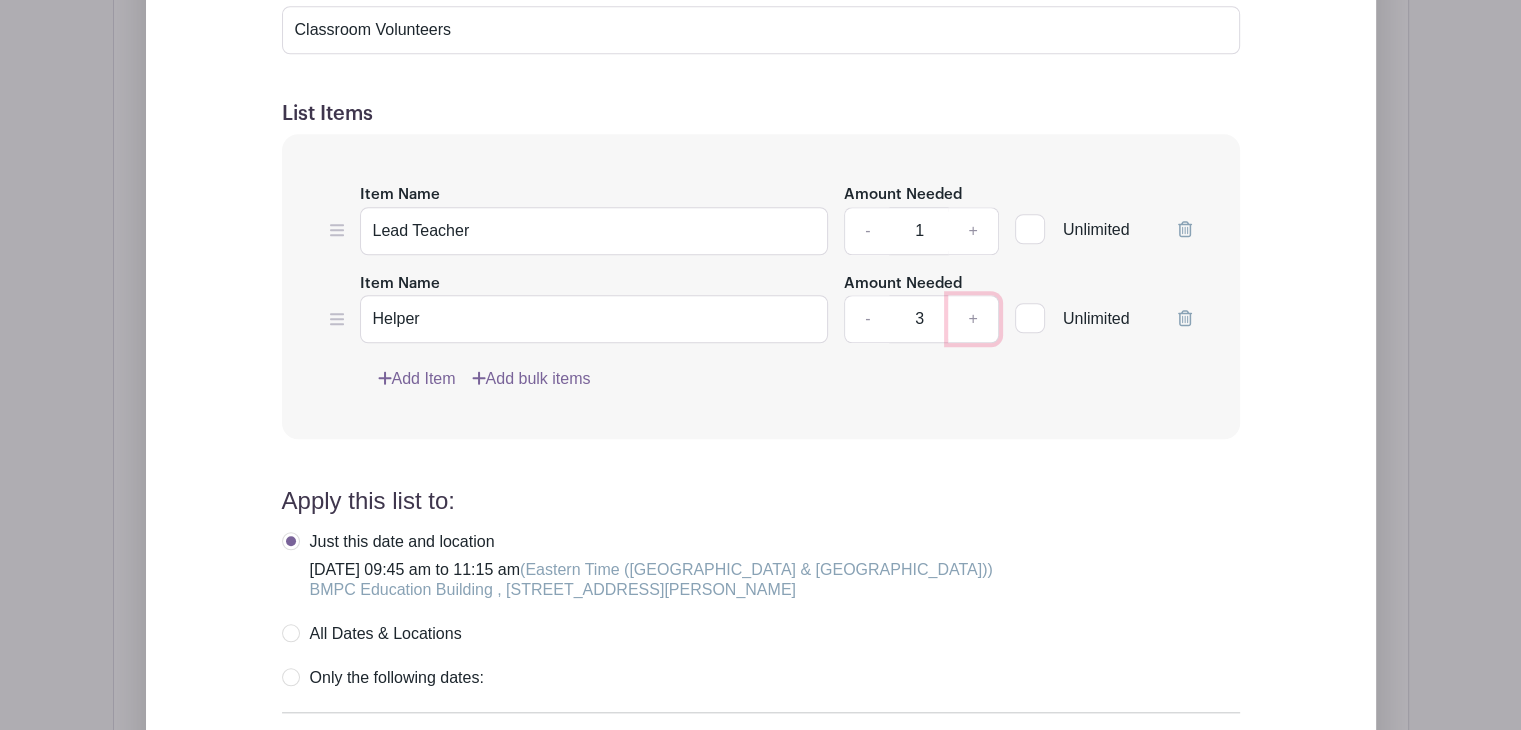scroll, scrollTop: 1640, scrollLeft: 0, axis: vertical 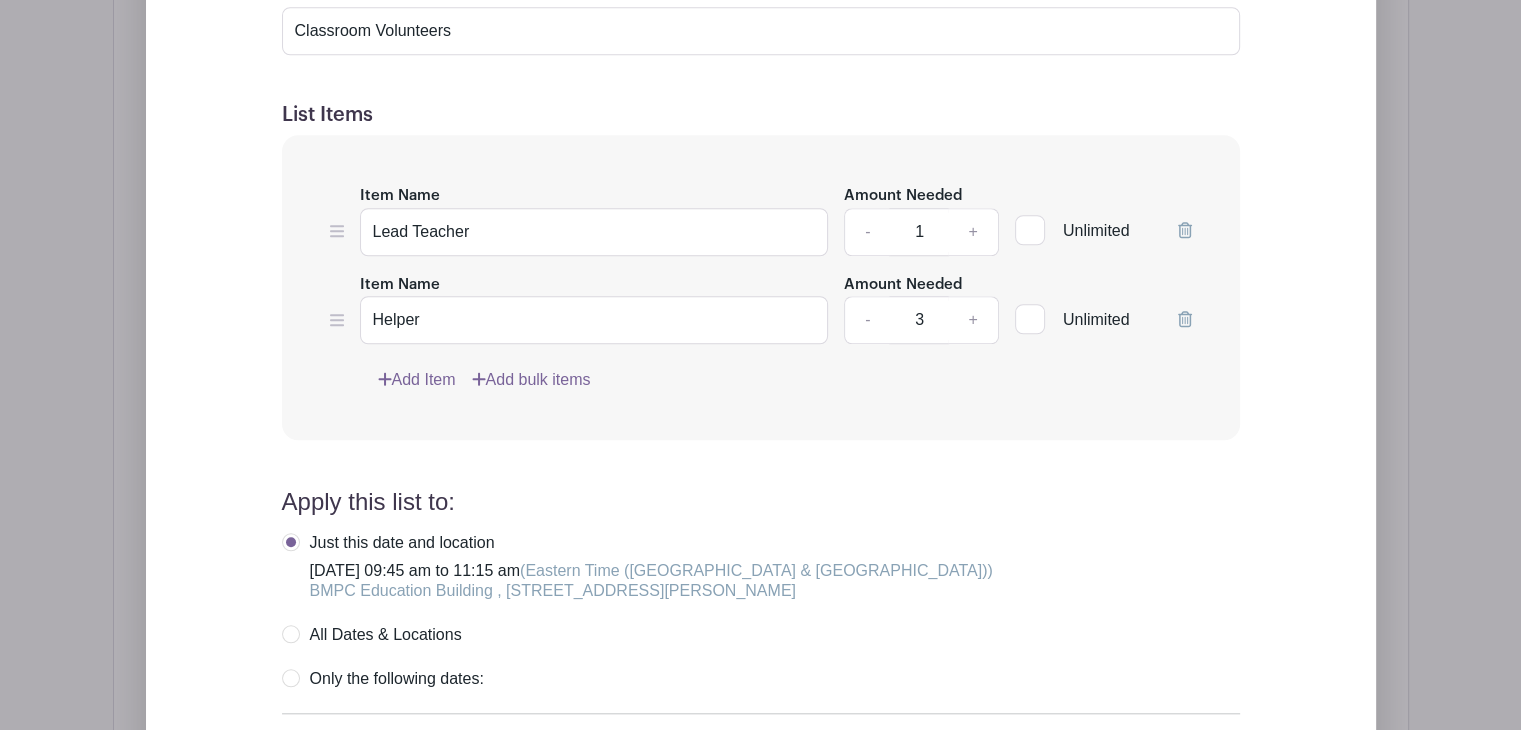click on "All Dates & Locations" at bounding box center (372, 635) 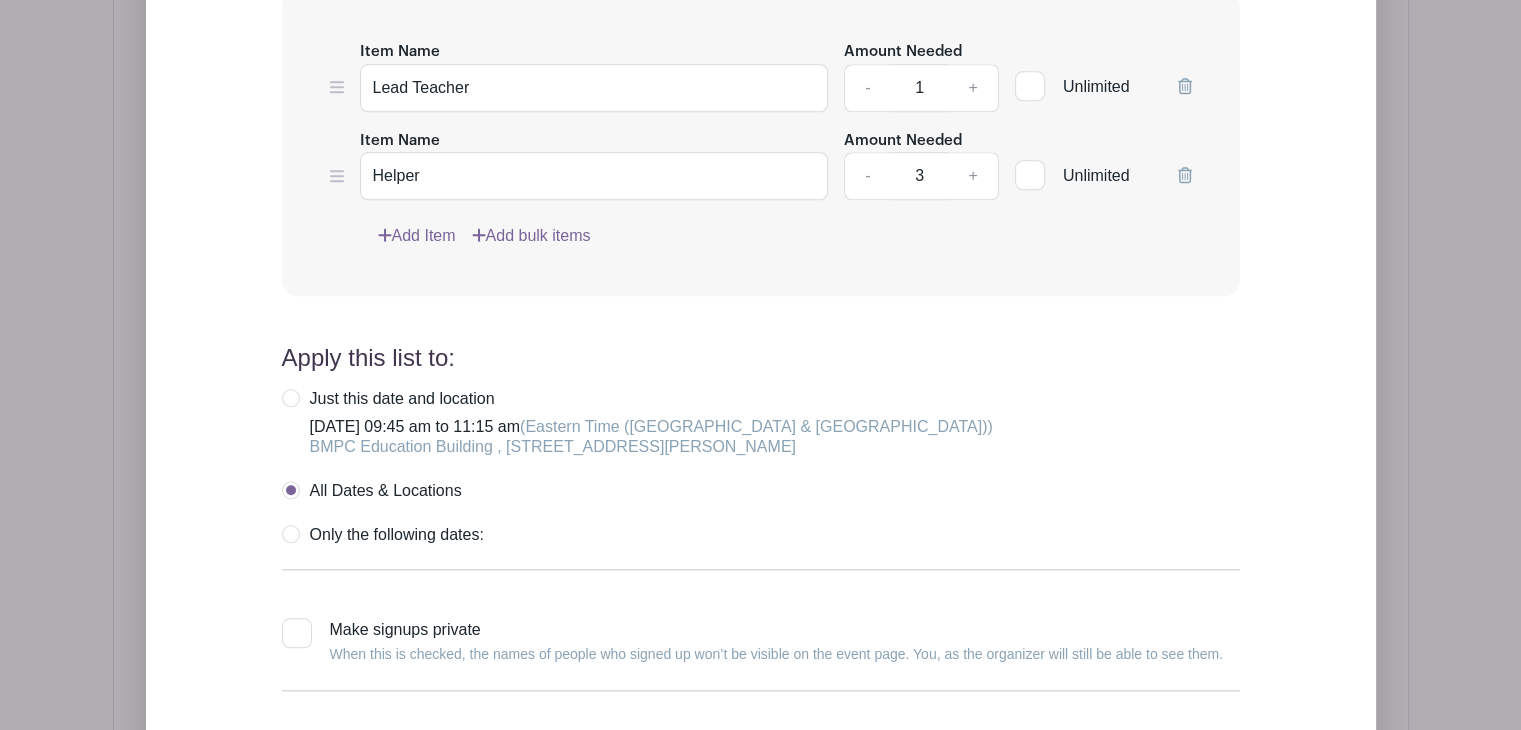scroll, scrollTop: 1893, scrollLeft: 0, axis: vertical 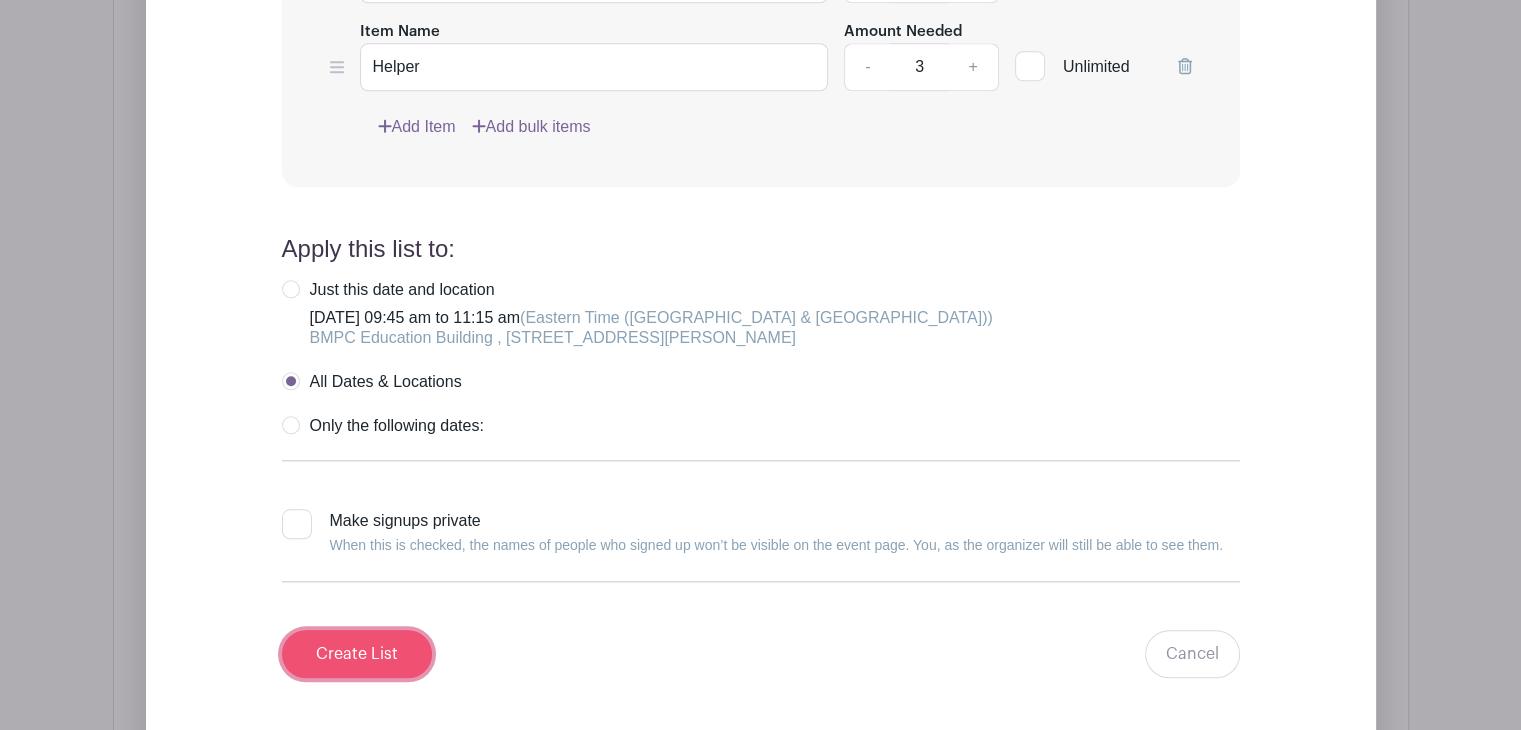 click on "Create List" at bounding box center [357, 654] 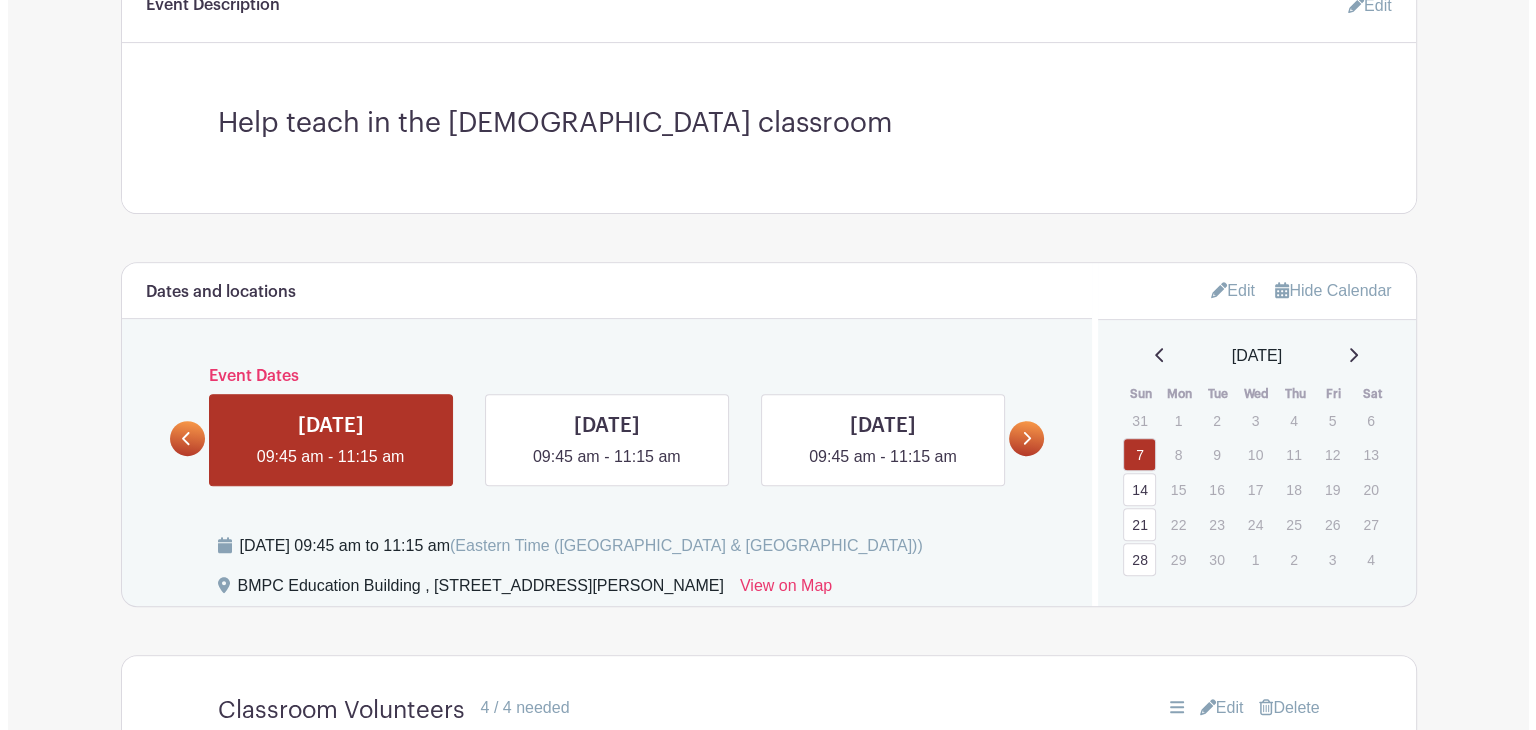 scroll, scrollTop: 699, scrollLeft: 0, axis: vertical 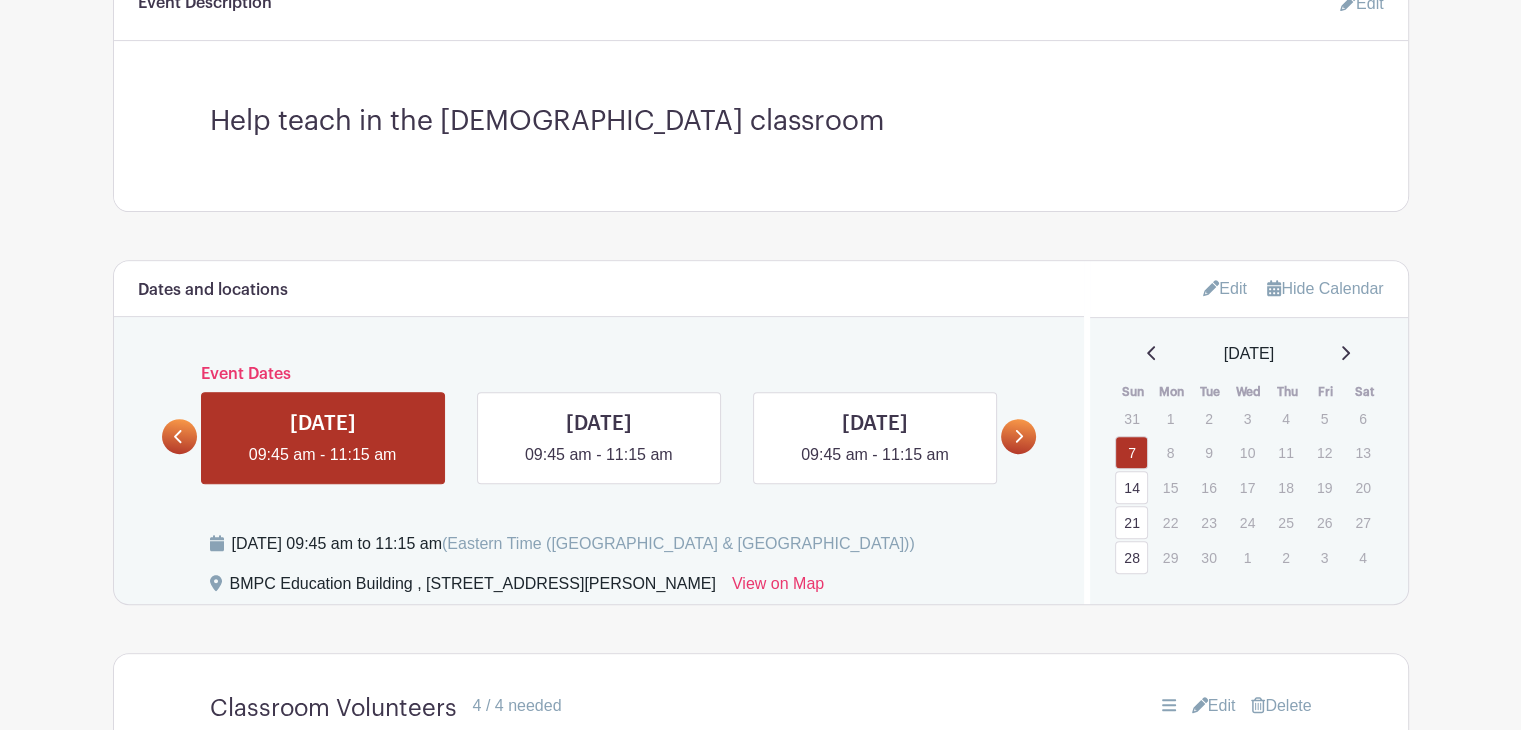 click 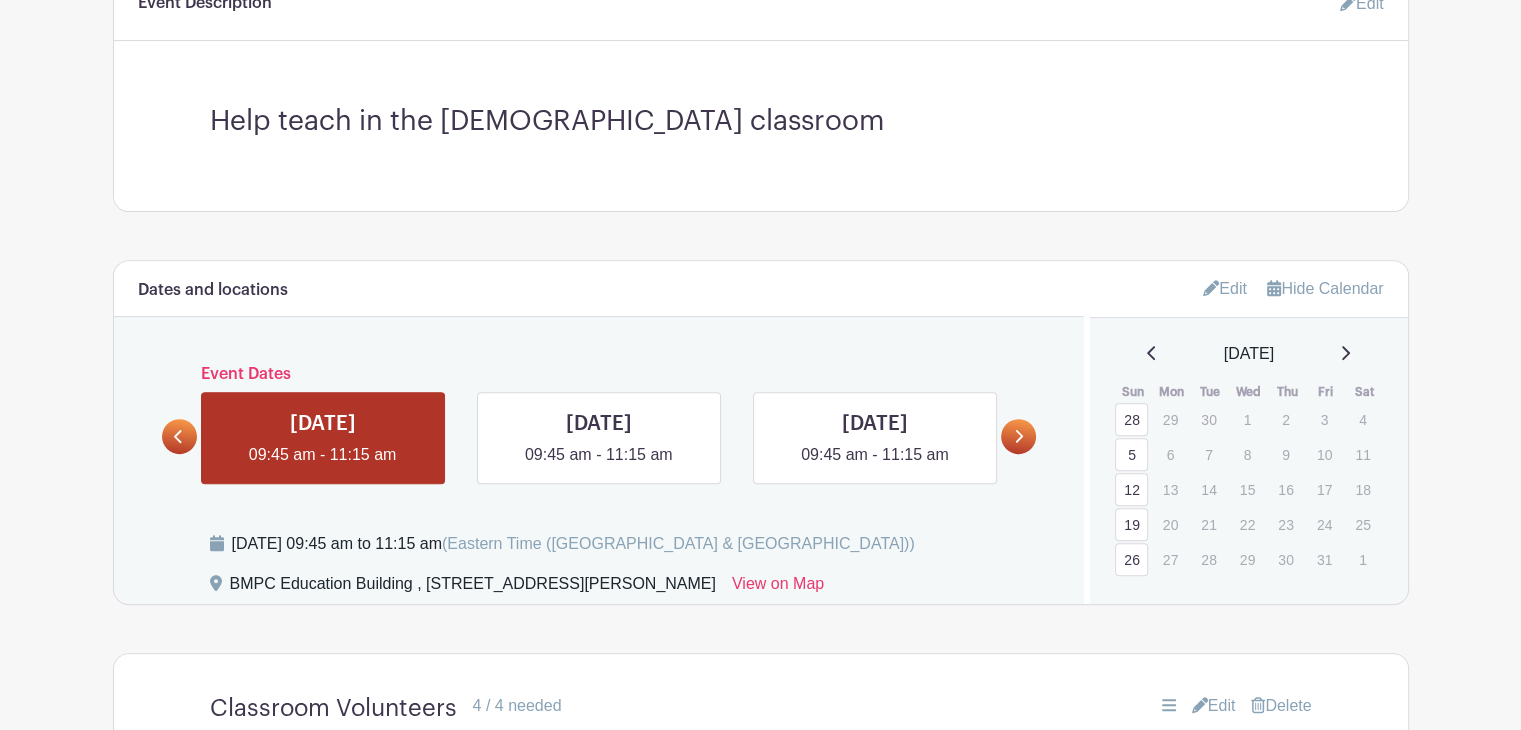 click 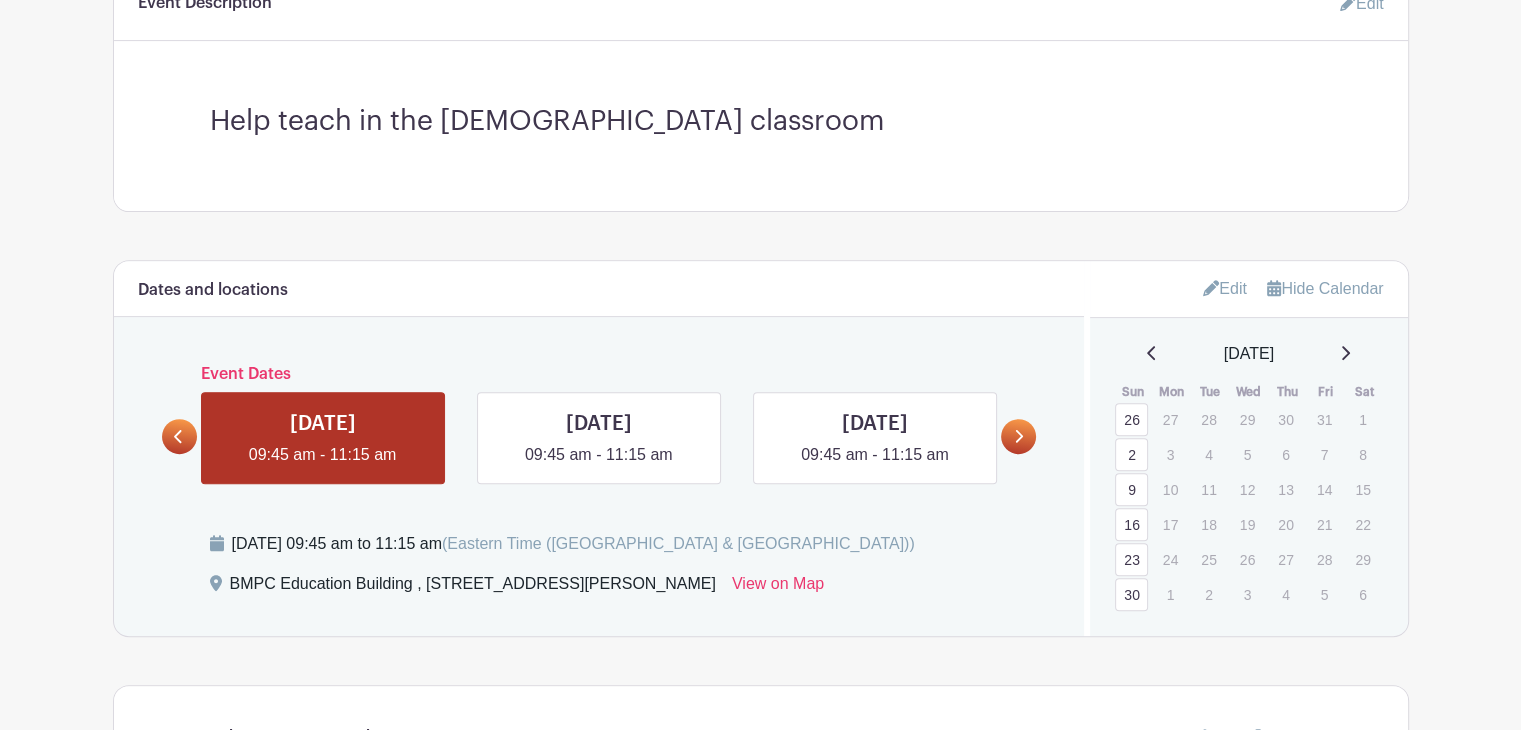 click 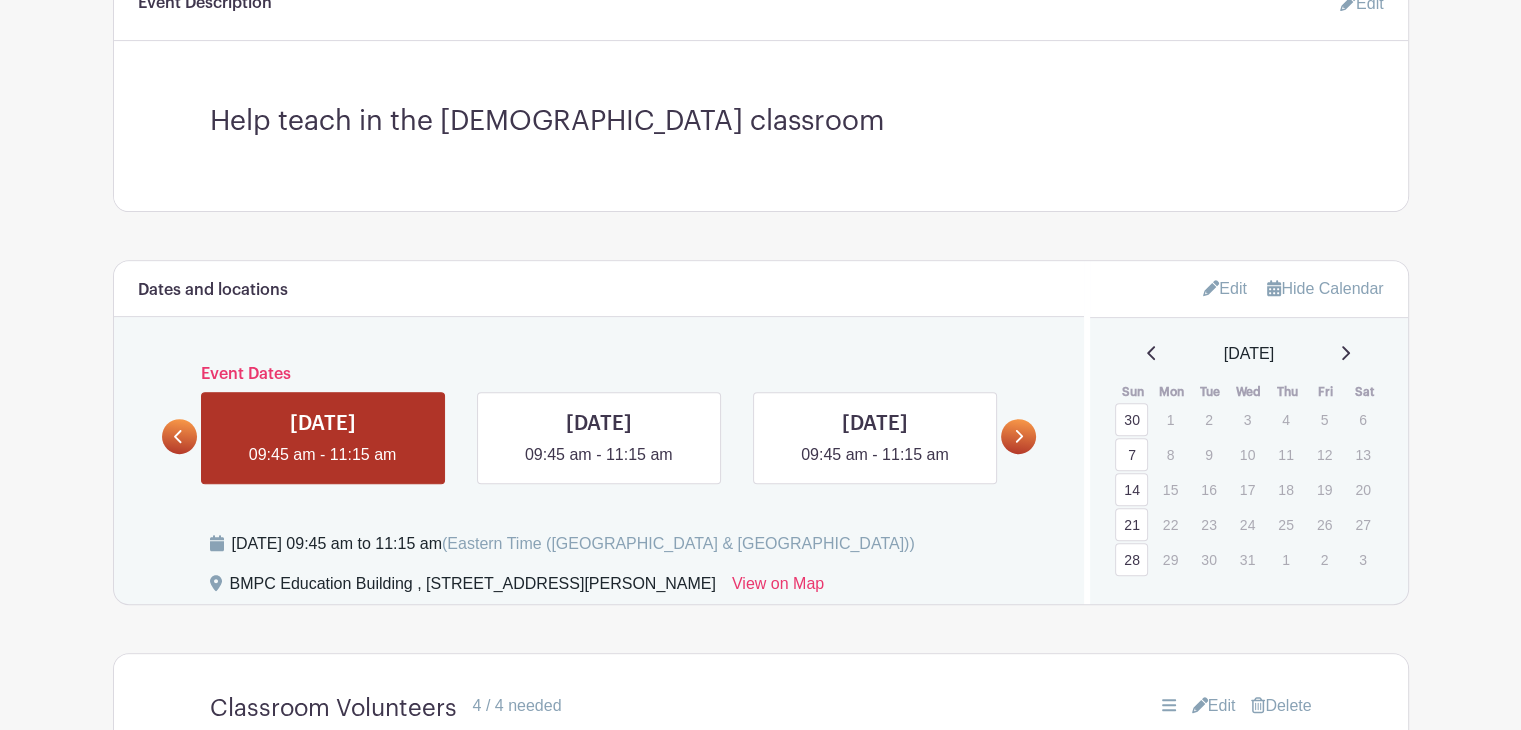 click on "28" at bounding box center (1131, 559) 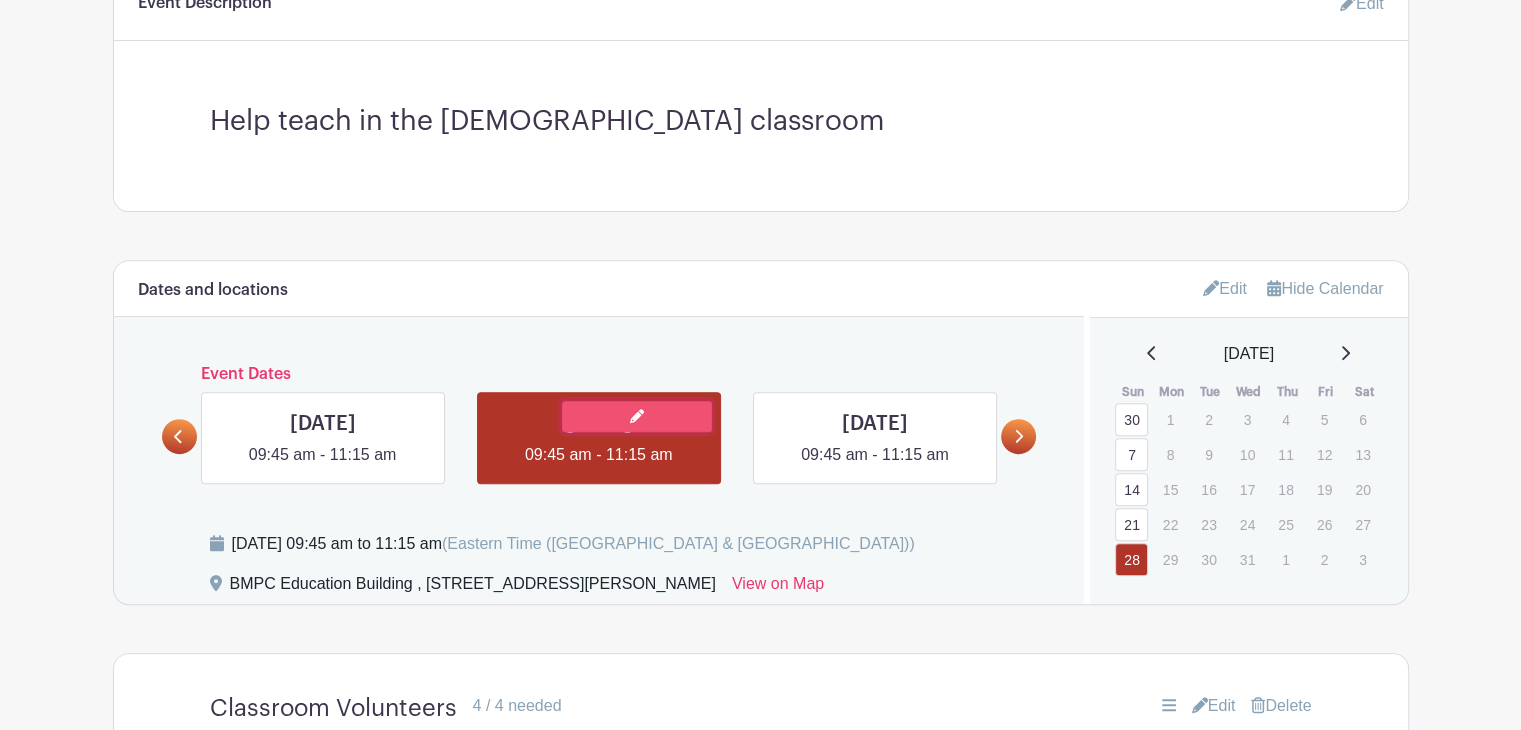 click at bounding box center [637, 416] 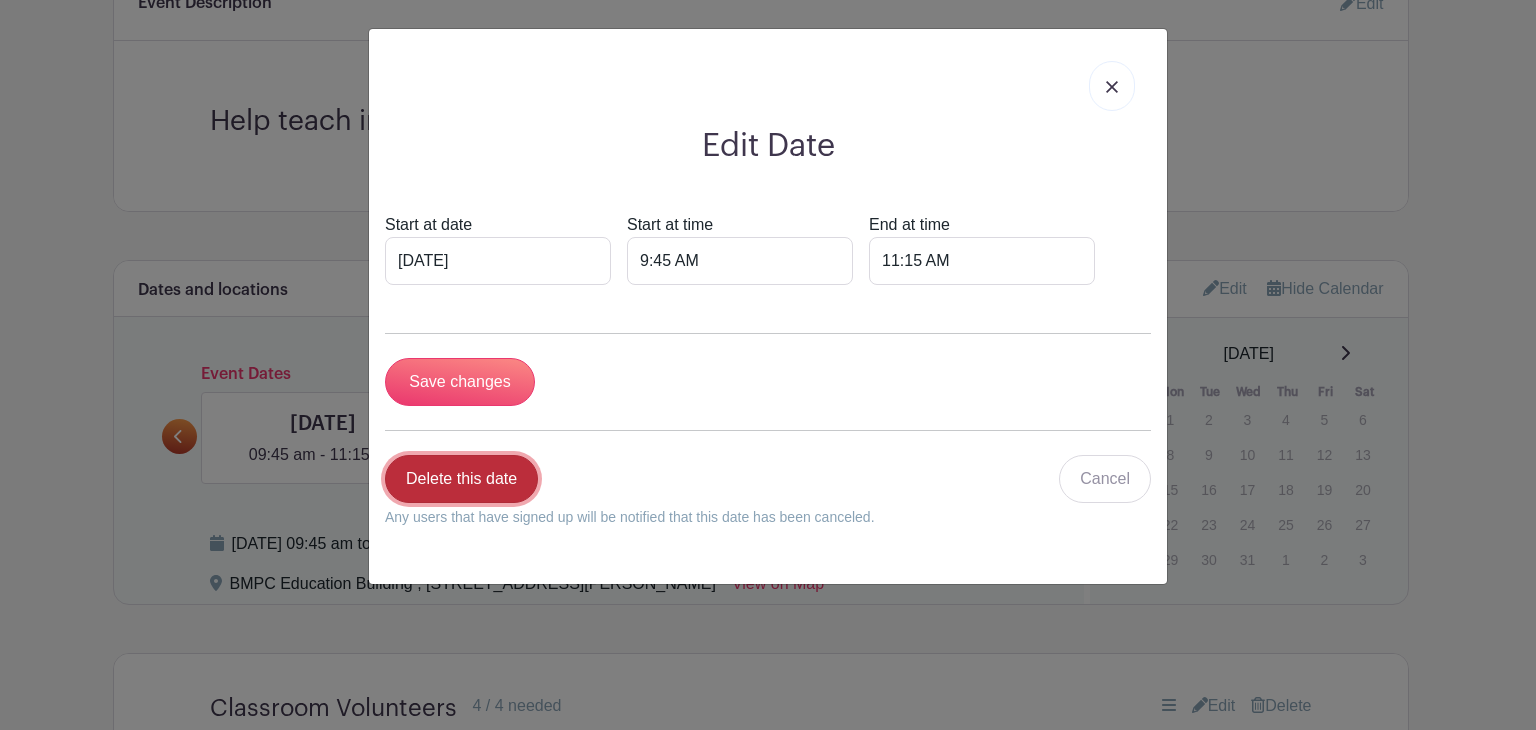 click on "Delete this date" at bounding box center [461, 479] 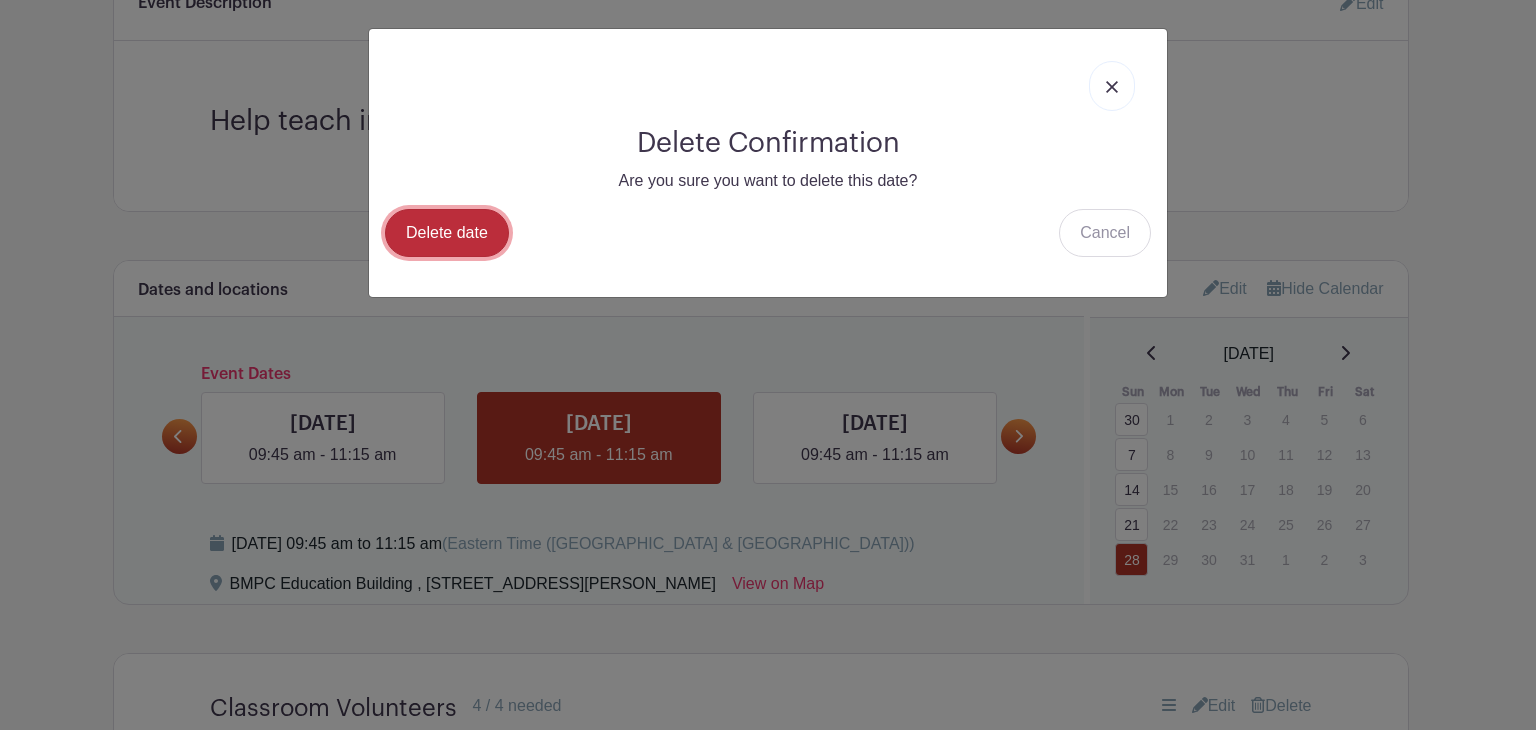 click on "Delete date" at bounding box center (447, 233) 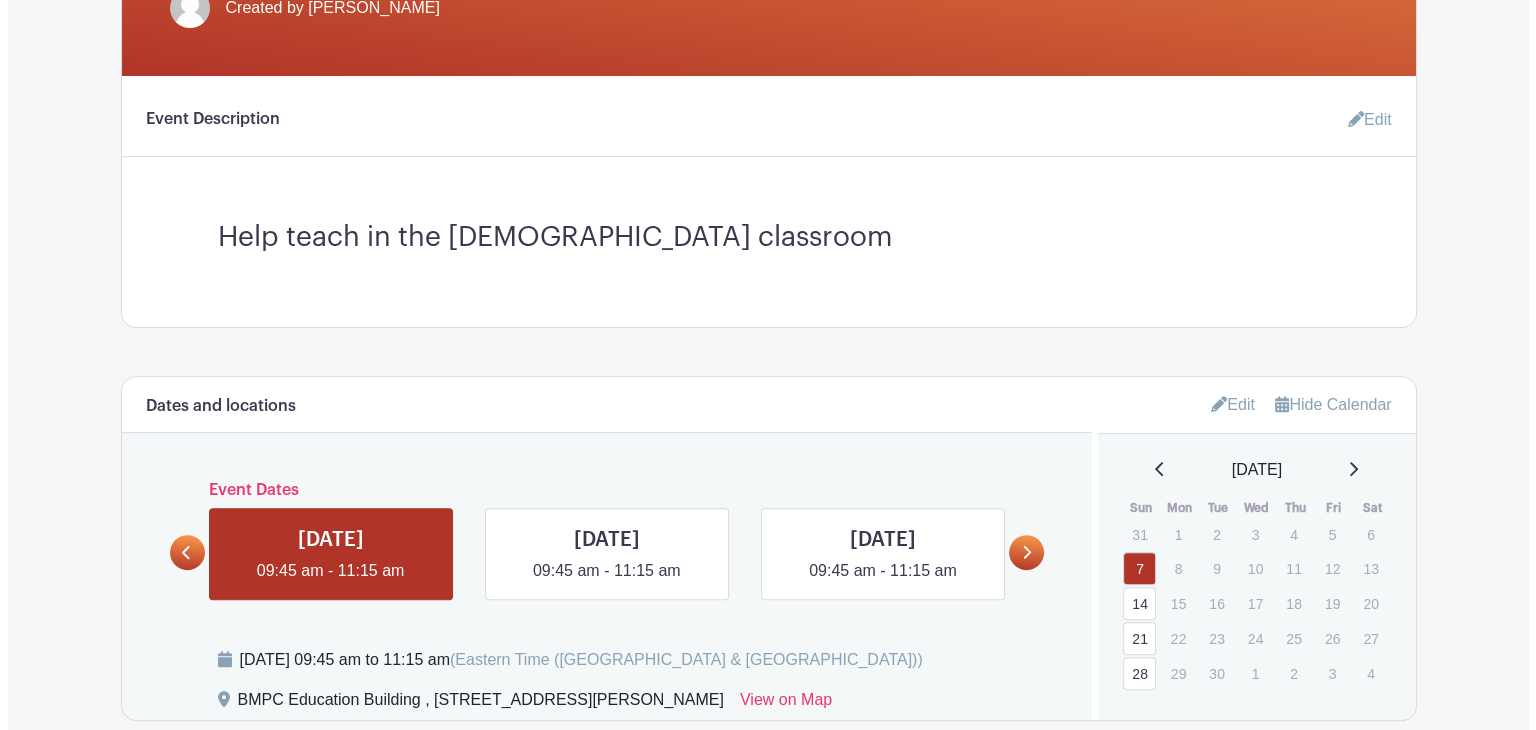 scroll, scrollTop: 584, scrollLeft: 0, axis: vertical 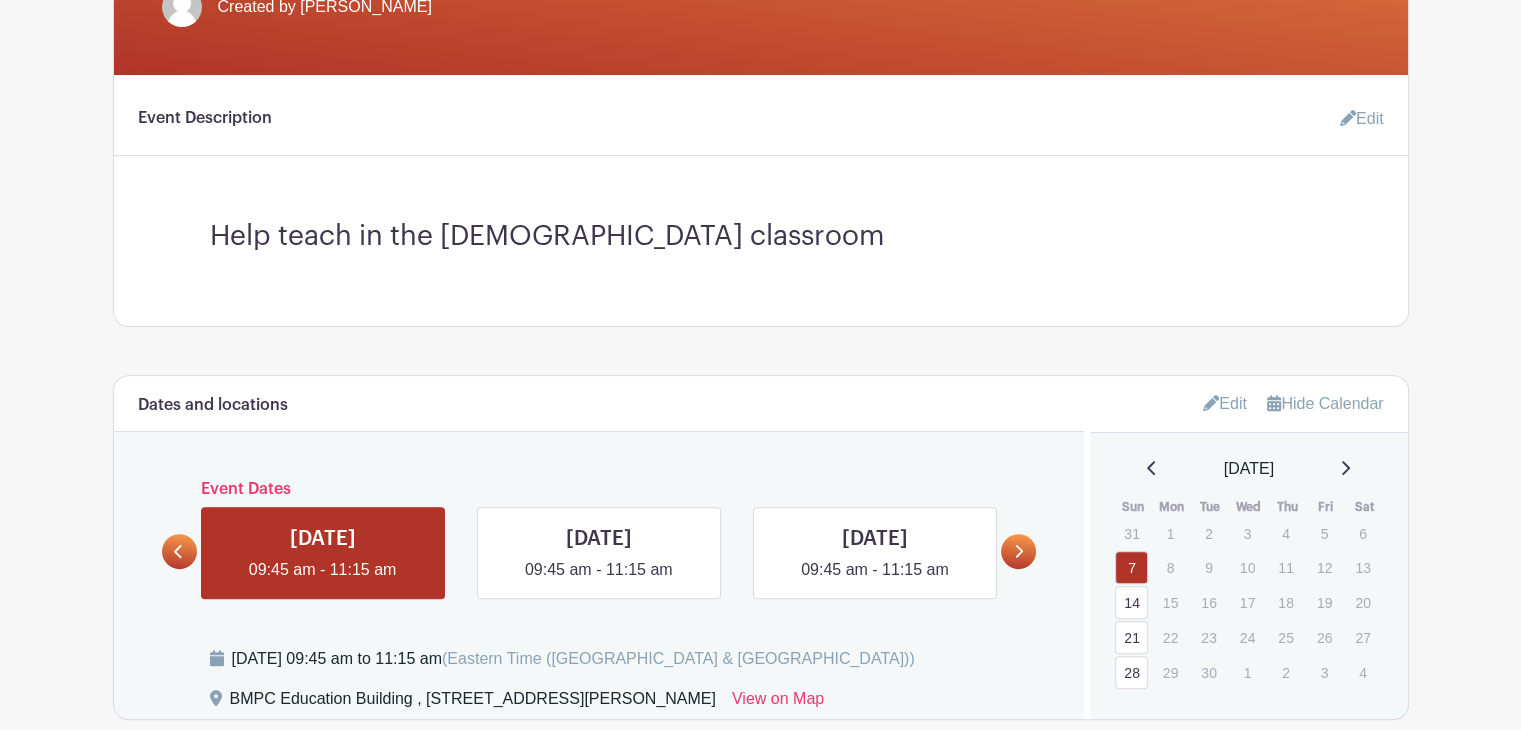 click 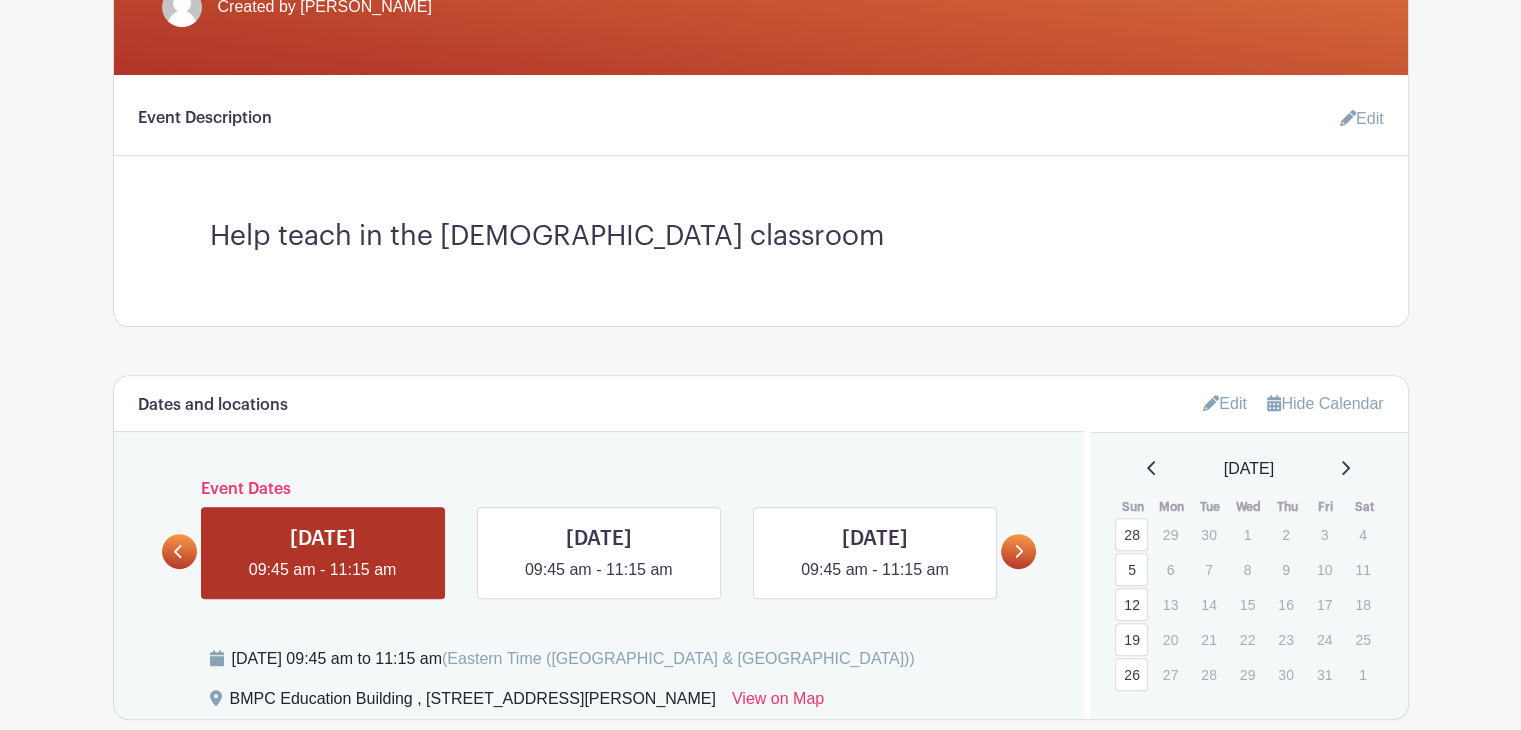 click 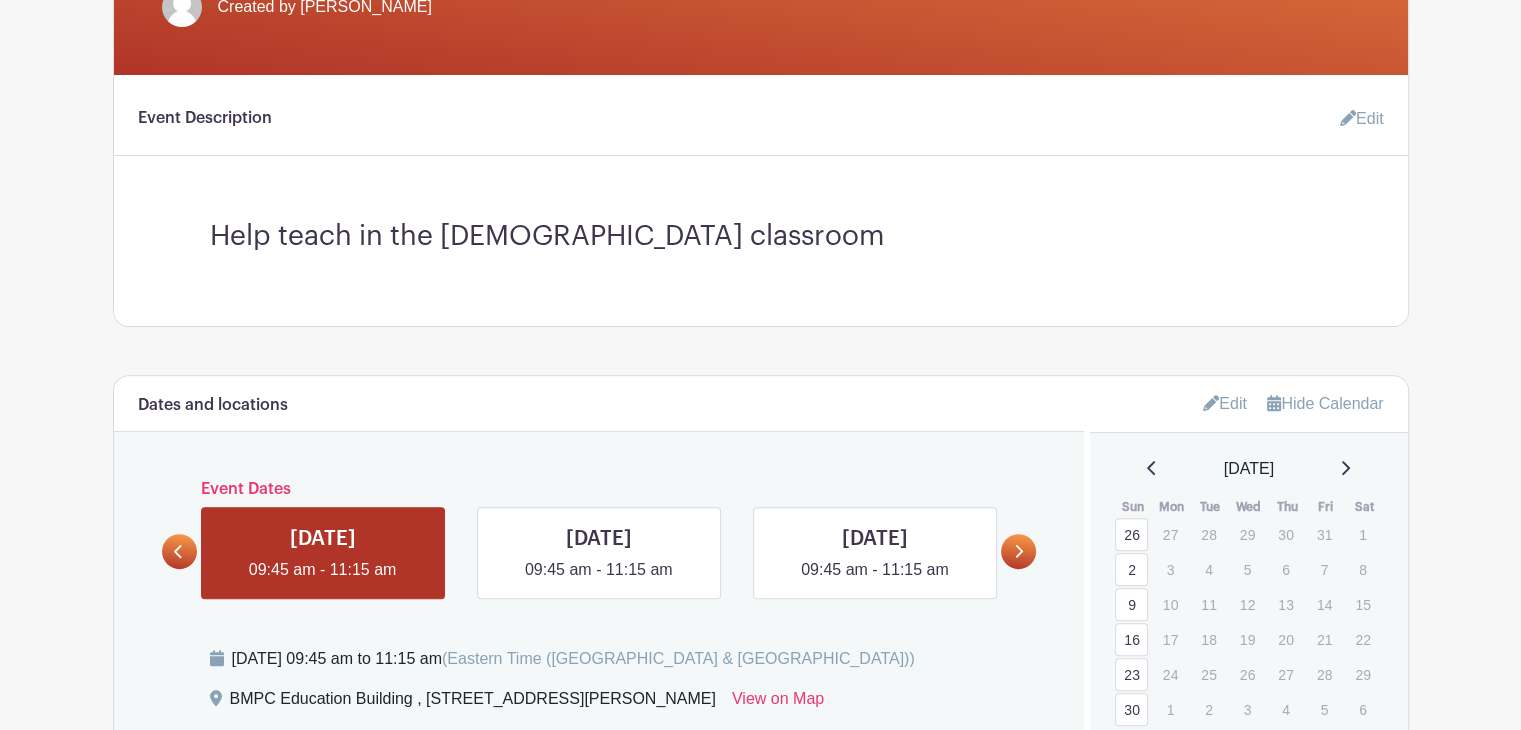 click 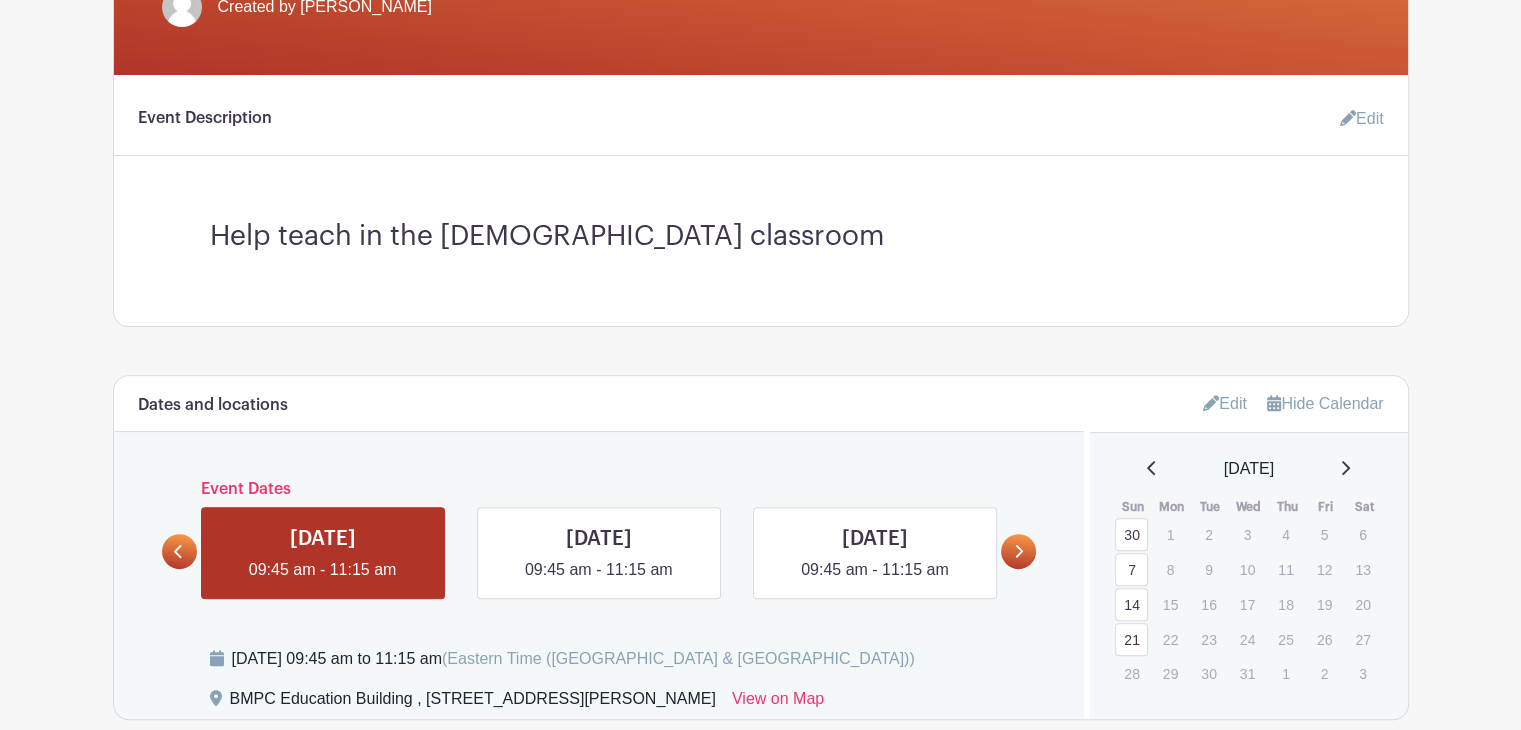 click 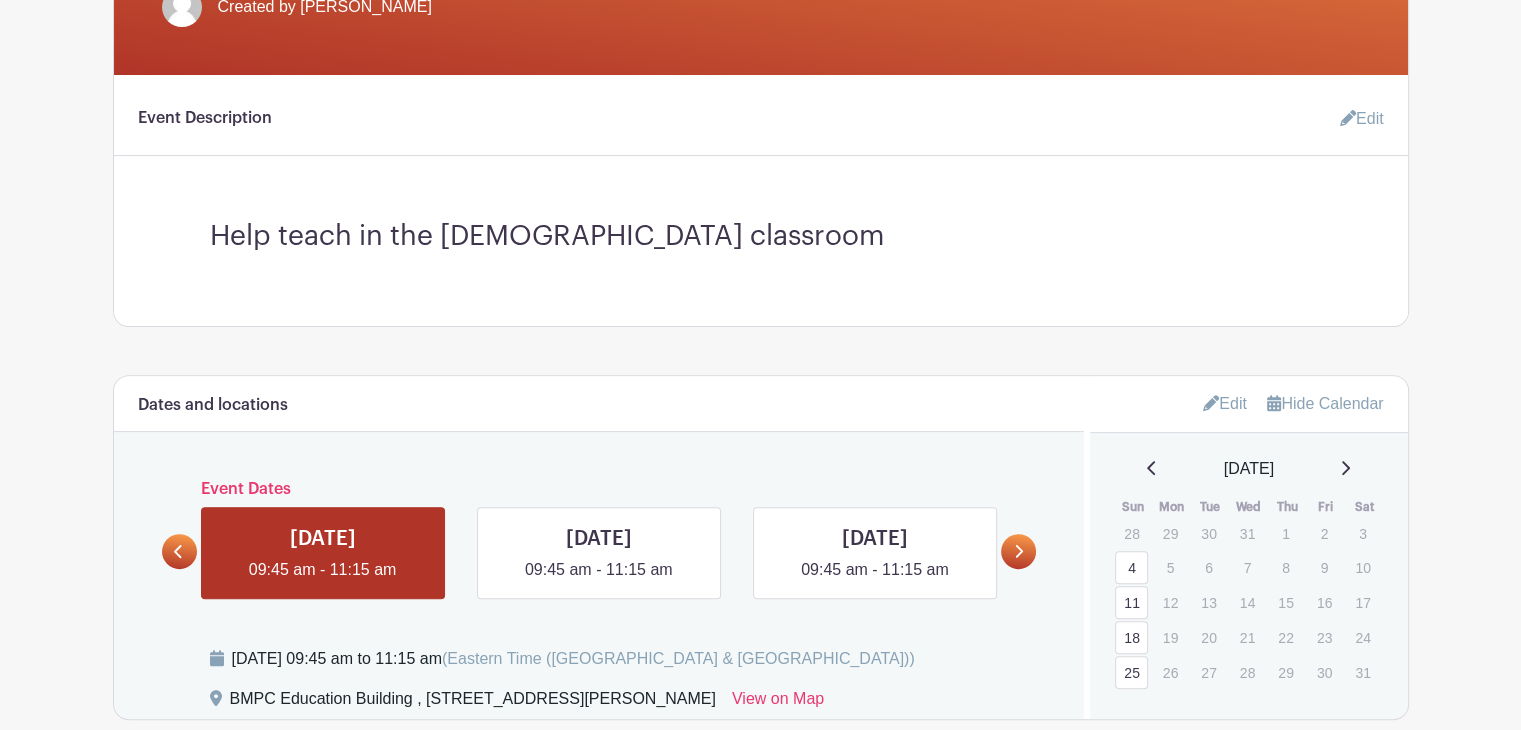 click on "4" at bounding box center [1131, 567] 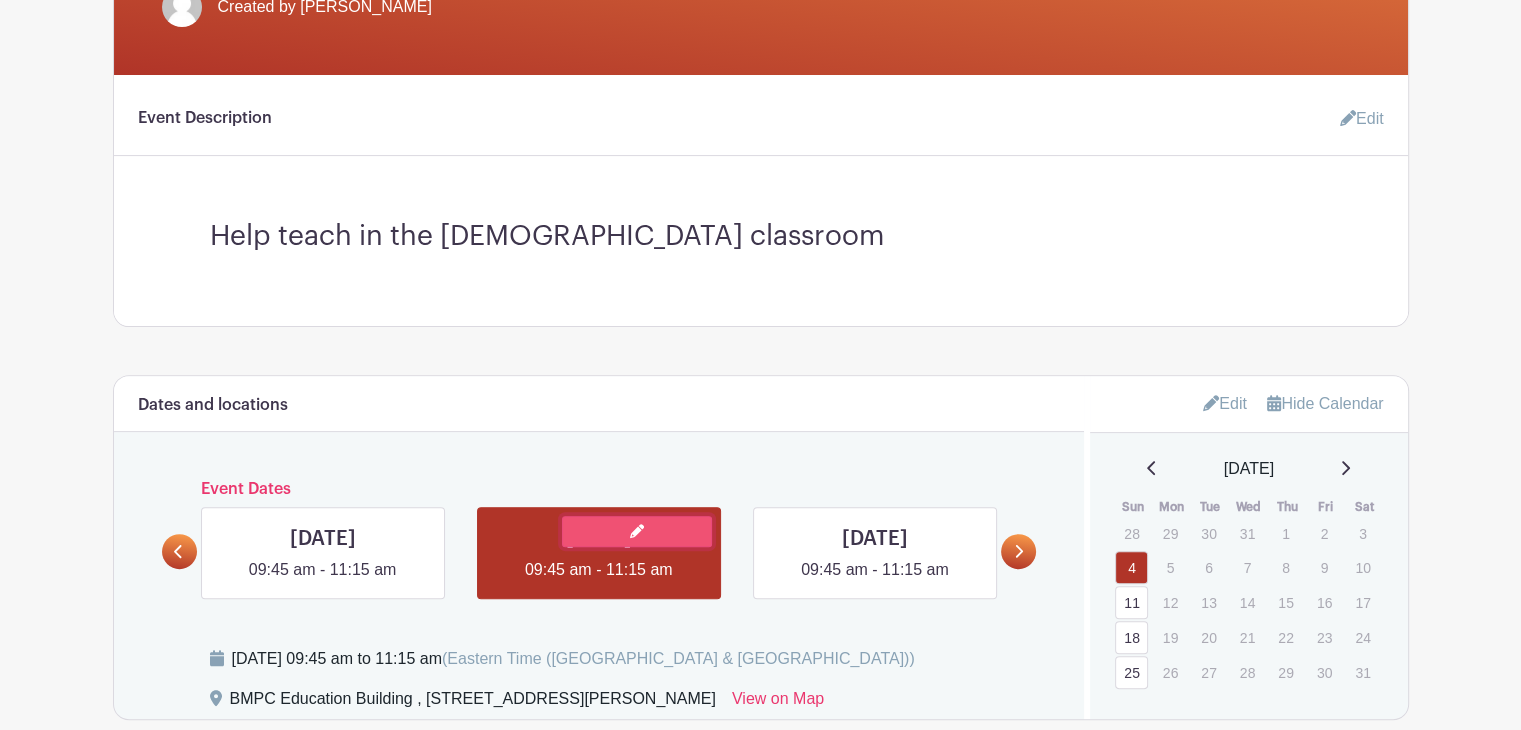click at bounding box center [637, 531] 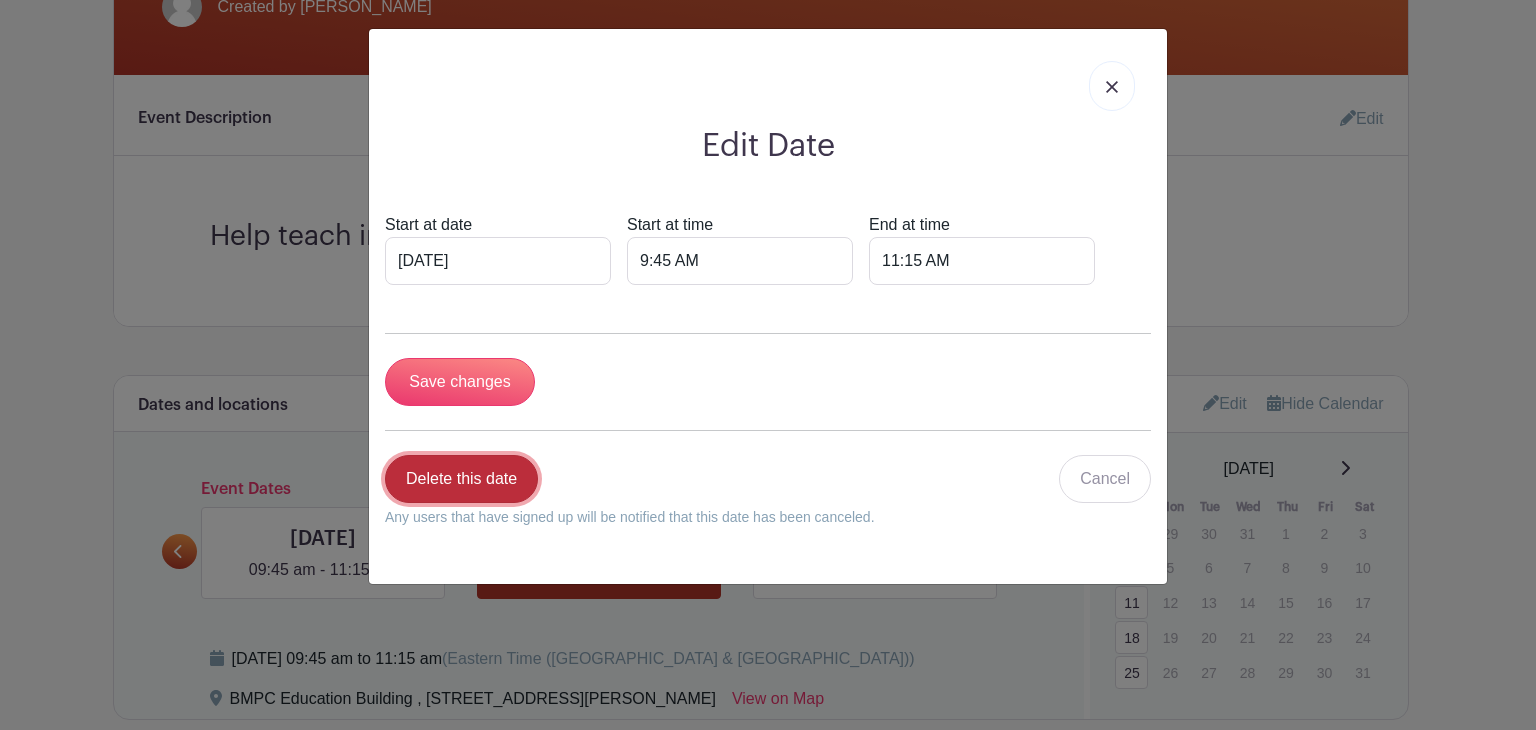 click on "Delete this date" at bounding box center (461, 479) 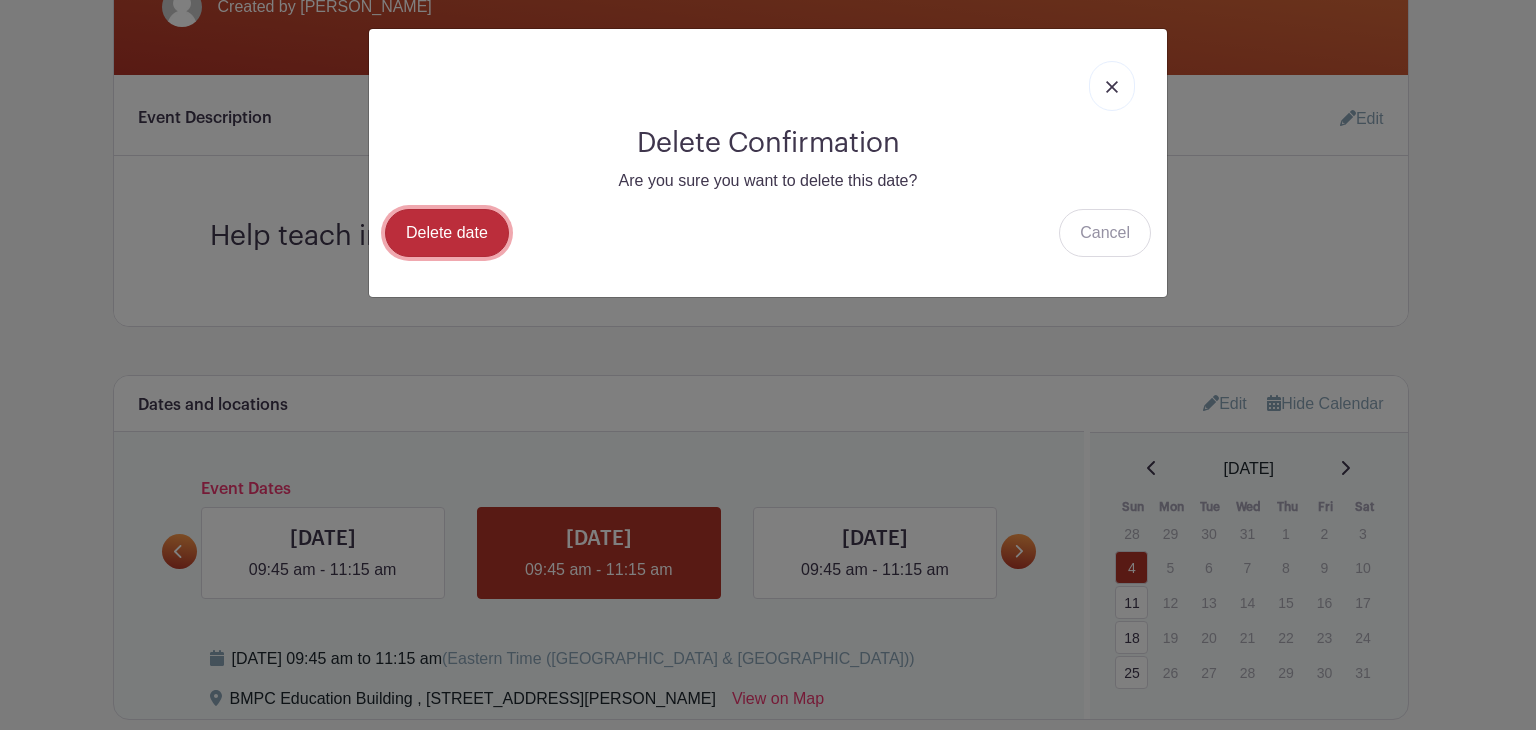 click on "Delete date" at bounding box center (447, 233) 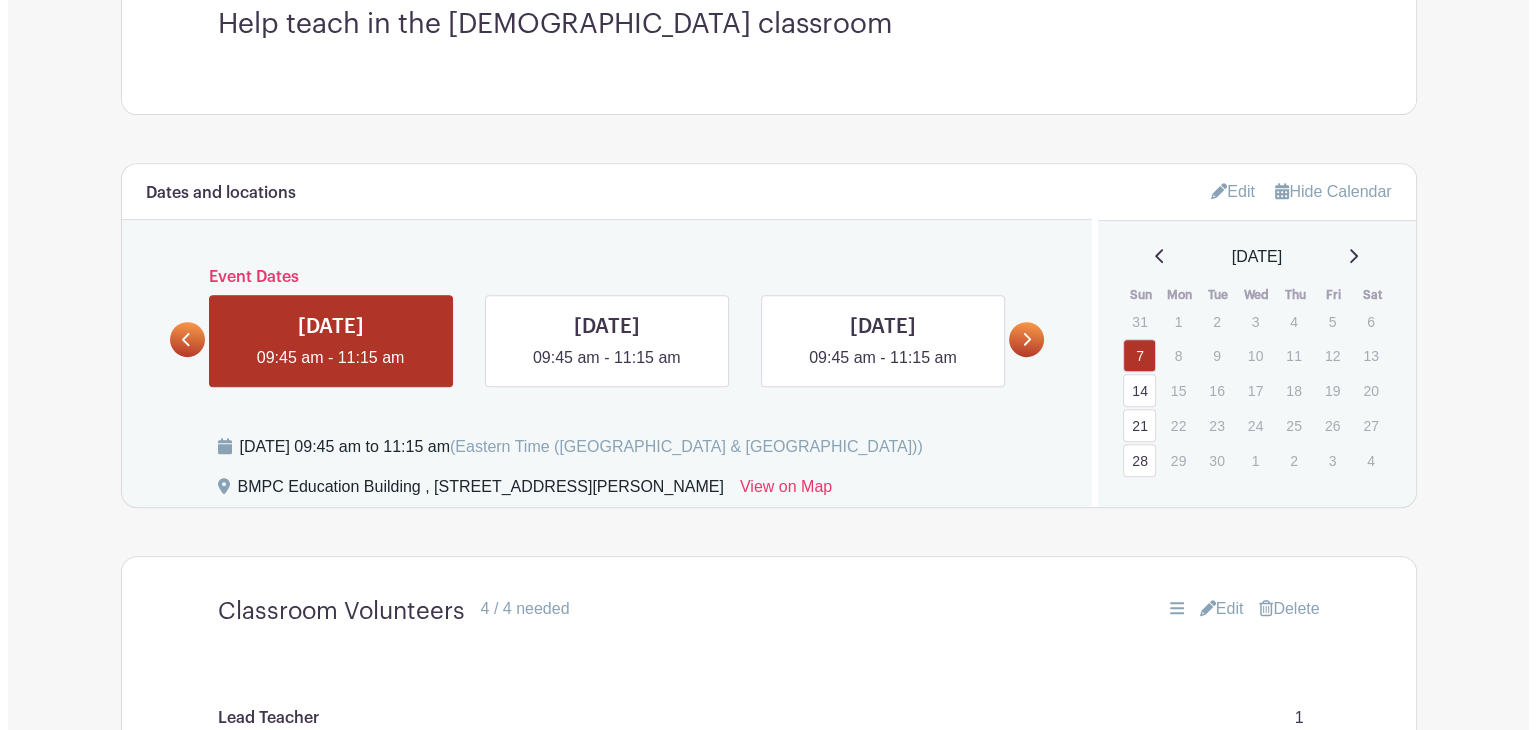 scroll, scrollTop: 798, scrollLeft: 0, axis: vertical 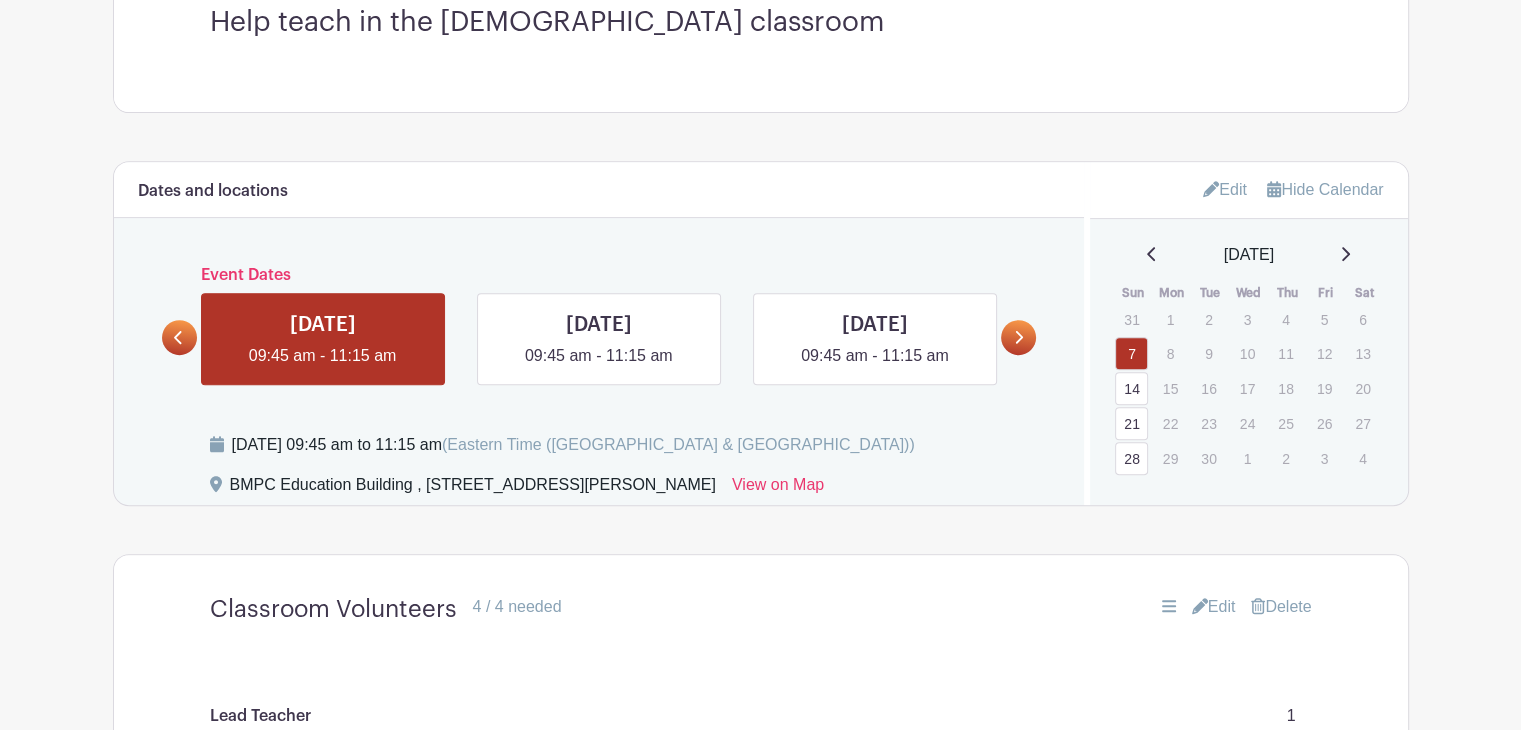 click 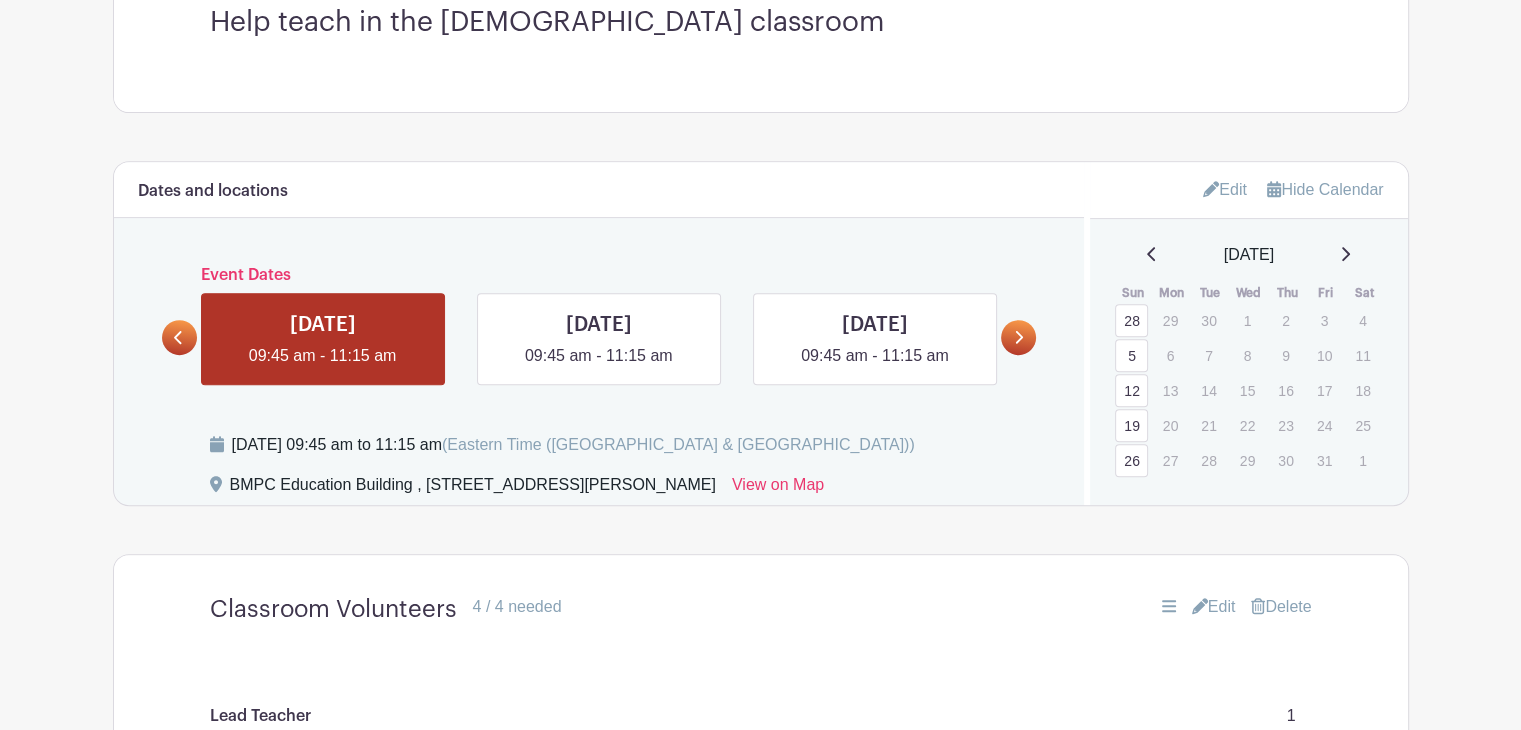 click 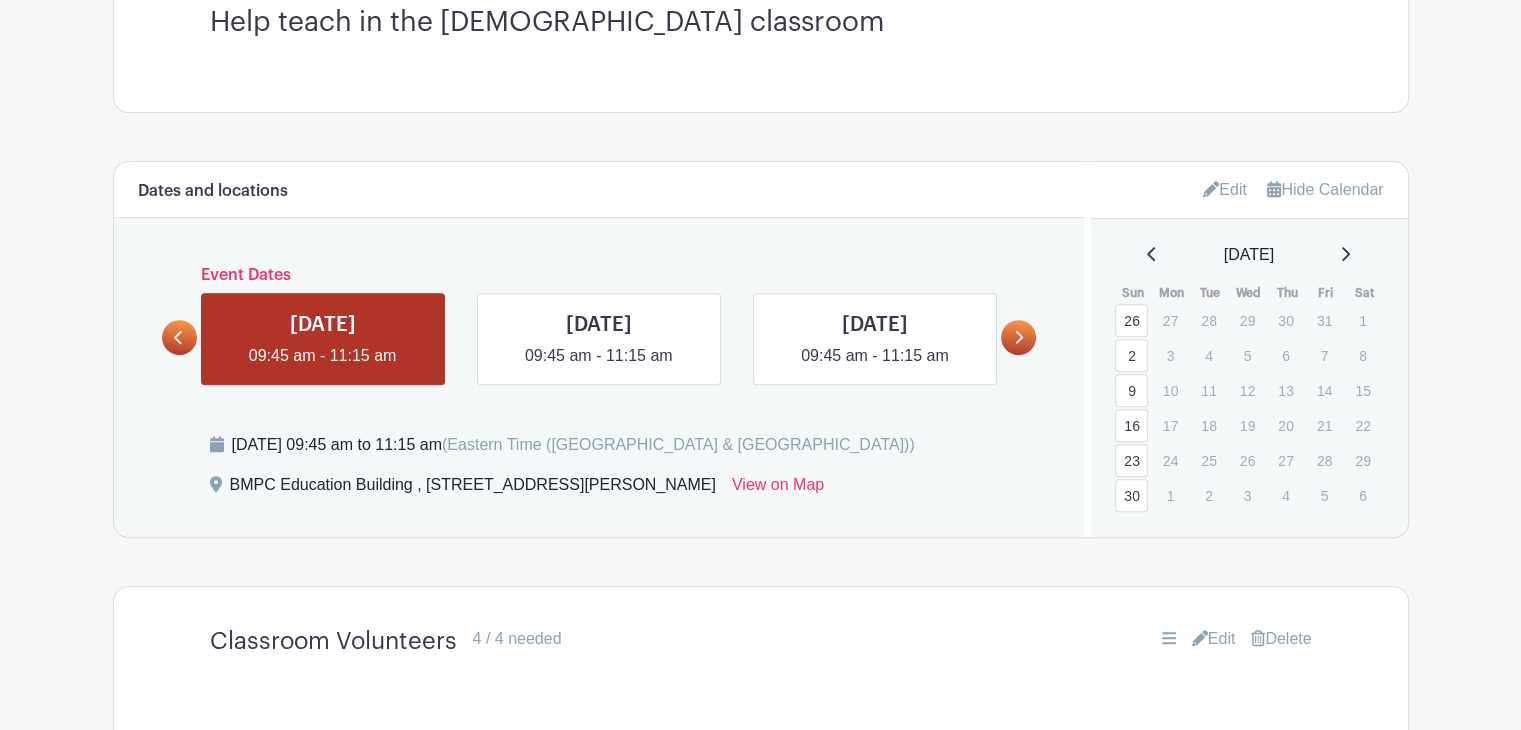 click 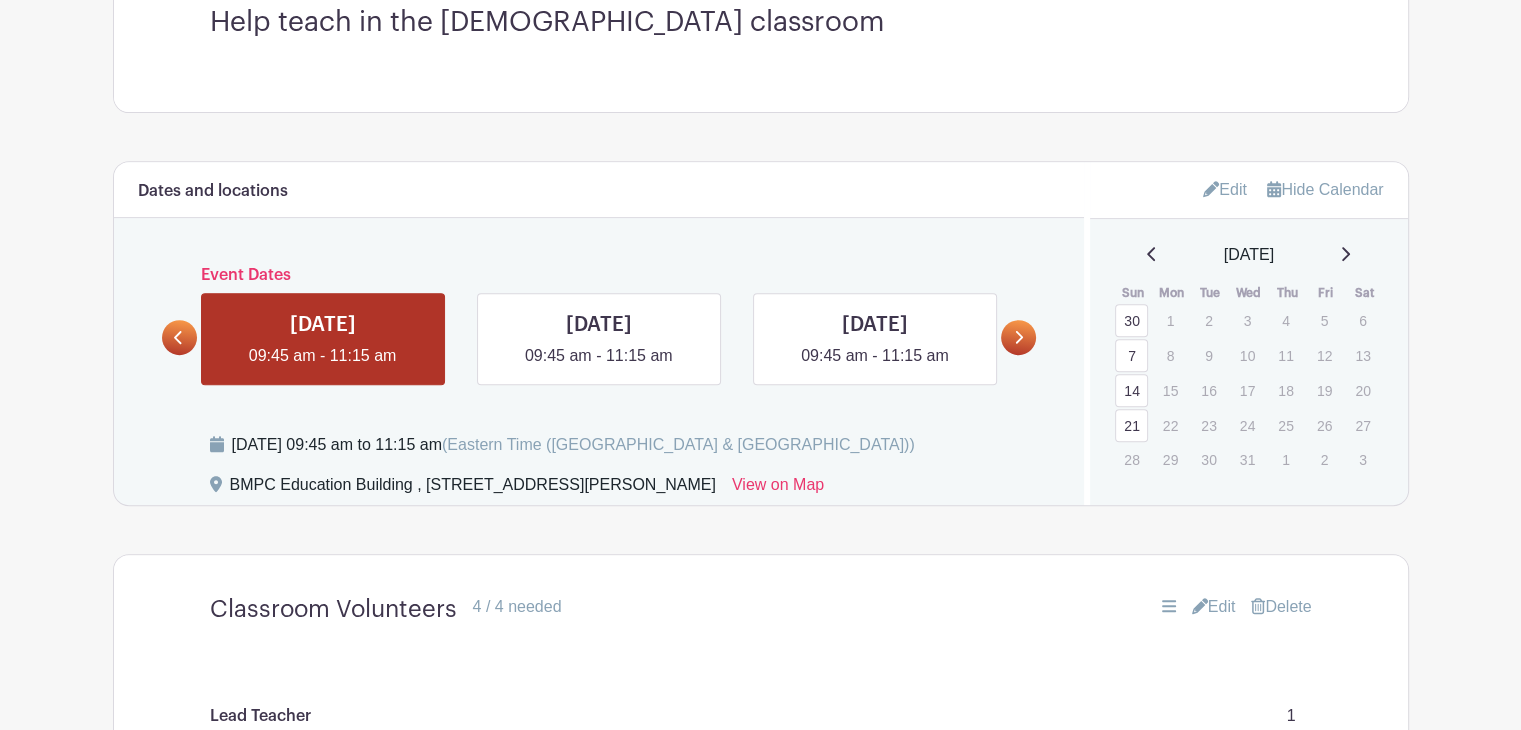 click 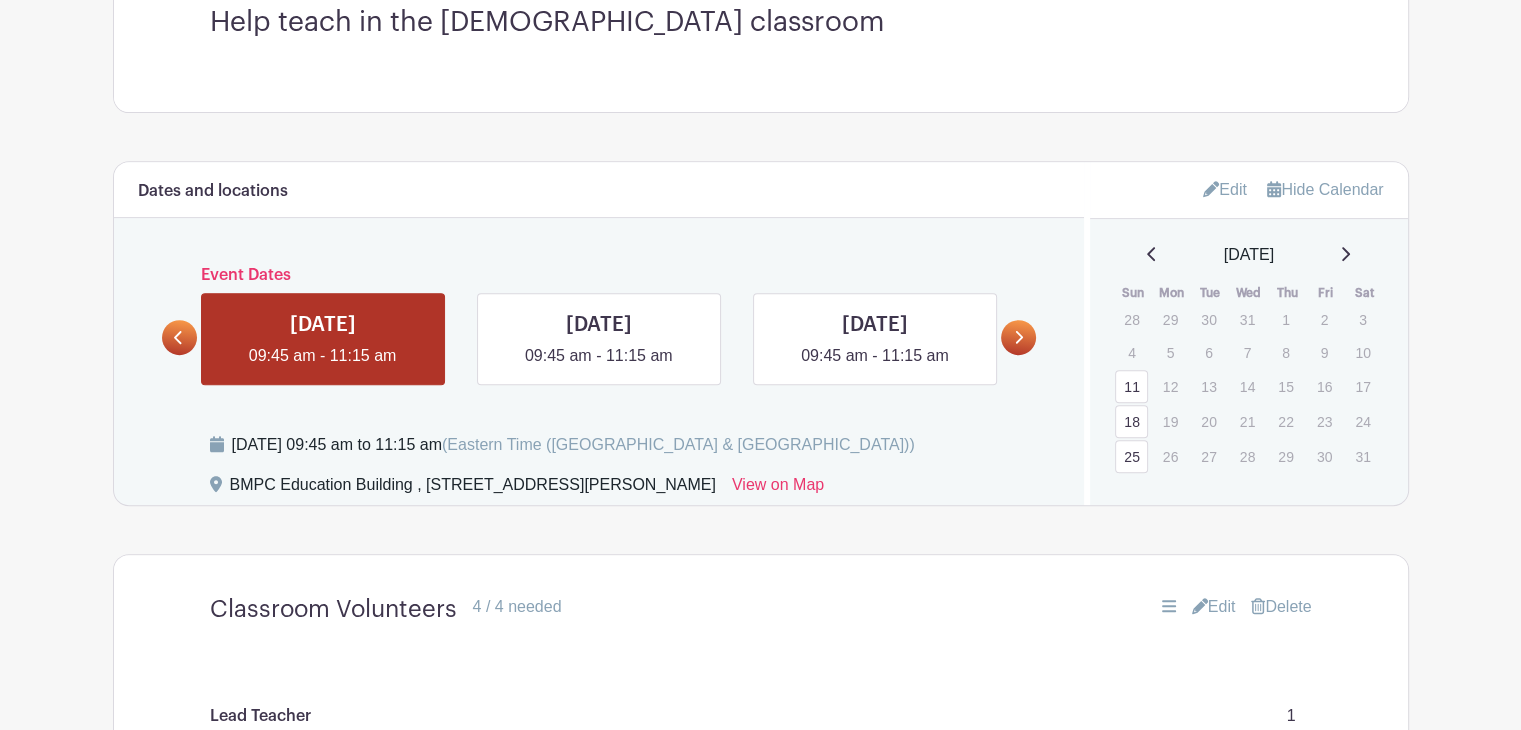 click 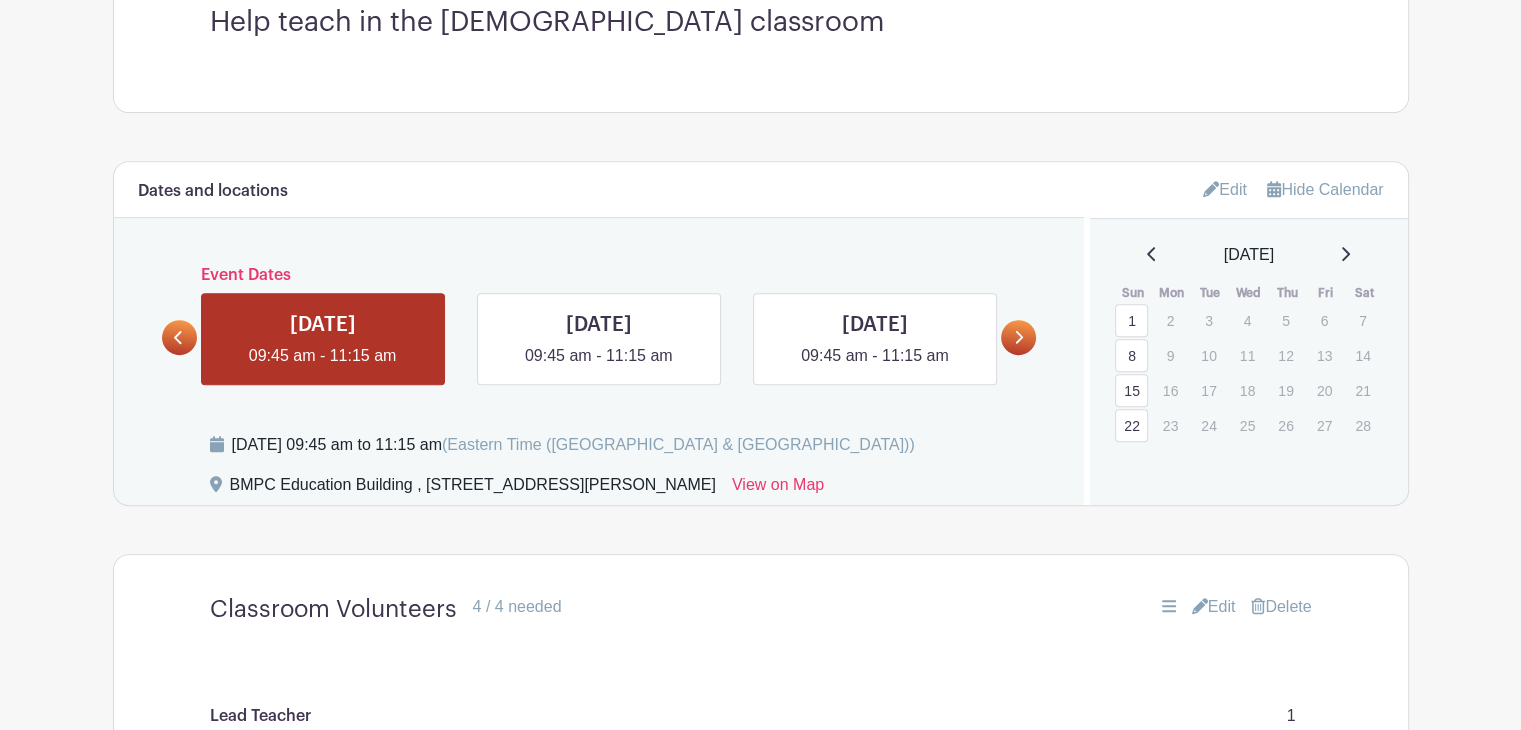 click 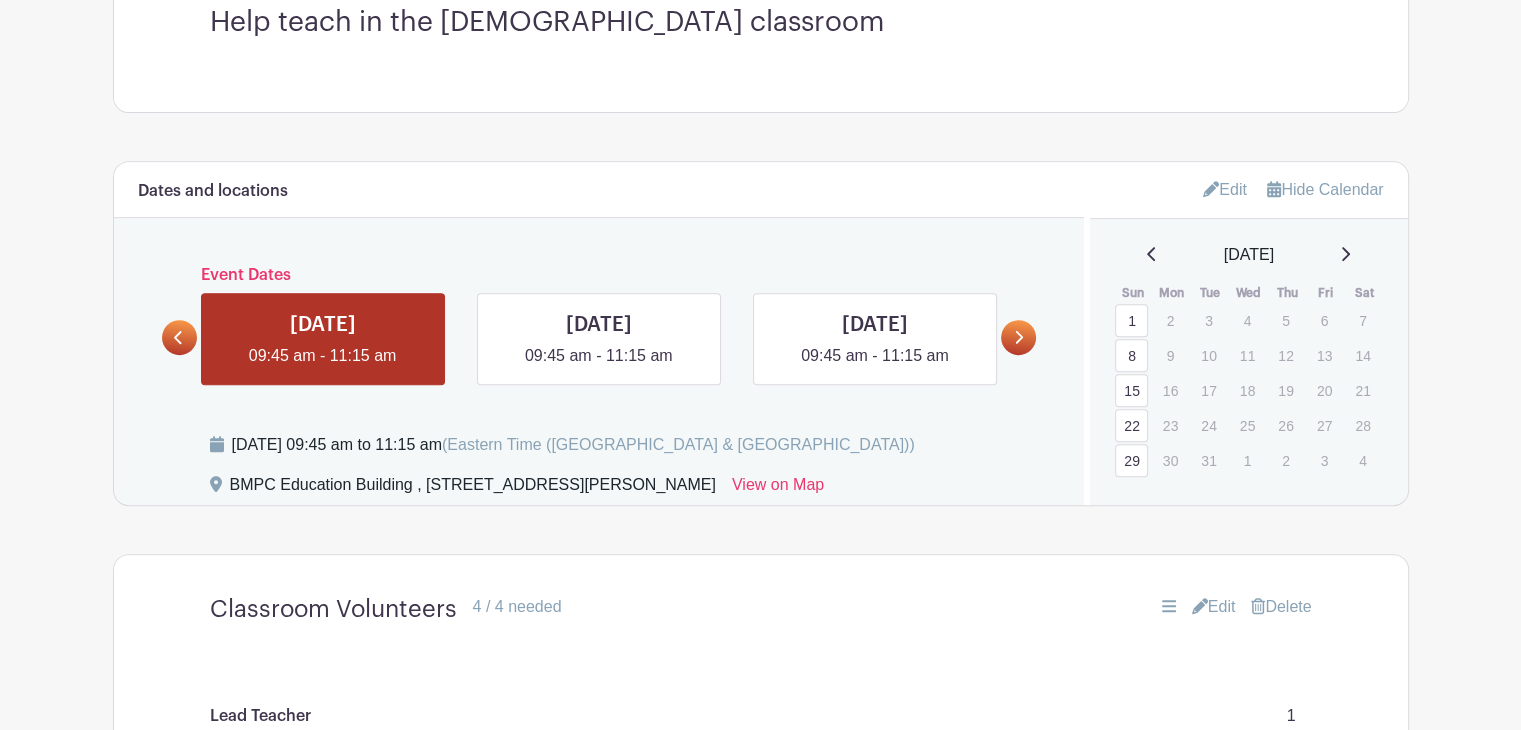 click 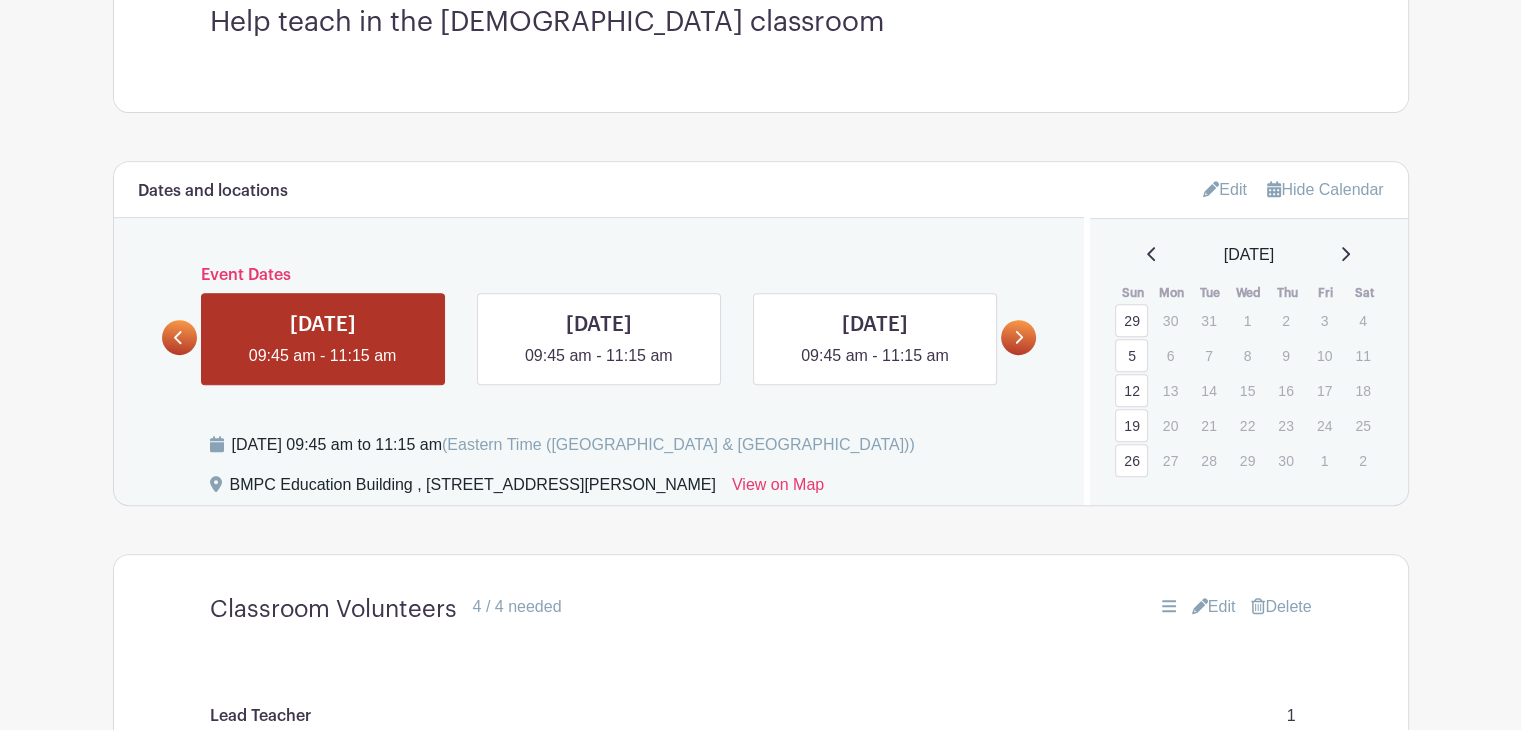 click on "5" at bounding box center (1131, 355) 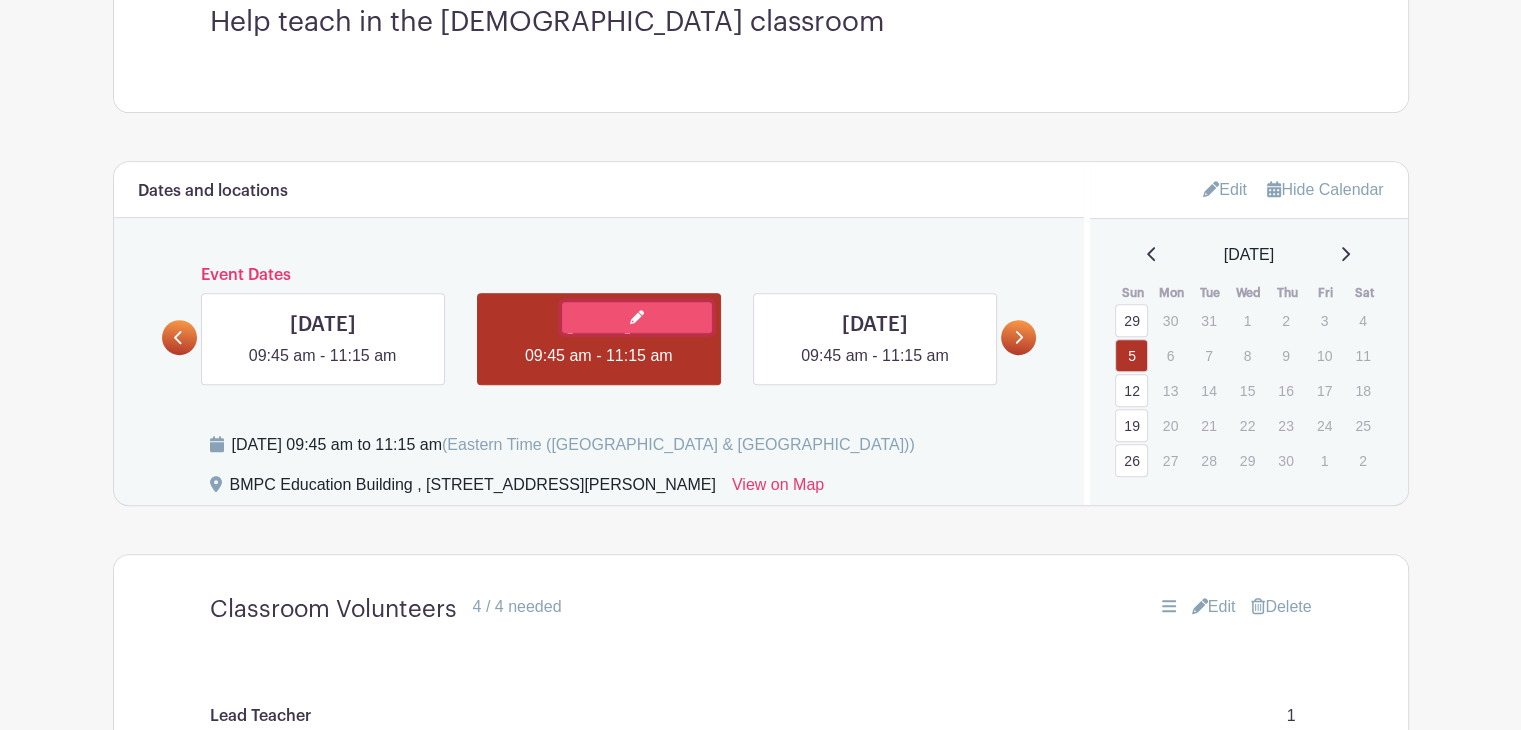click at bounding box center [637, 317] 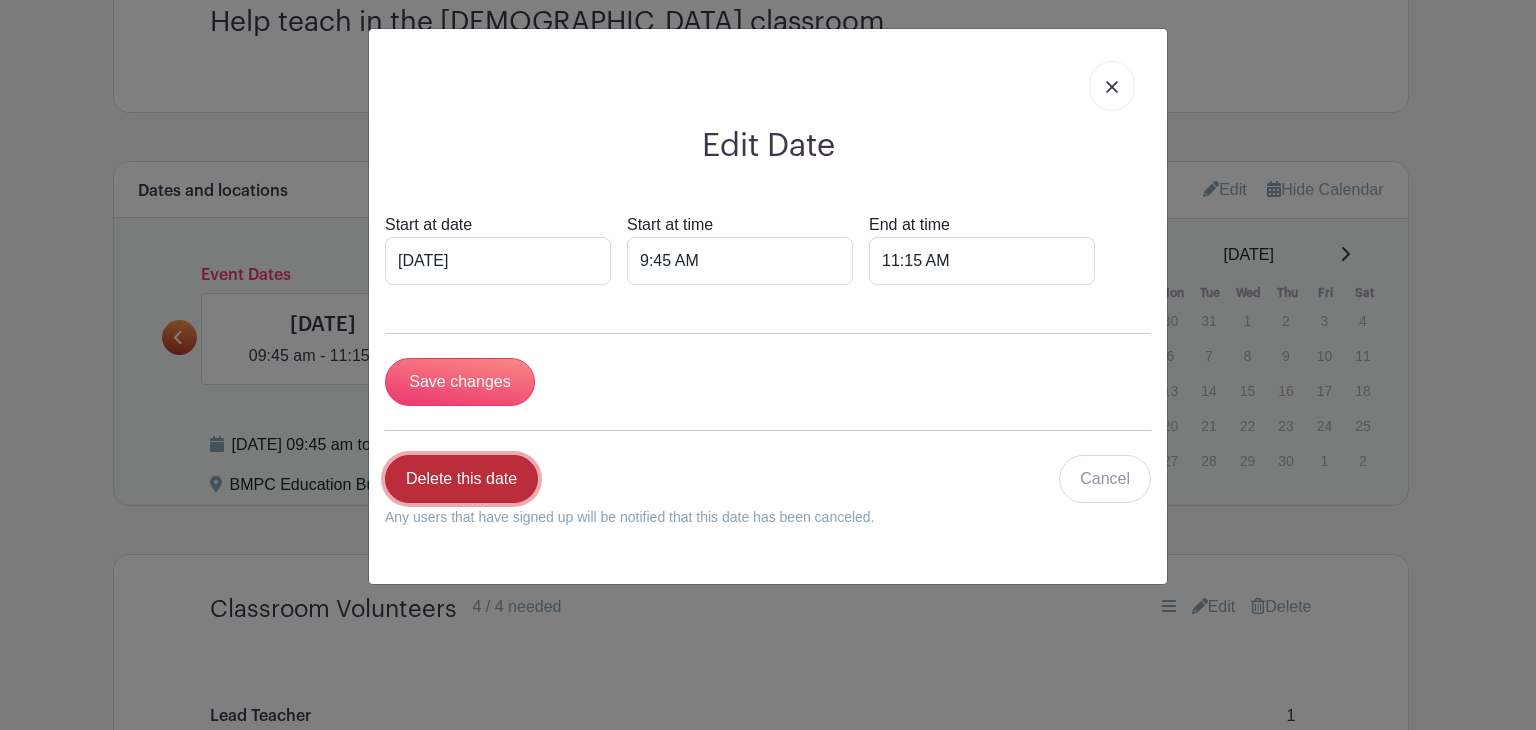 click on "Delete this date" at bounding box center (461, 479) 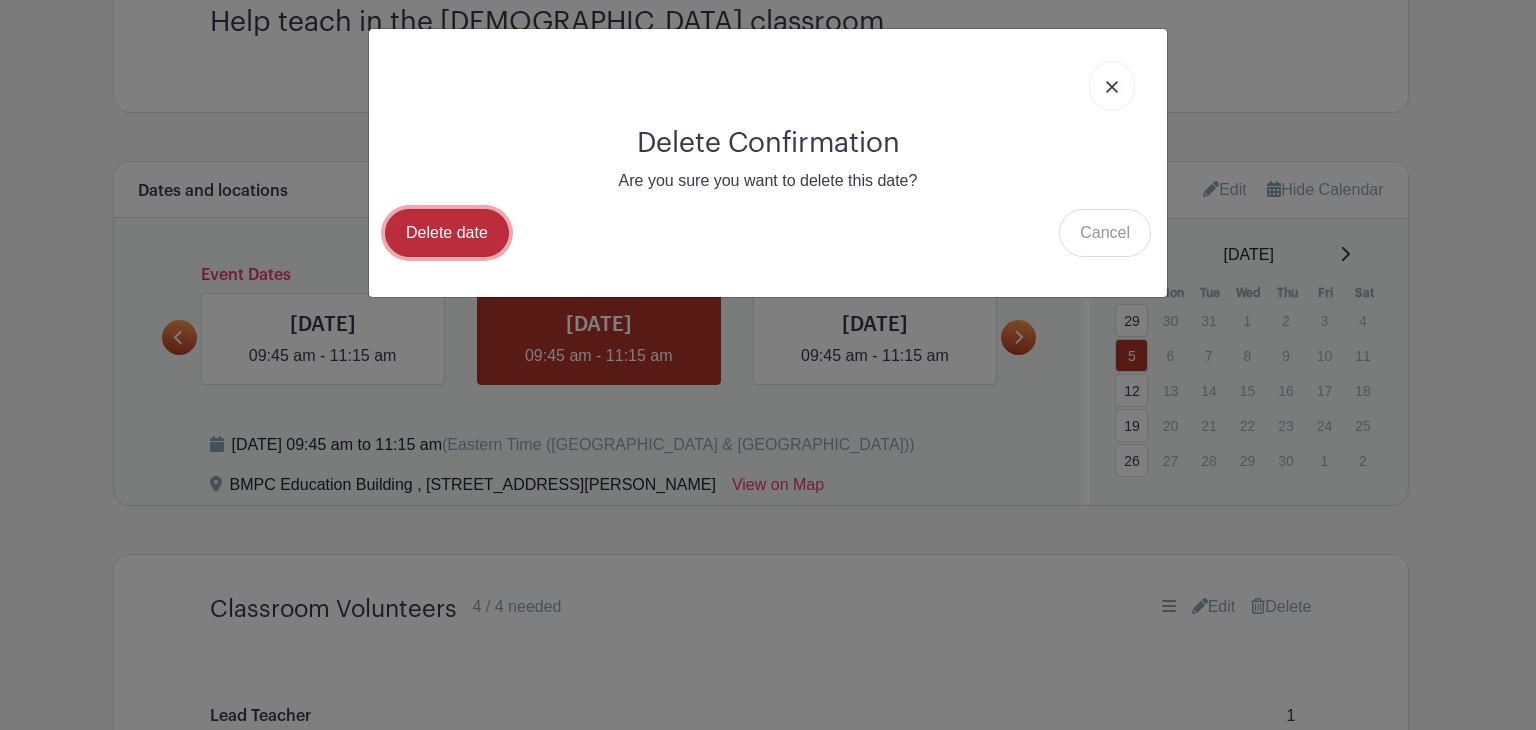 click on "Delete date" at bounding box center (447, 233) 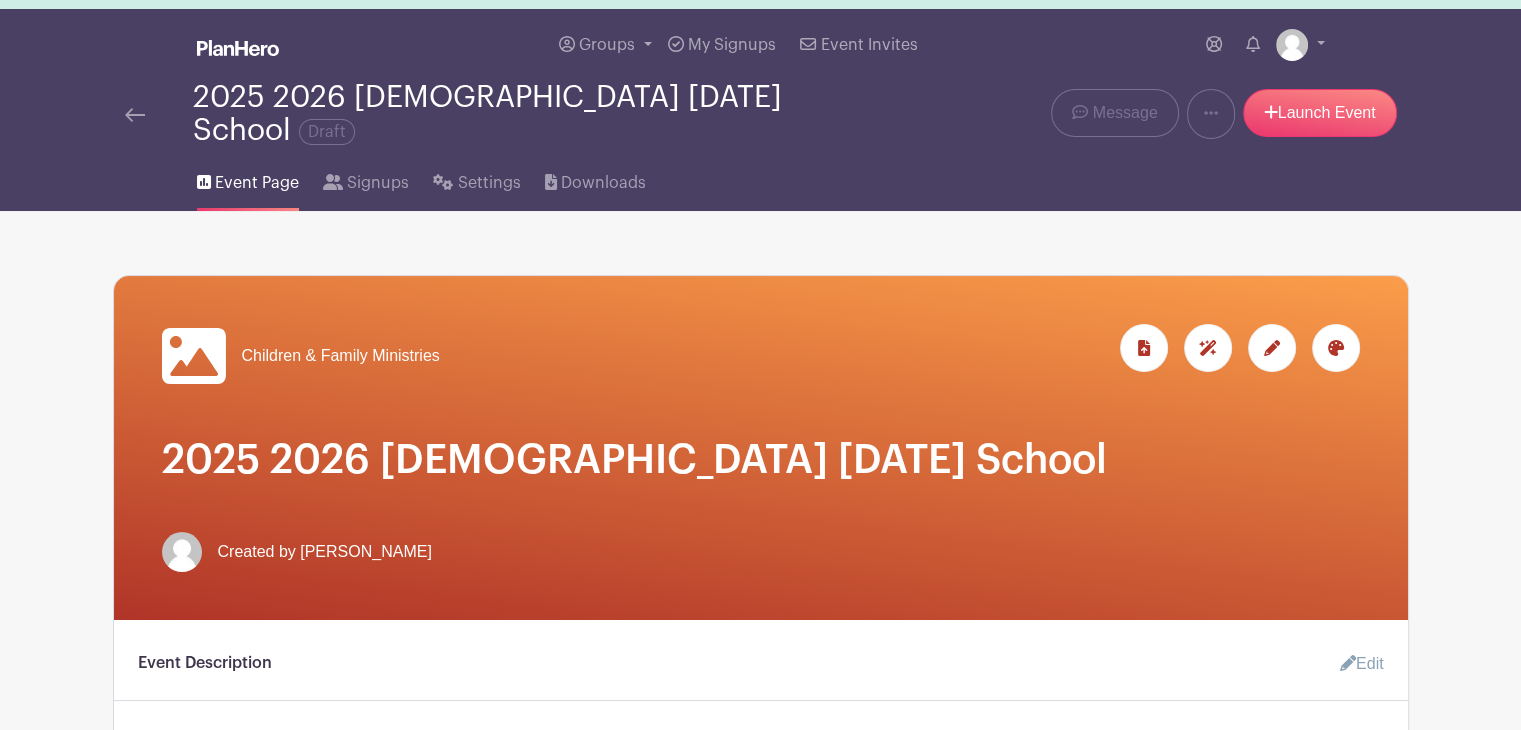 scroll, scrollTop: 24, scrollLeft: 0, axis: vertical 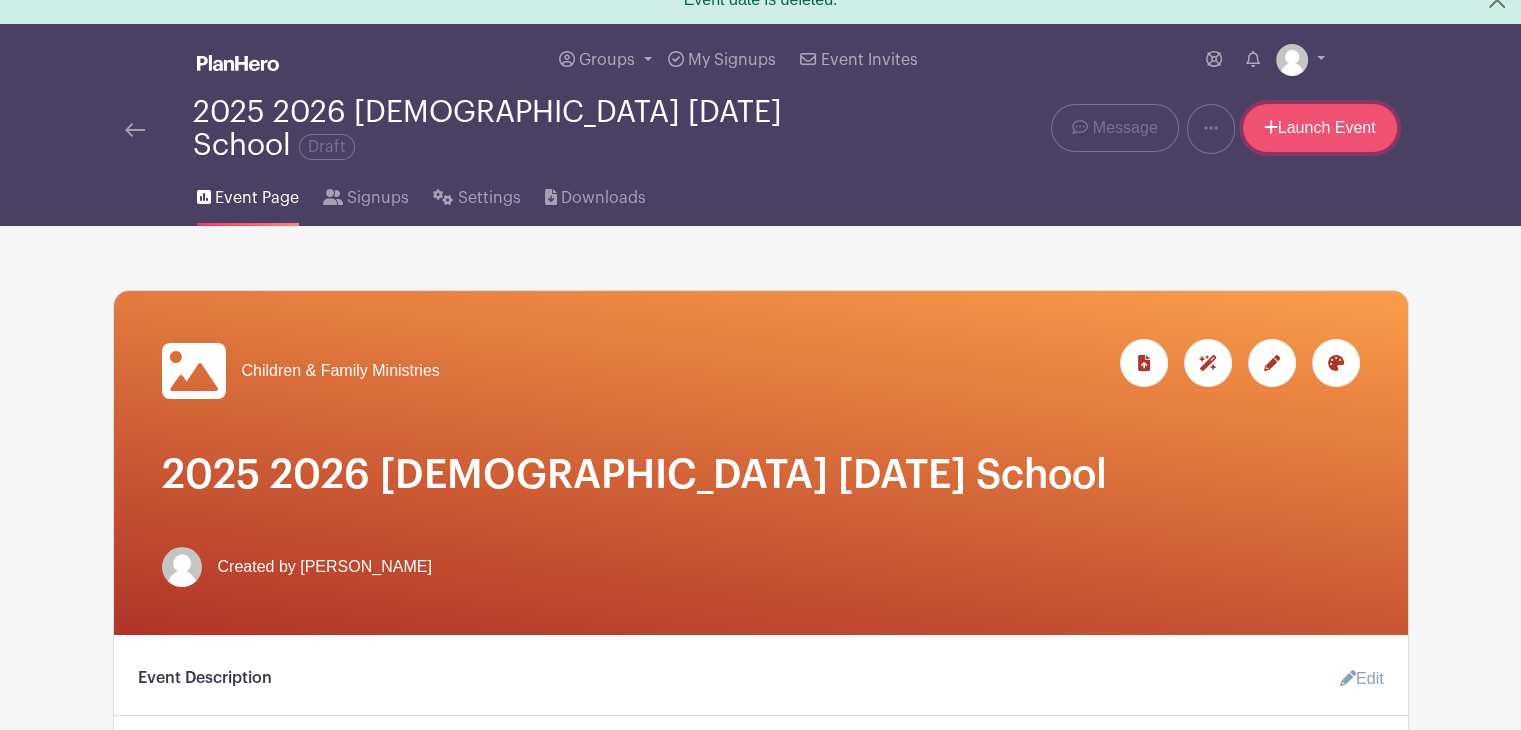 drag, startPoint x: 1299, startPoint y: 118, endPoint x: 1280, endPoint y: 128, distance: 21.470911 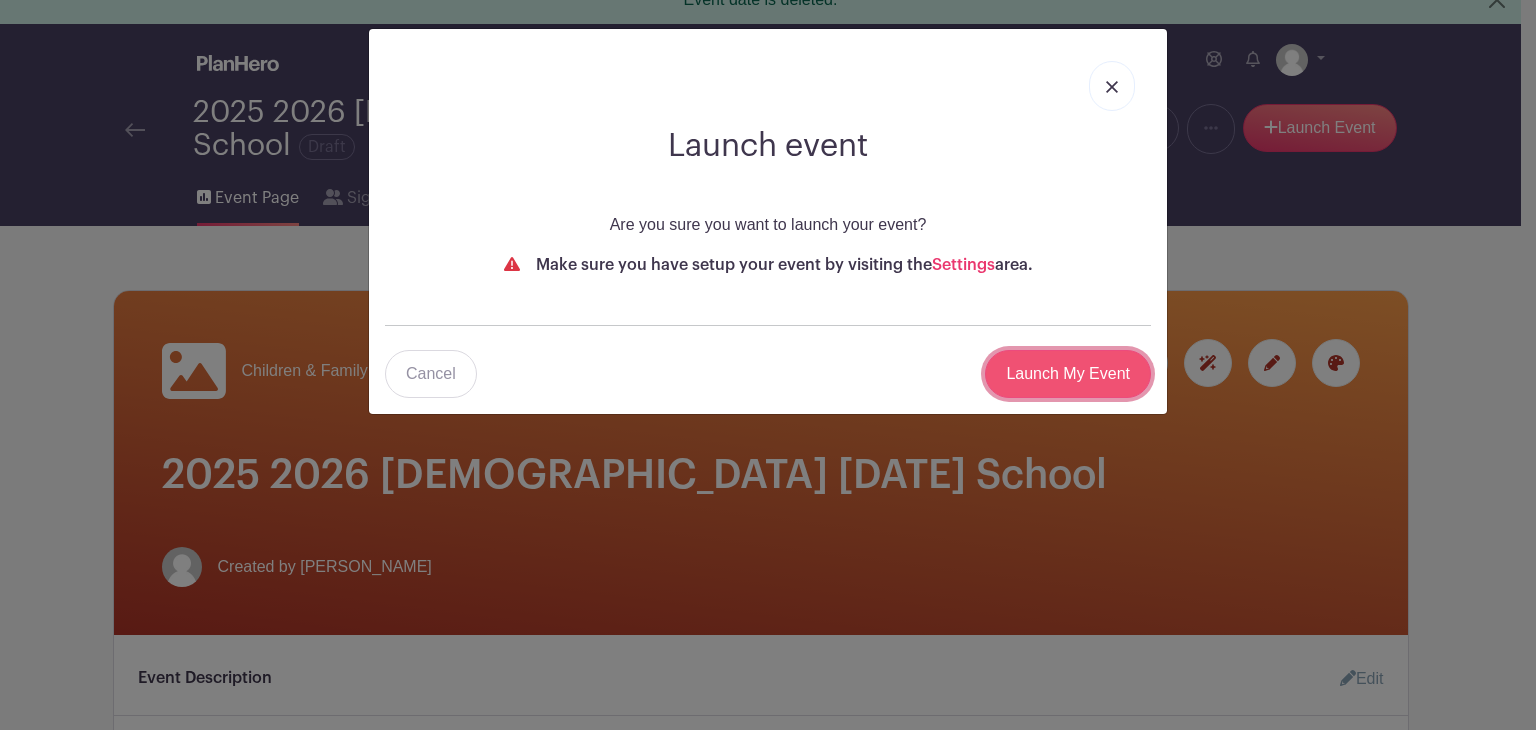 drag, startPoint x: 1056, startPoint y: 386, endPoint x: 1012, endPoint y: 372, distance: 46.173584 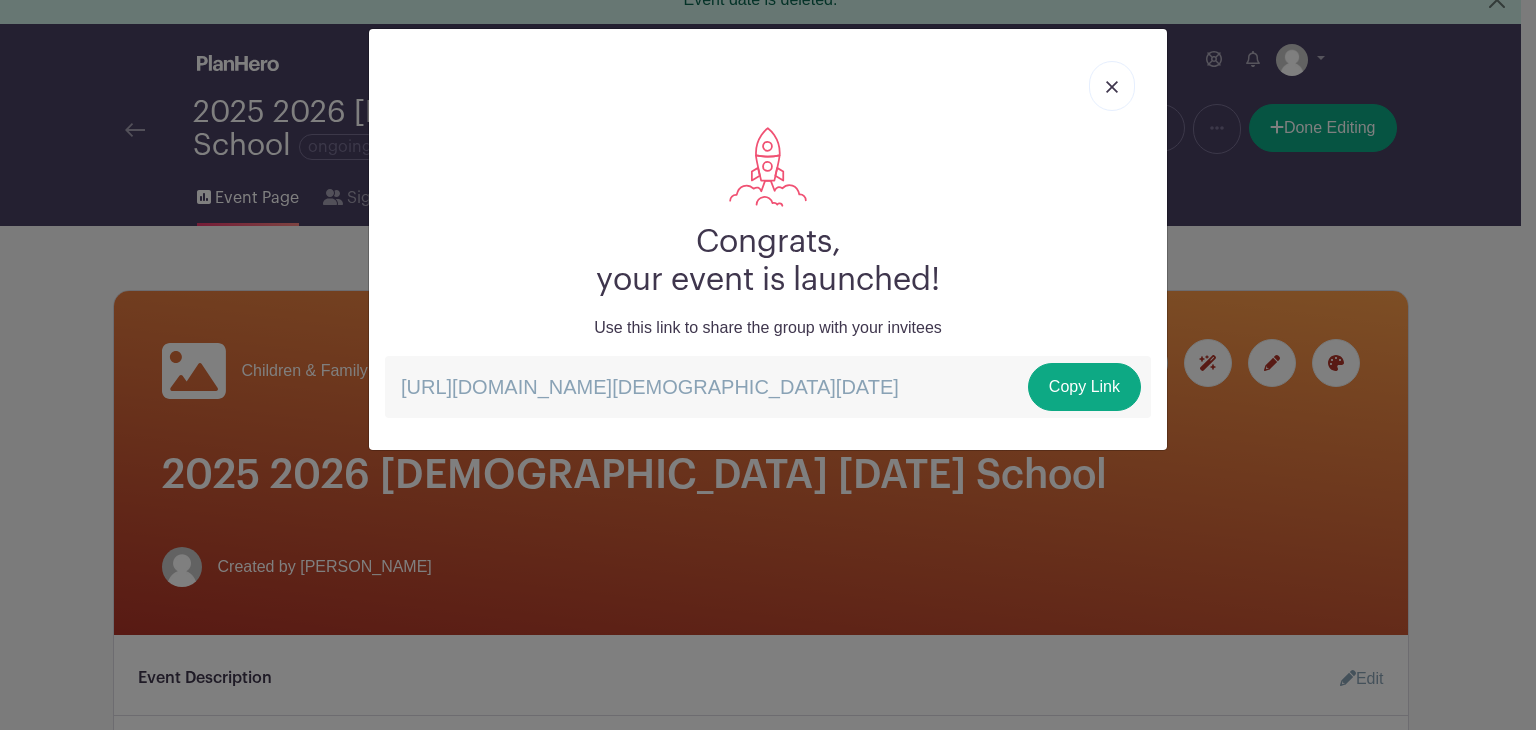 click at bounding box center [1112, 86] 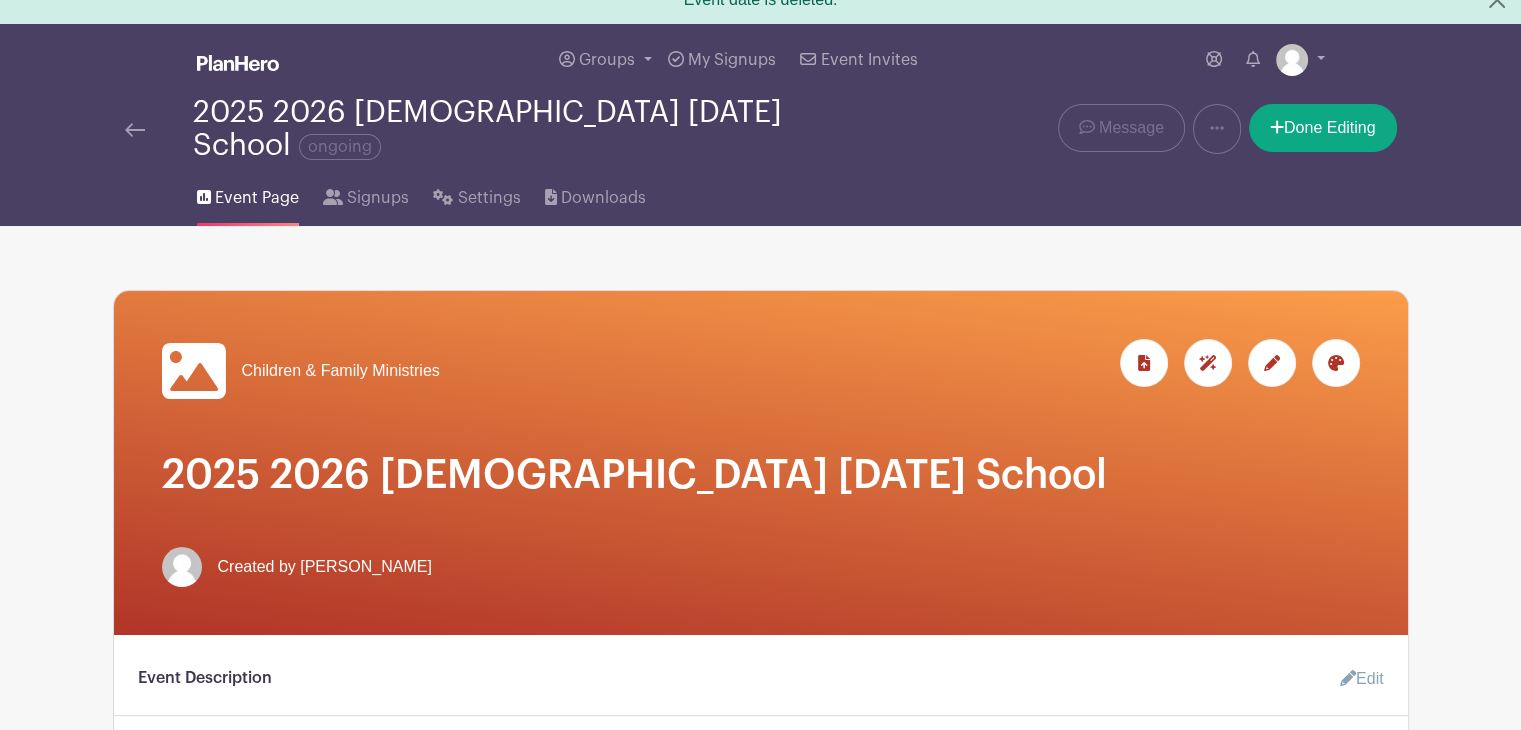 click at bounding box center (135, 130) 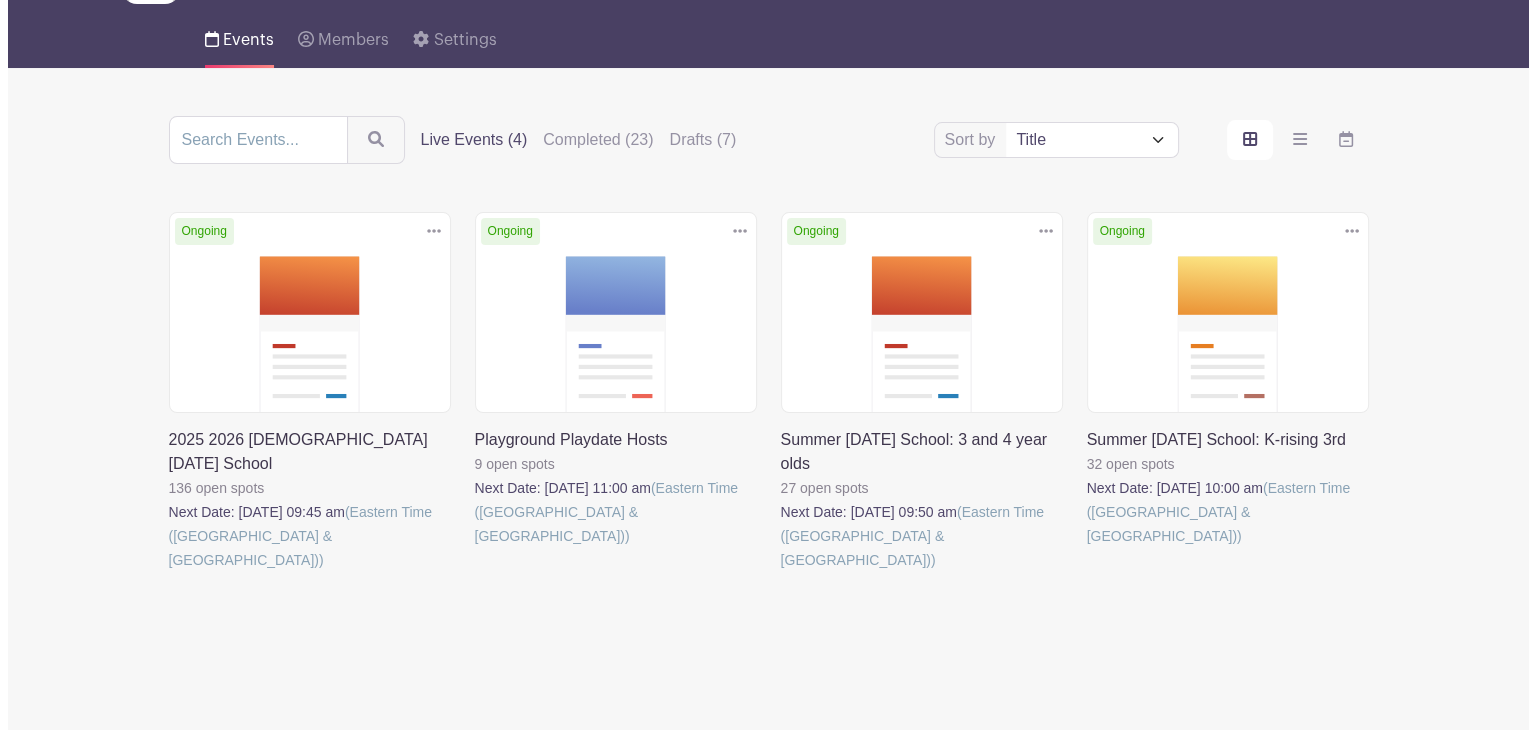 scroll, scrollTop: 135, scrollLeft: 0, axis: vertical 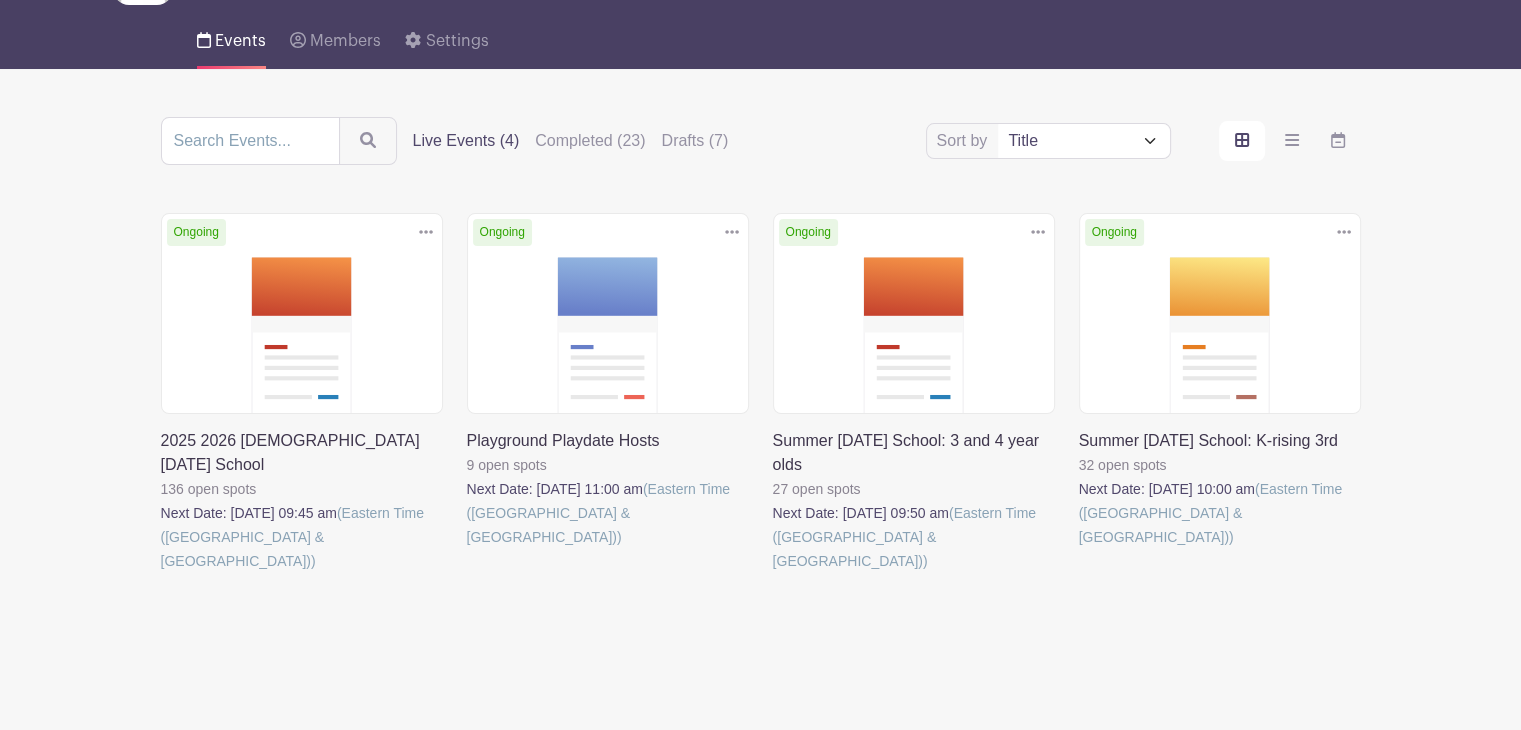 click 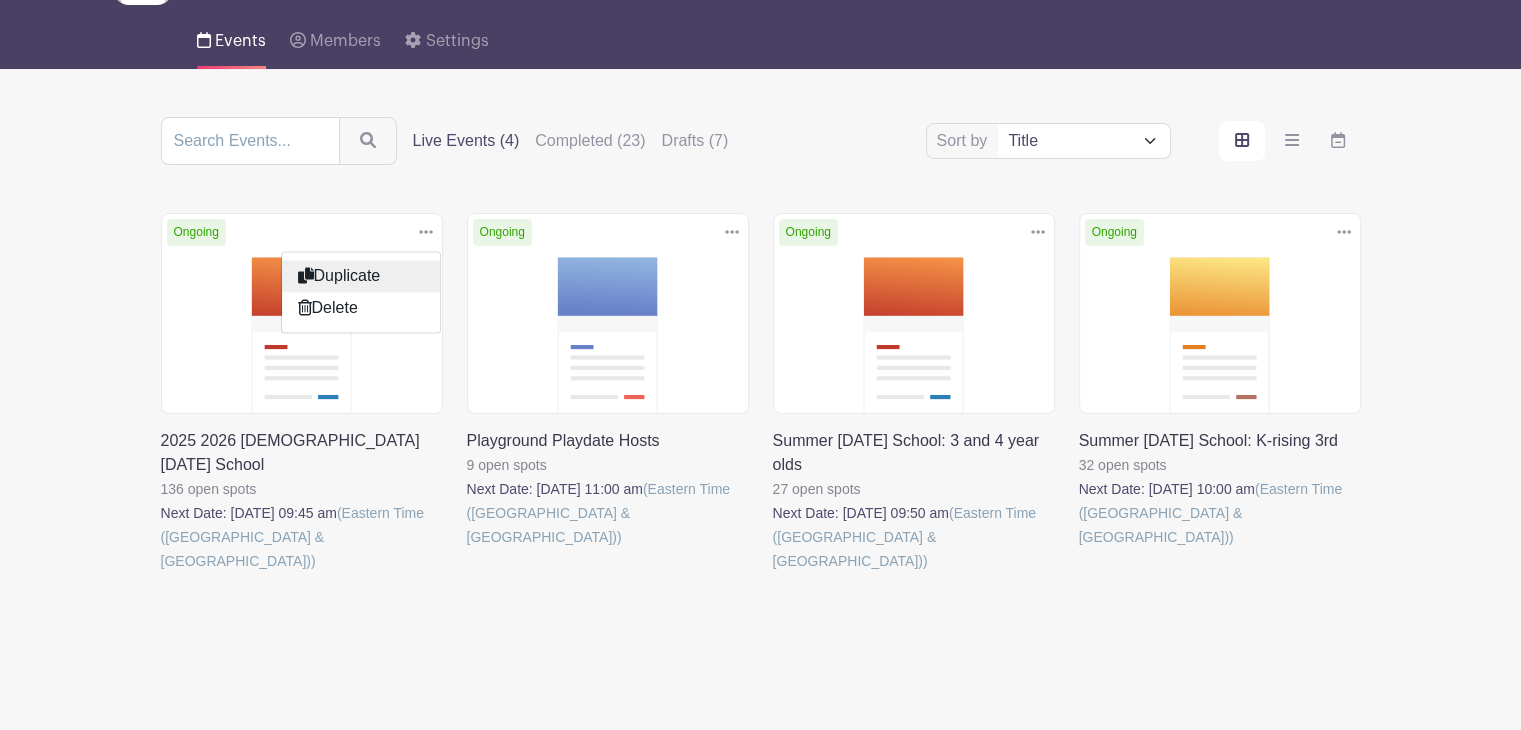 click on "Duplicate" at bounding box center [361, 276] 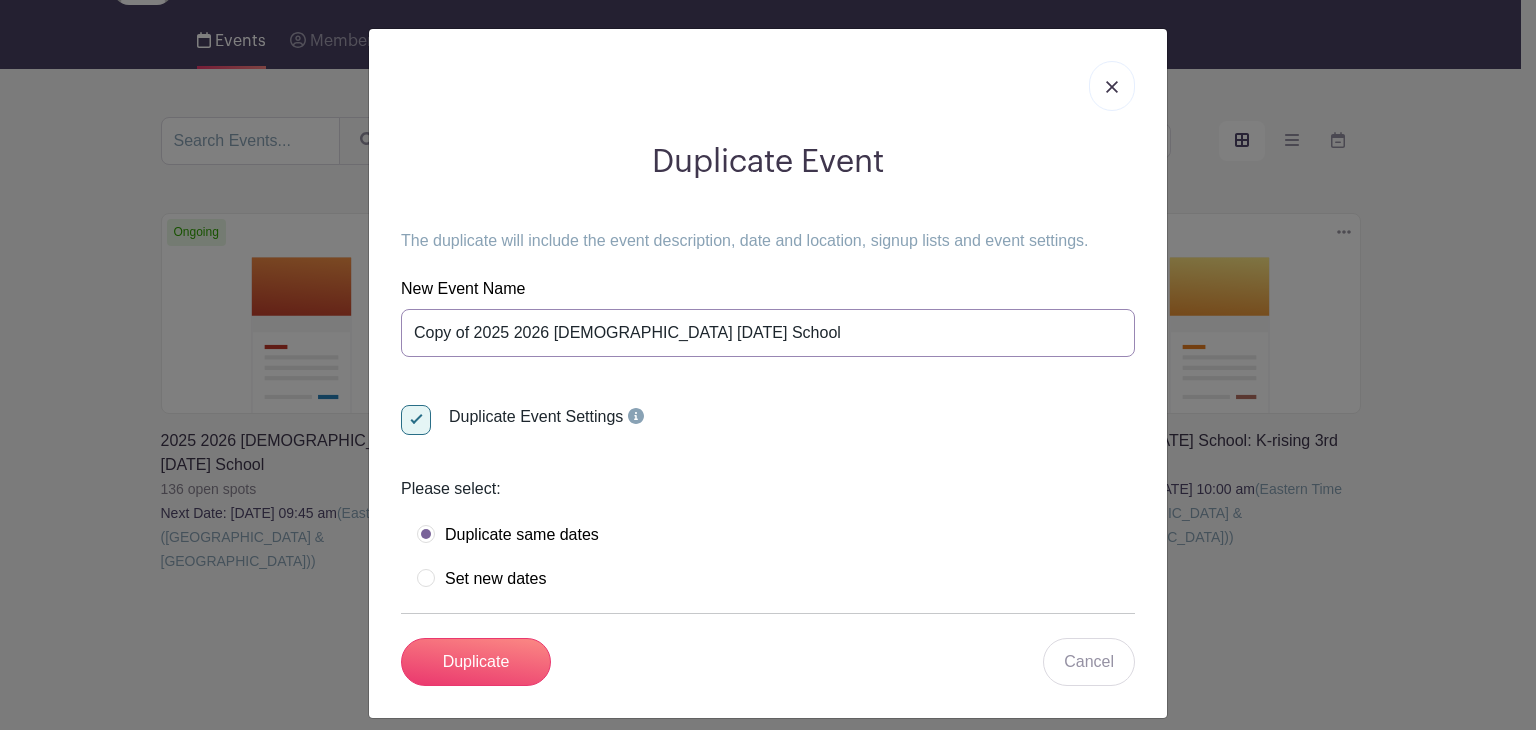 drag, startPoint x: 540, startPoint y: 335, endPoint x: 365, endPoint y: 346, distance: 175.34537 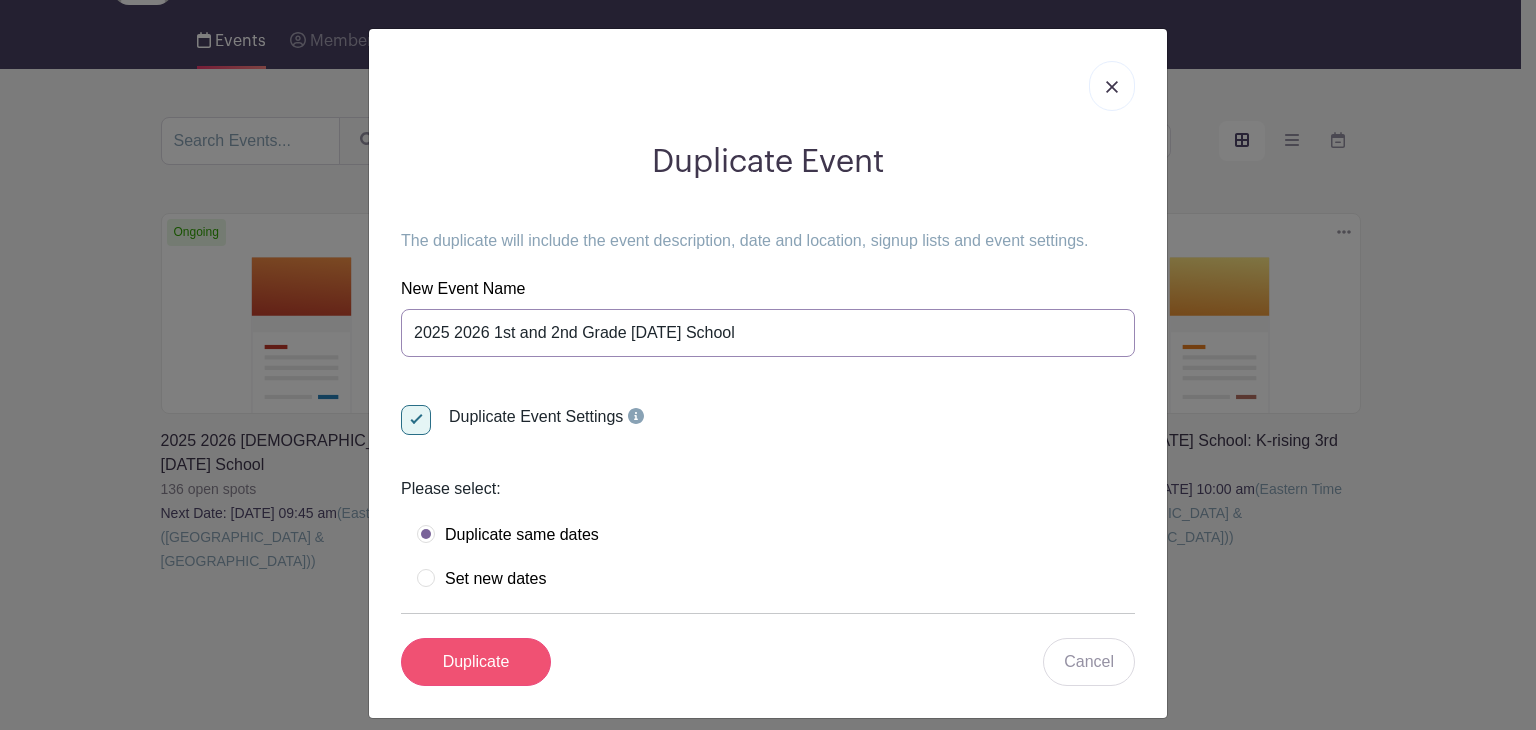 type on "2025 2026 1st and 2nd Grade [DATE] School" 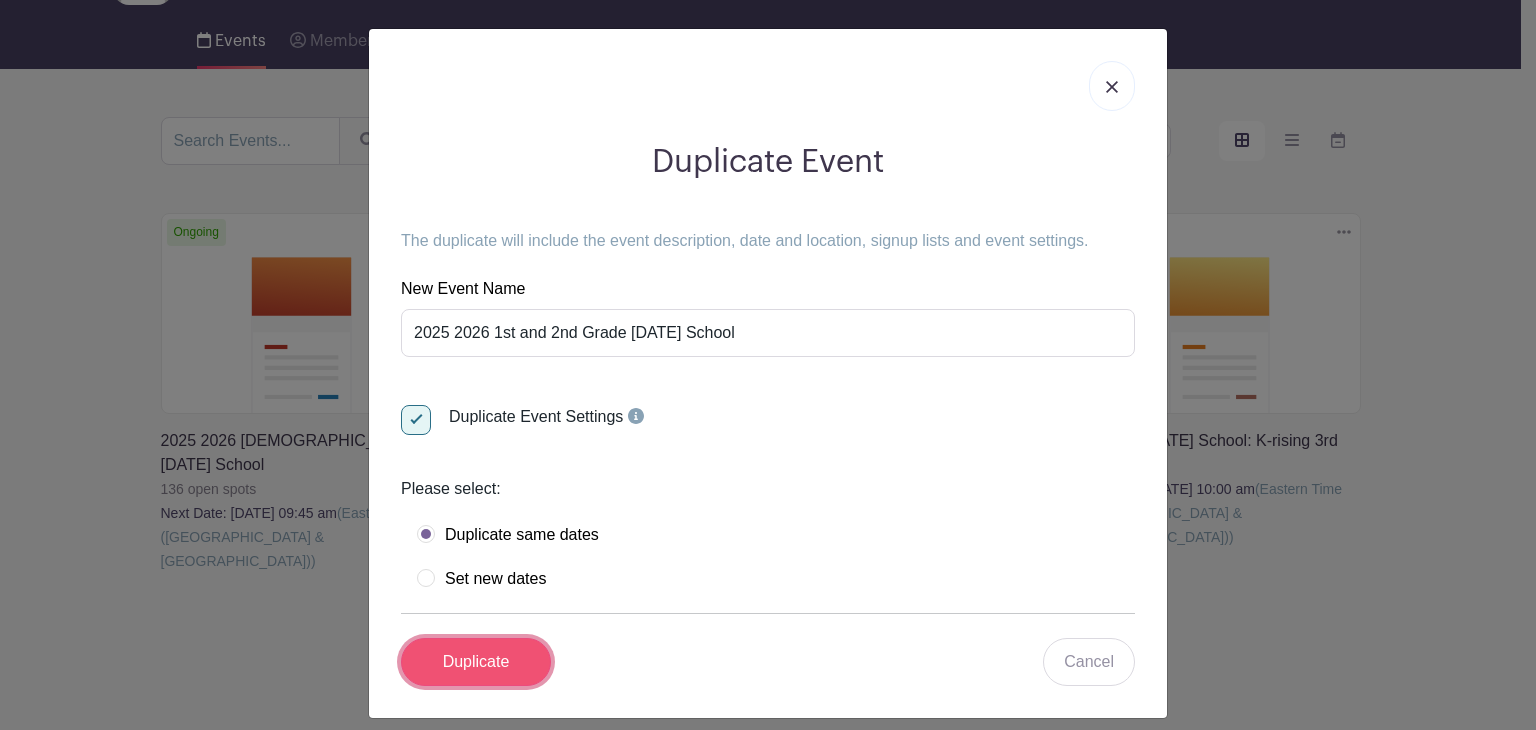 drag, startPoint x: 478, startPoint y: 662, endPoint x: 443, endPoint y: 663, distance: 35.014282 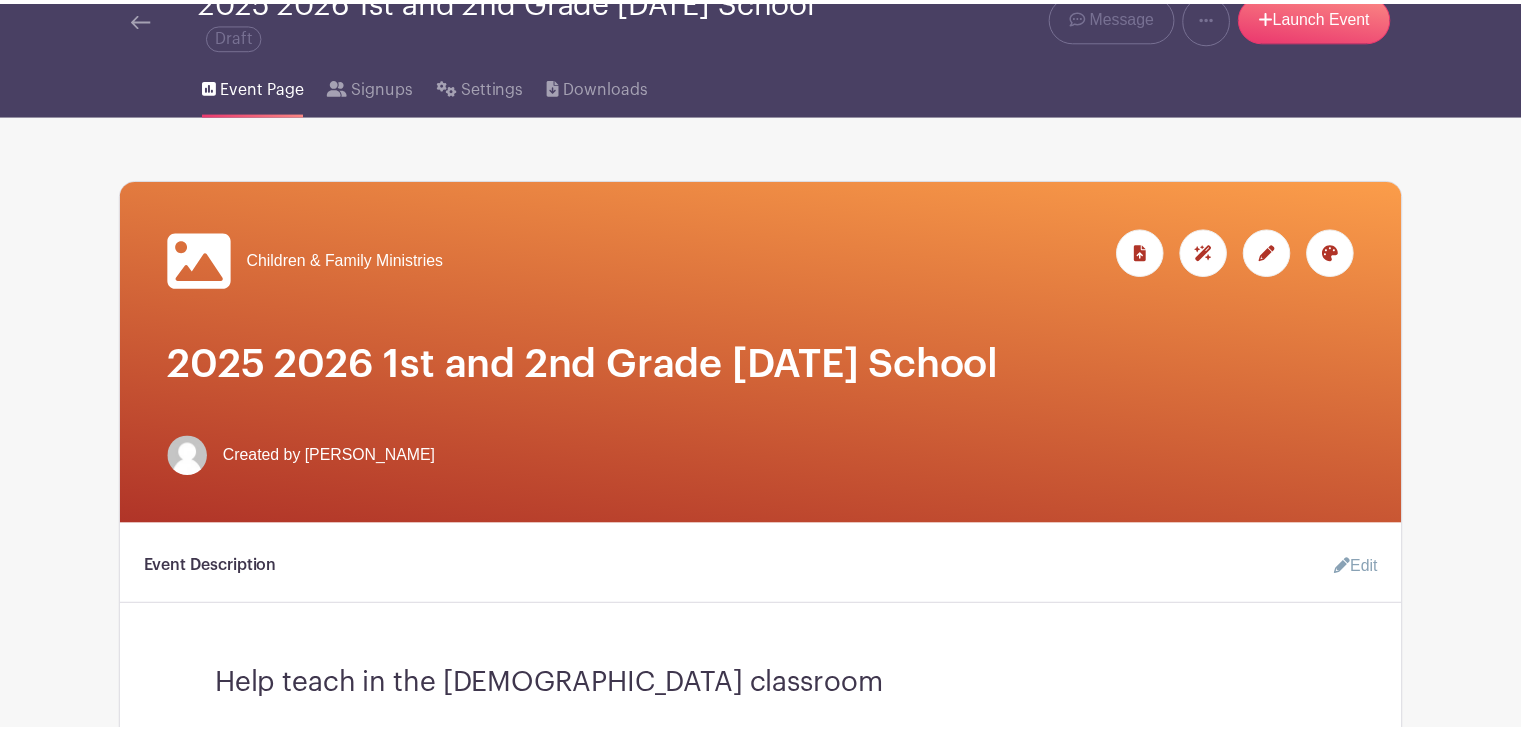 scroll, scrollTop: 0, scrollLeft: 0, axis: both 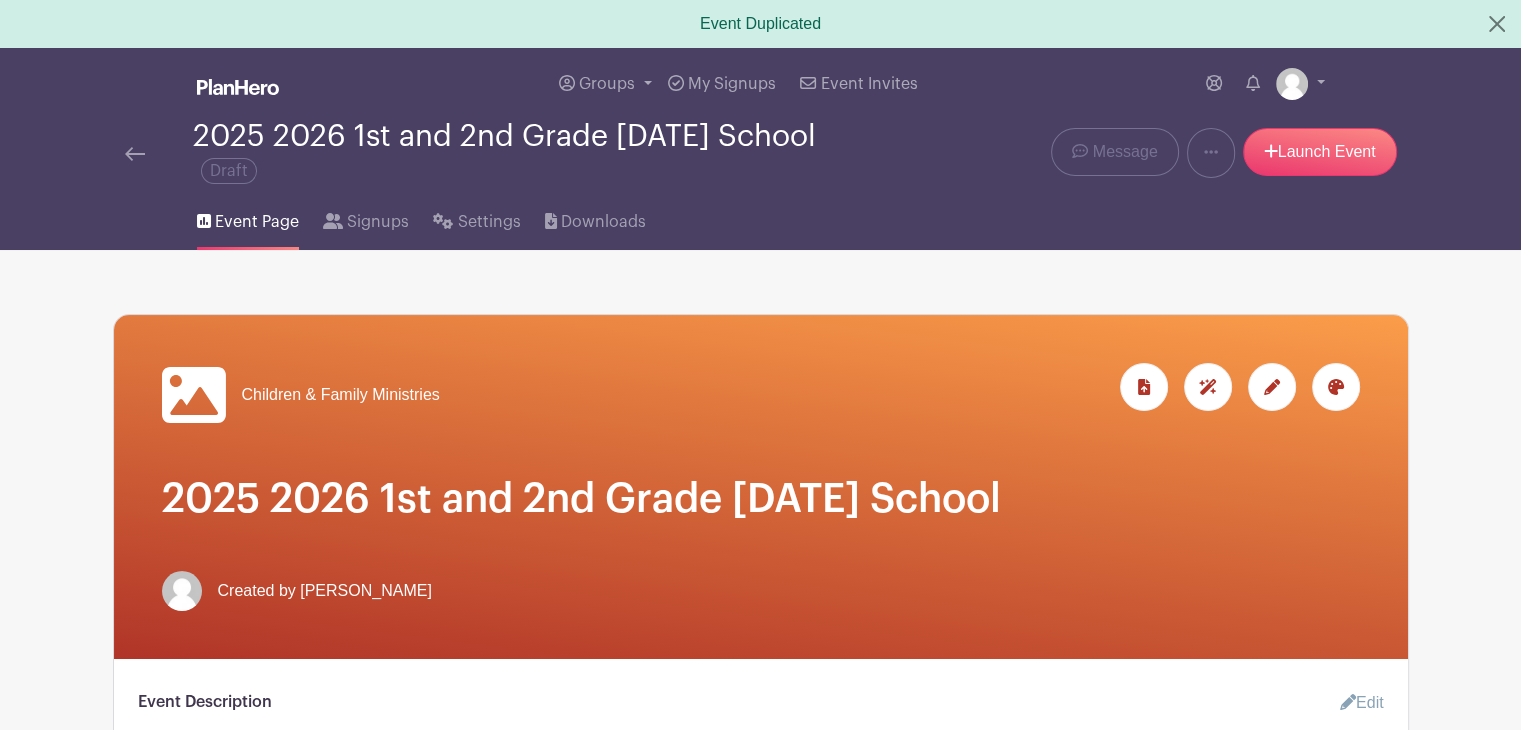 click 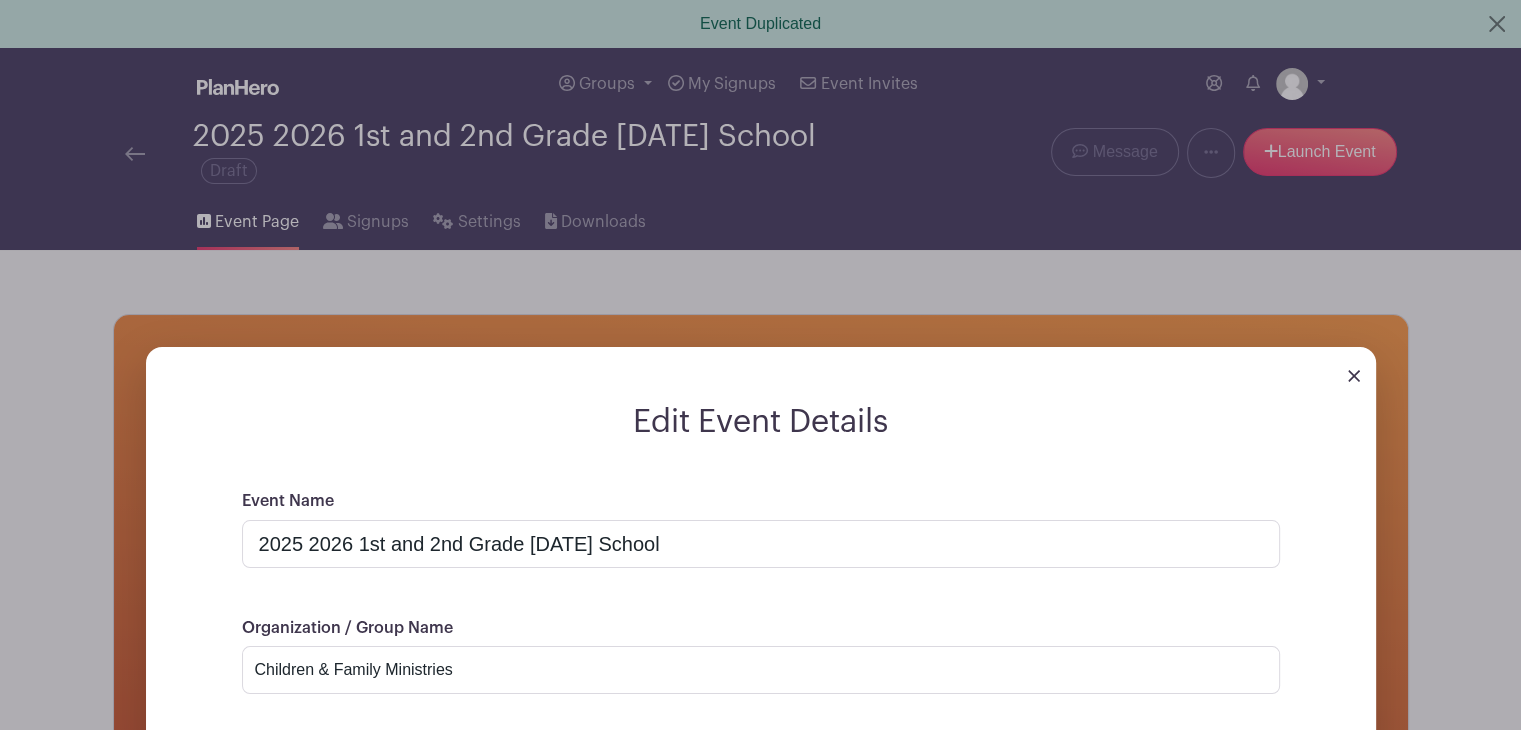 click at bounding box center (761, 375) 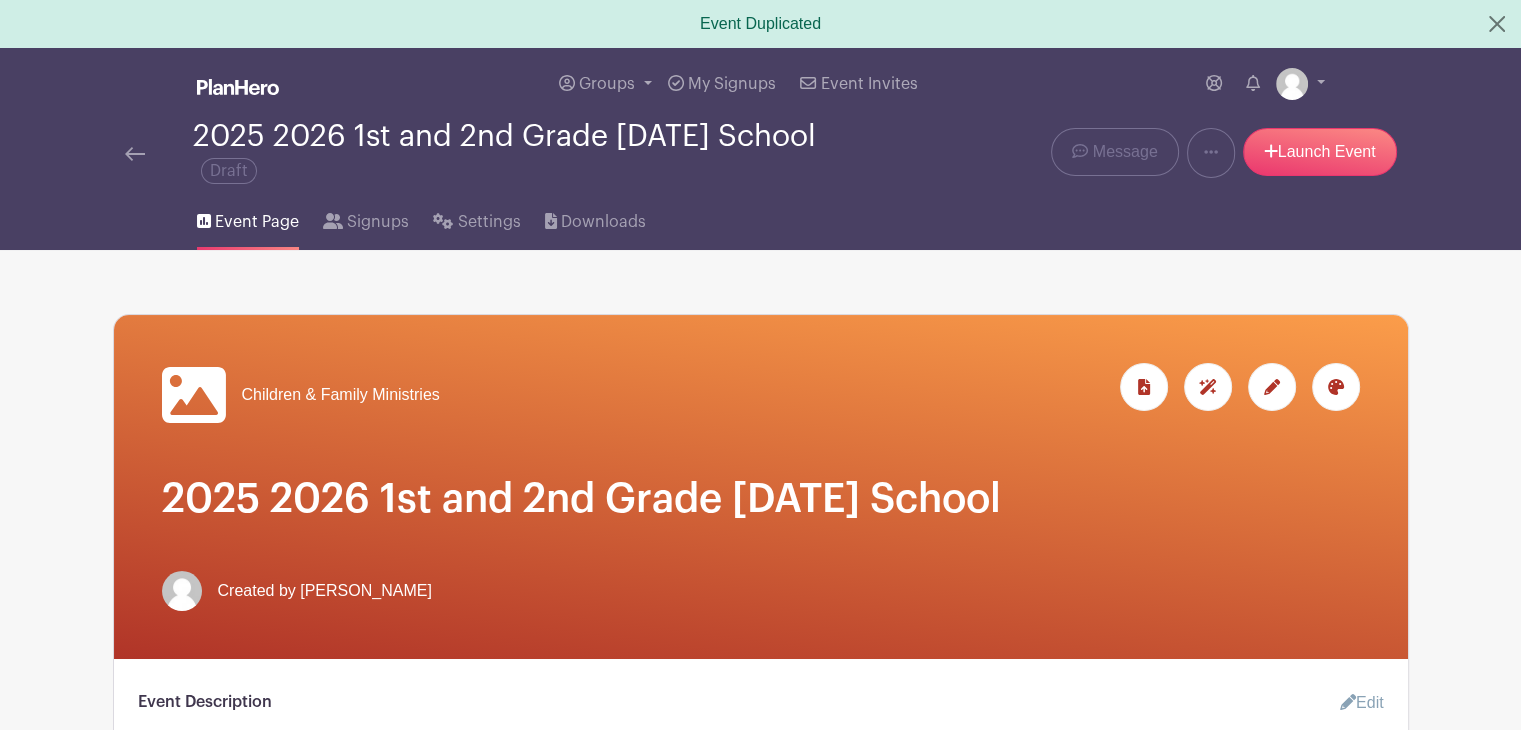 click 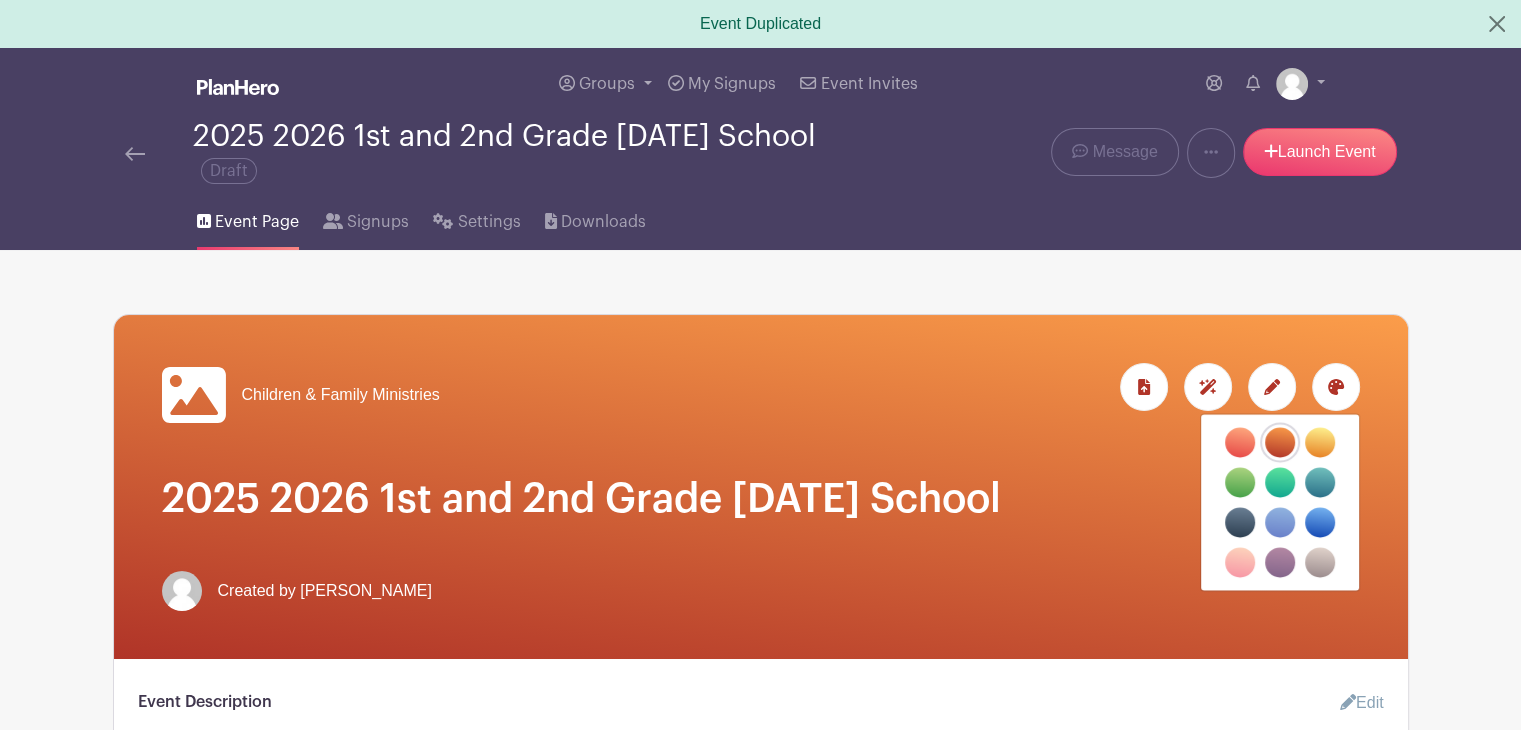 click at bounding box center [1240, 482] 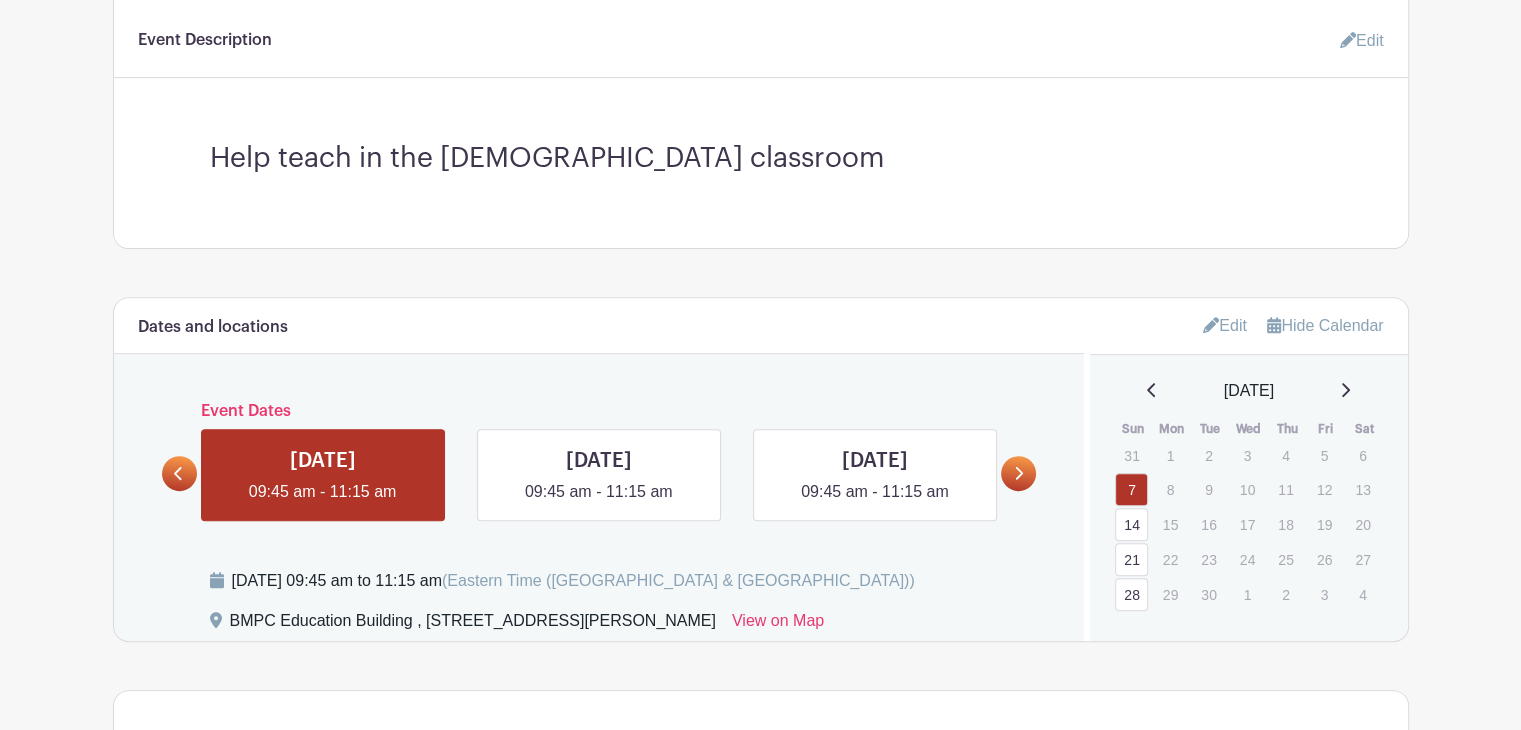 scroll, scrollTop: 580, scrollLeft: 0, axis: vertical 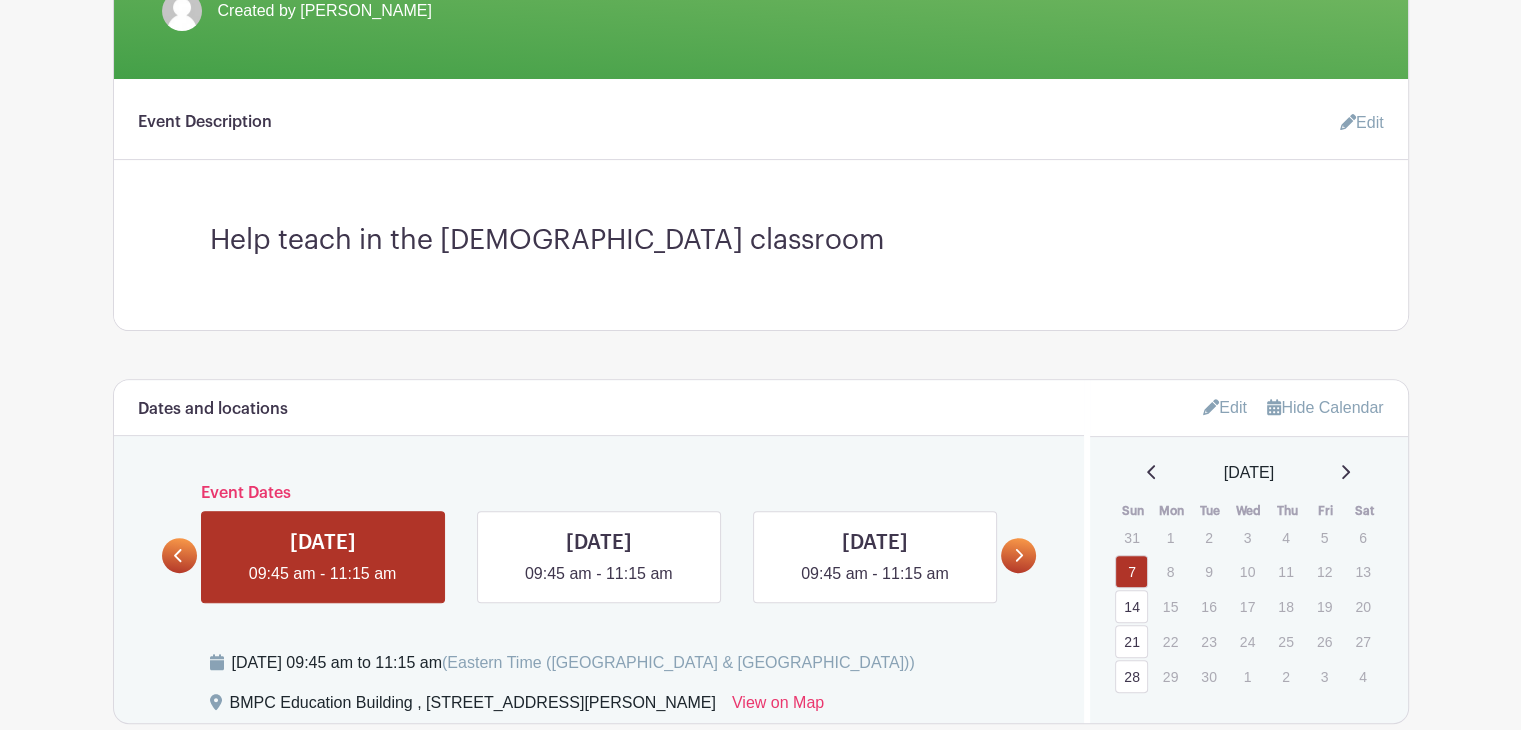 click on "Help teach in the [DEMOGRAPHIC_DATA] classroom" at bounding box center [761, 233] 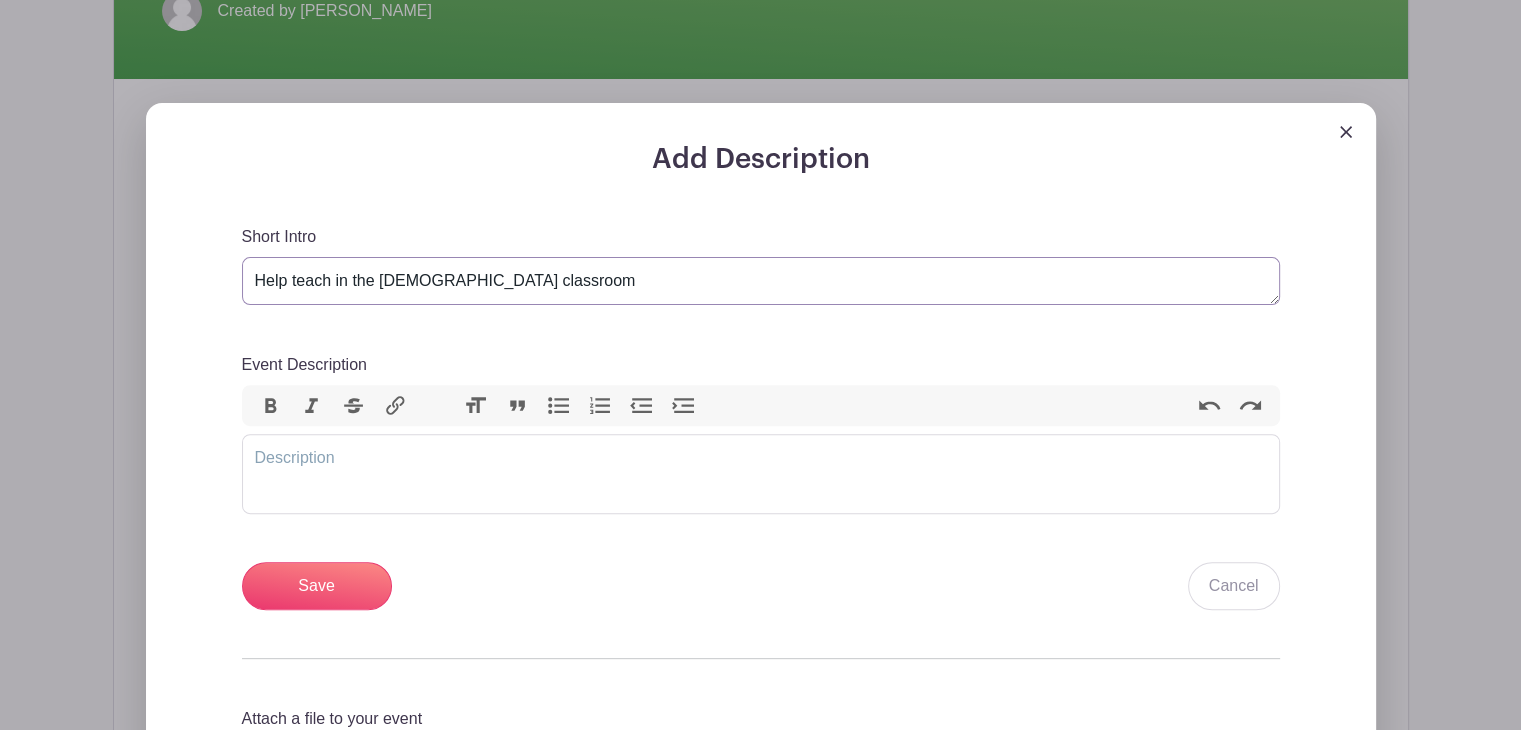 drag, startPoint x: 554, startPoint y: 291, endPoint x: 383, endPoint y: 289, distance: 171.01169 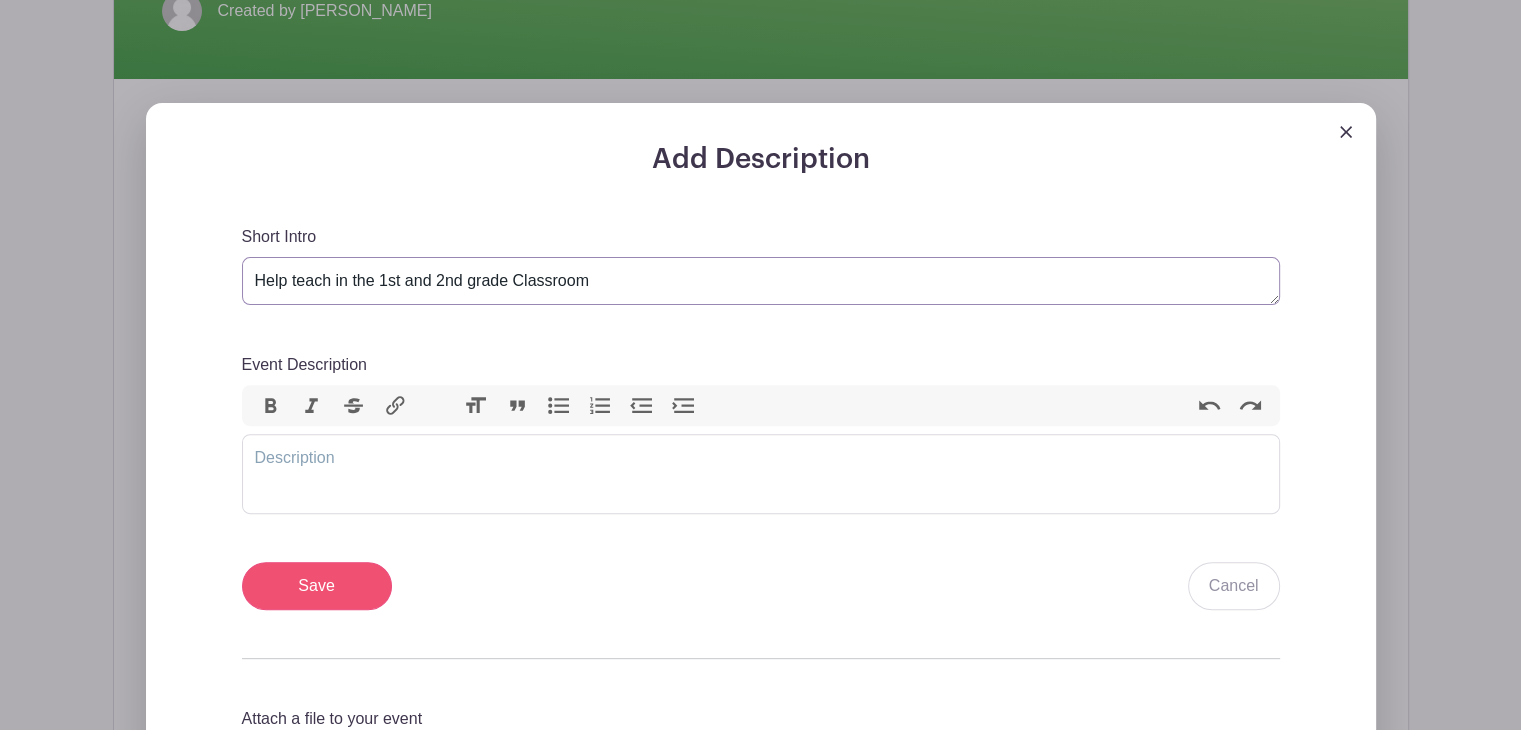 type on "Help teach in the 1st and 2nd grade Classroom" 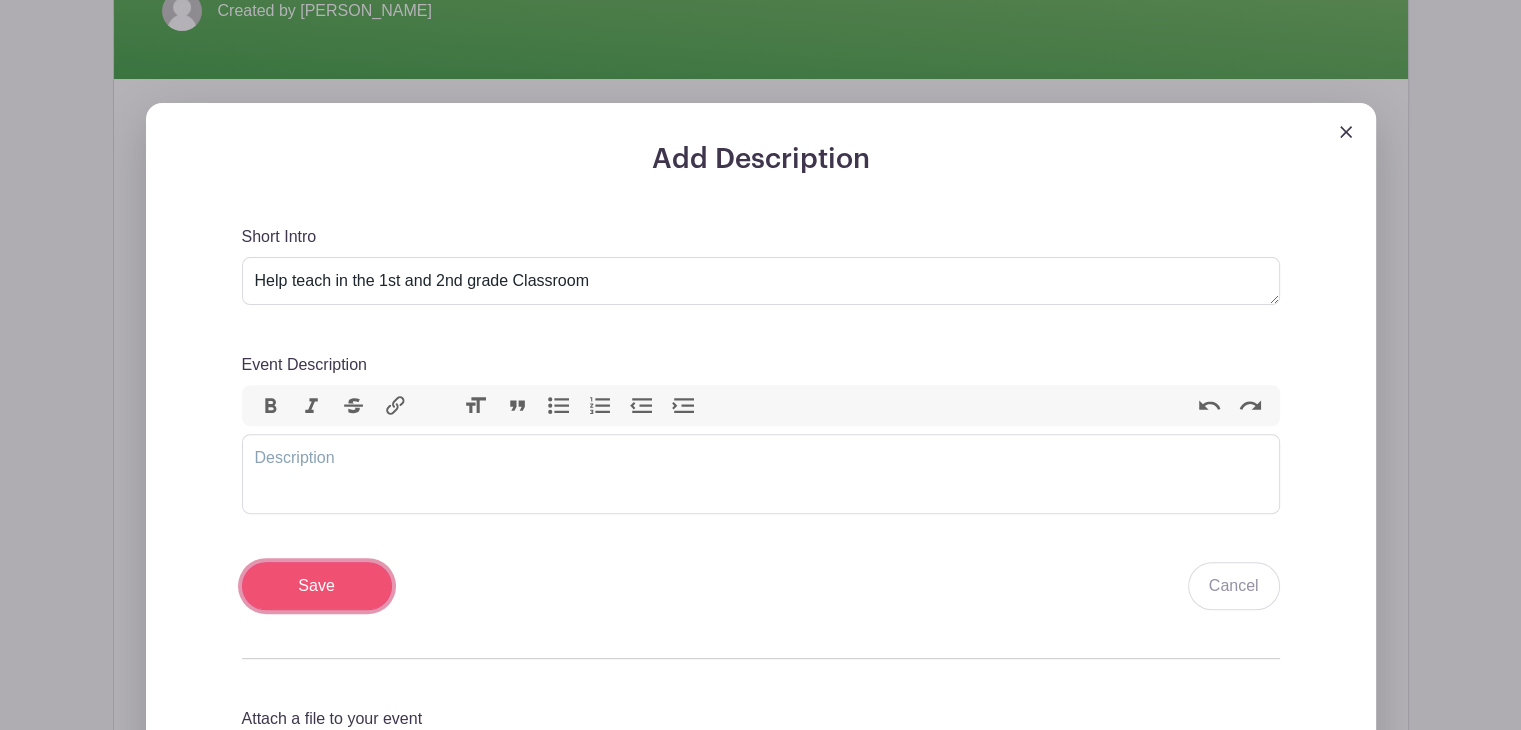 click on "Save" at bounding box center [317, 586] 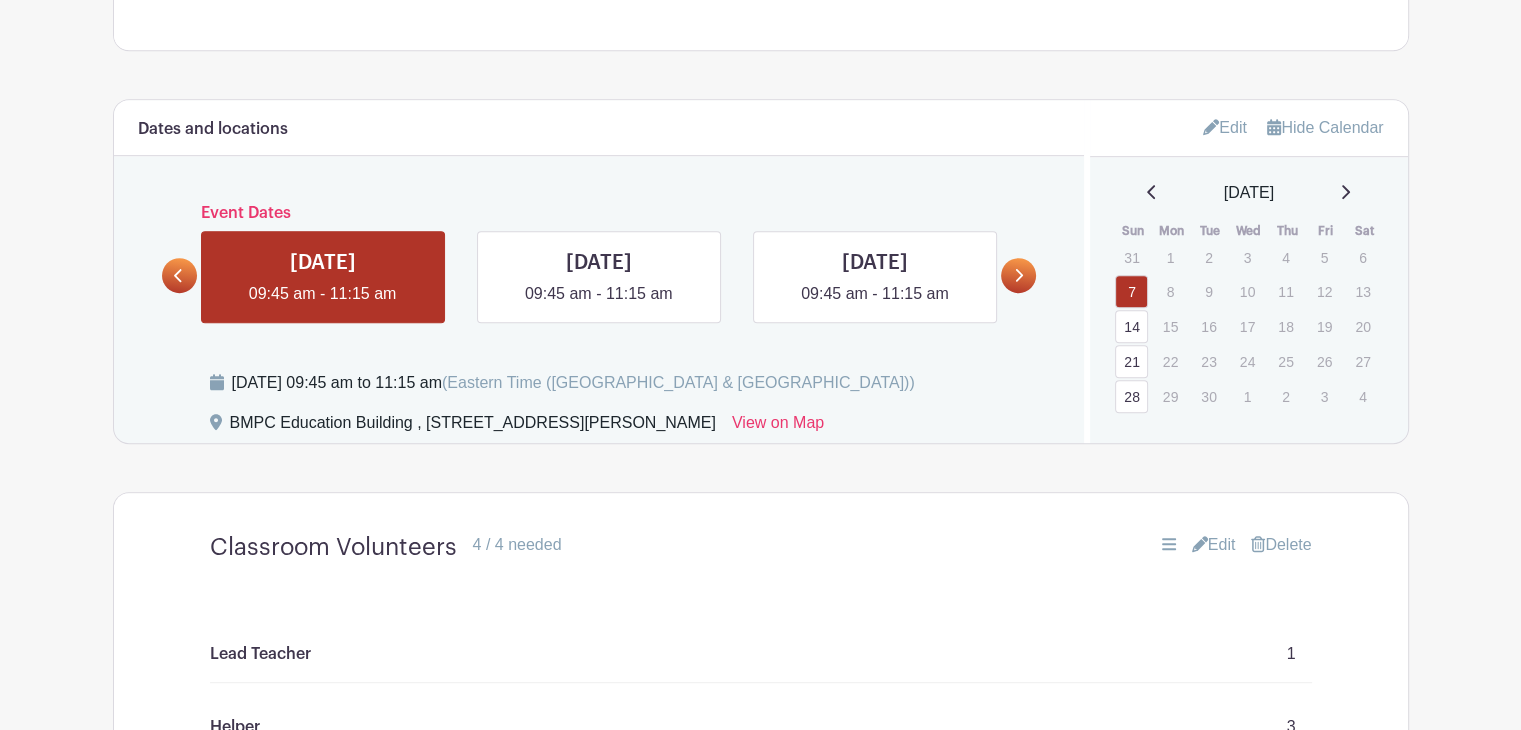 scroll, scrollTop: 1034, scrollLeft: 0, axis: vertical 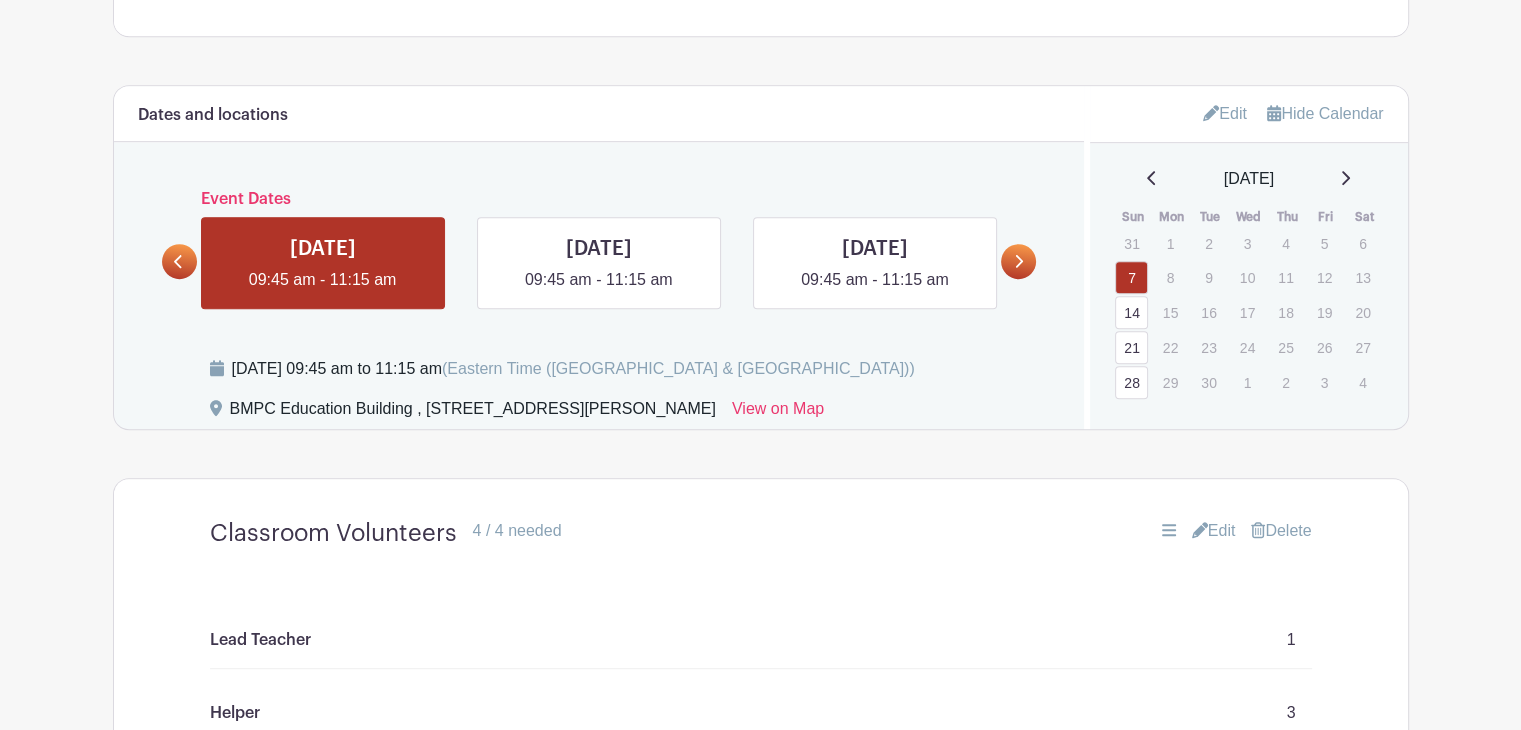 click 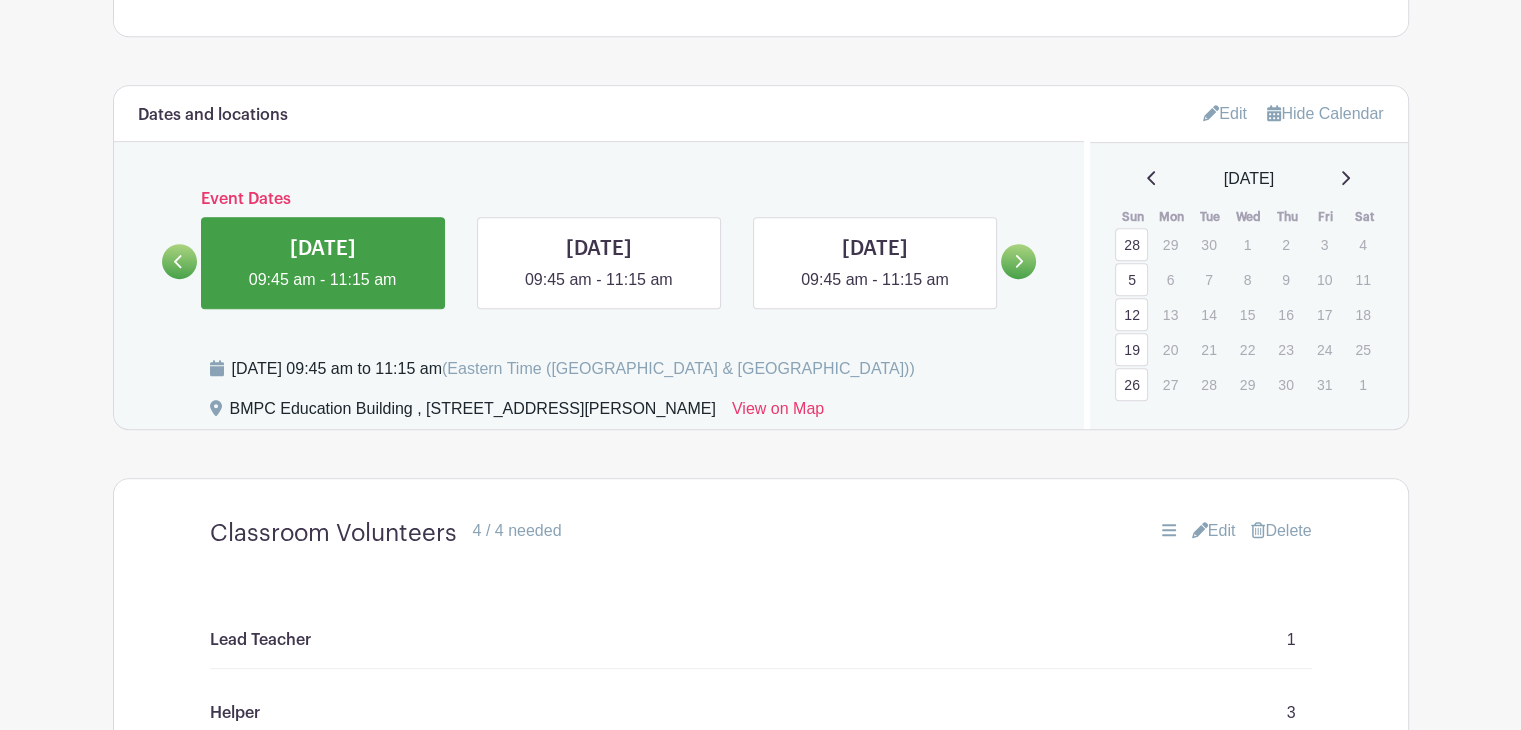 click 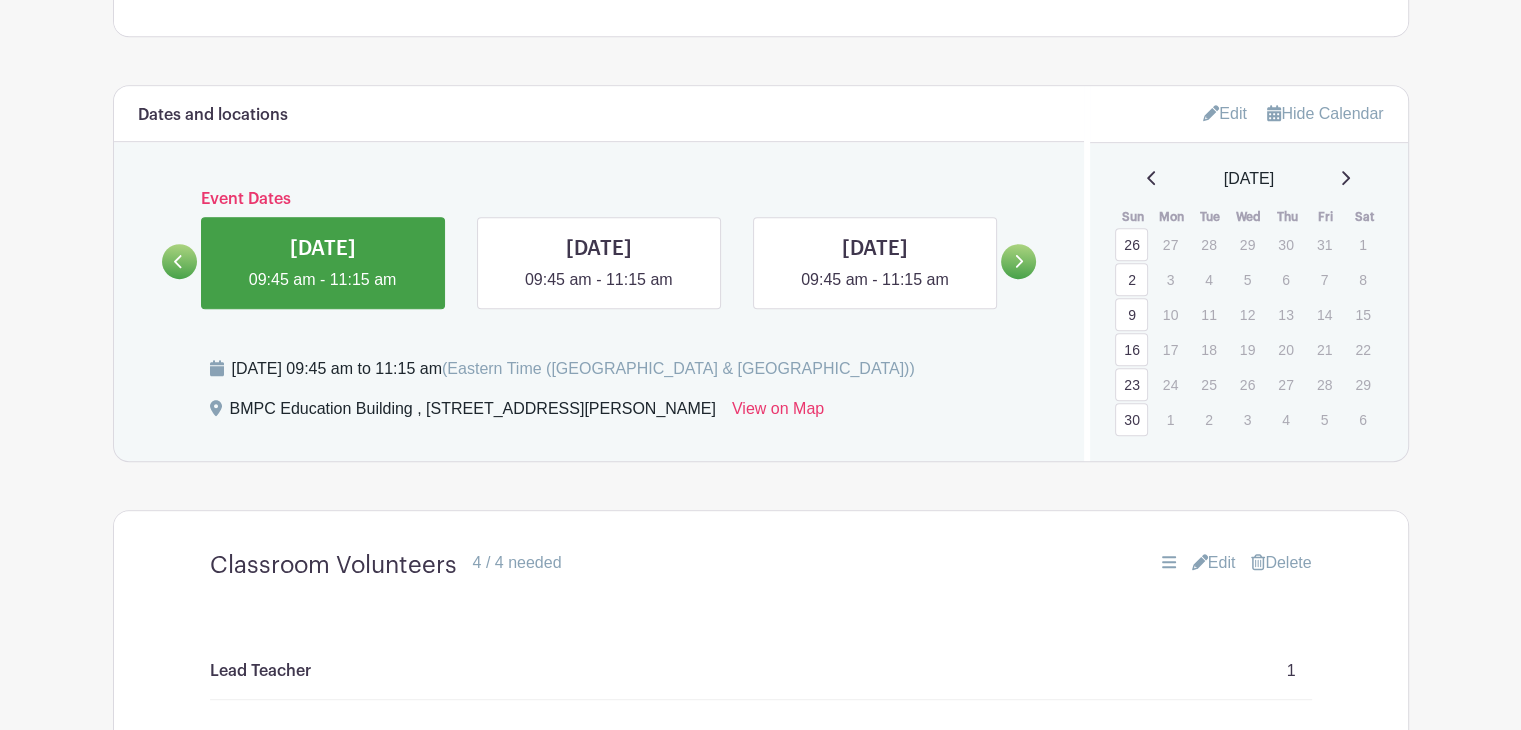 click 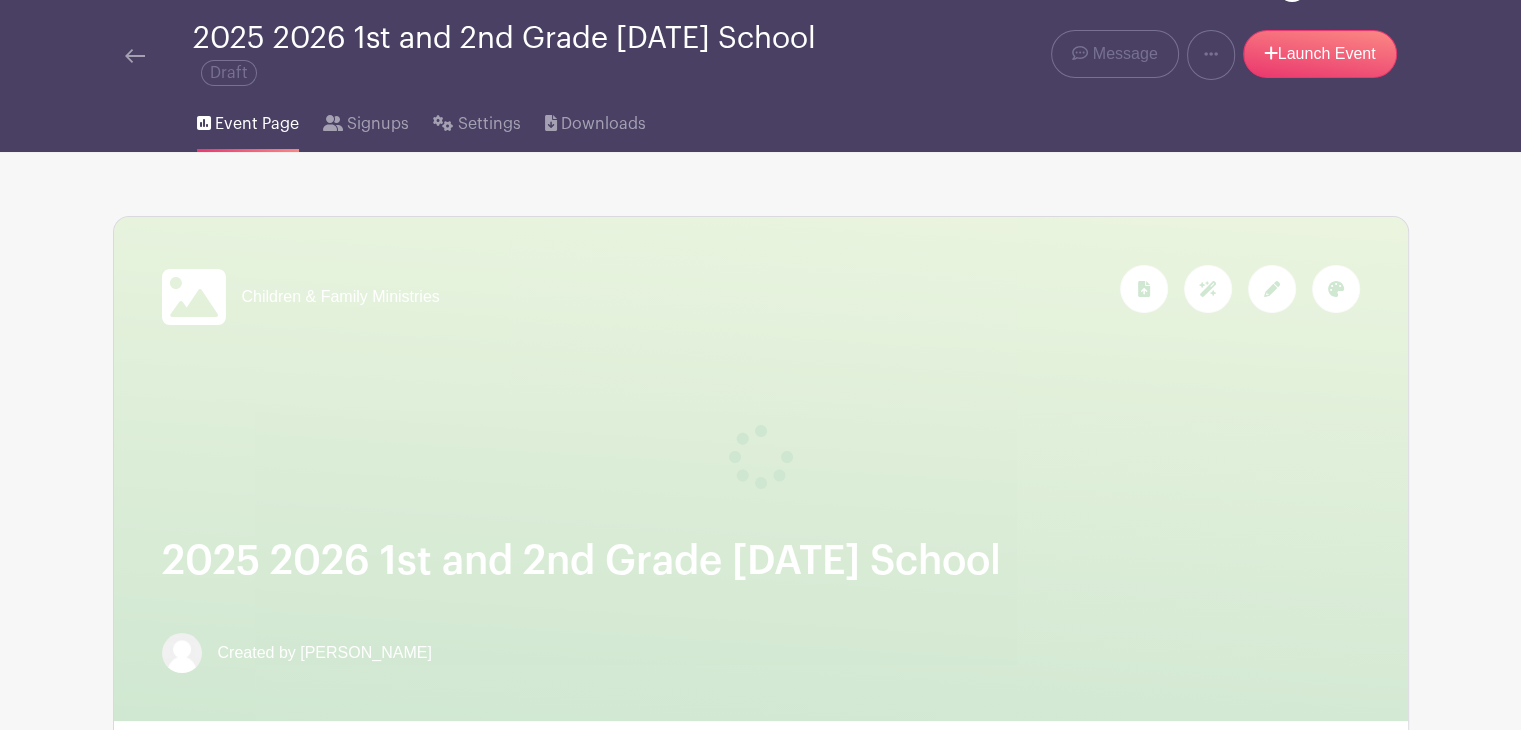 scroll, scrollTop: 88, scrollLeft: 0, axis: vertical 